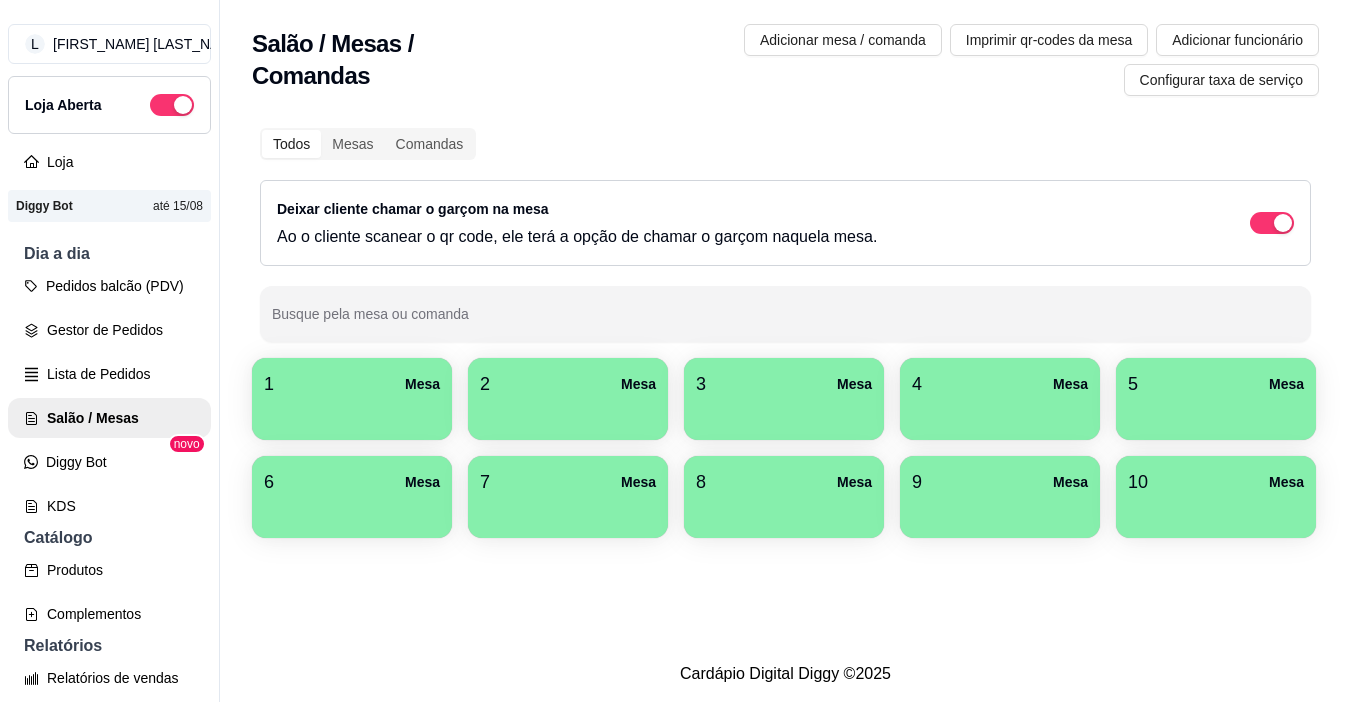 click at bounding box center [568, 413] 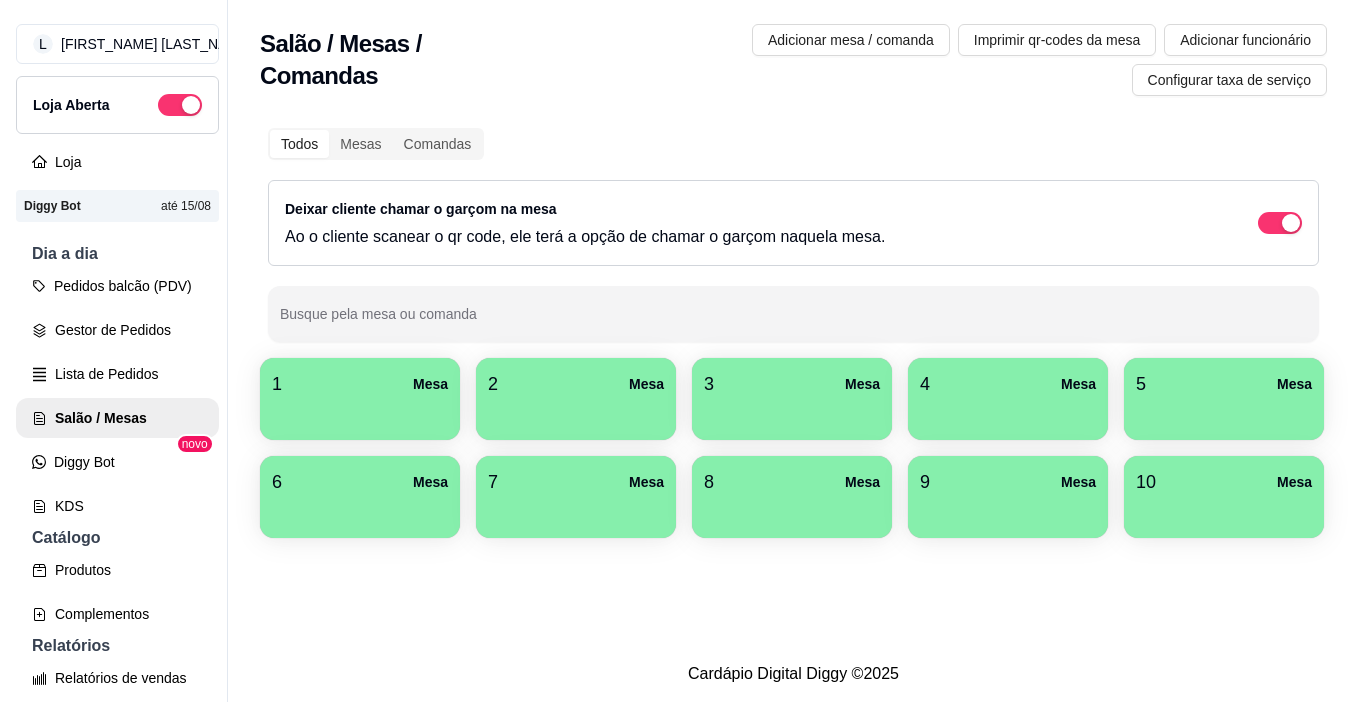 scroll, scrollTop: 0, scrollLeft: 0, axis: both 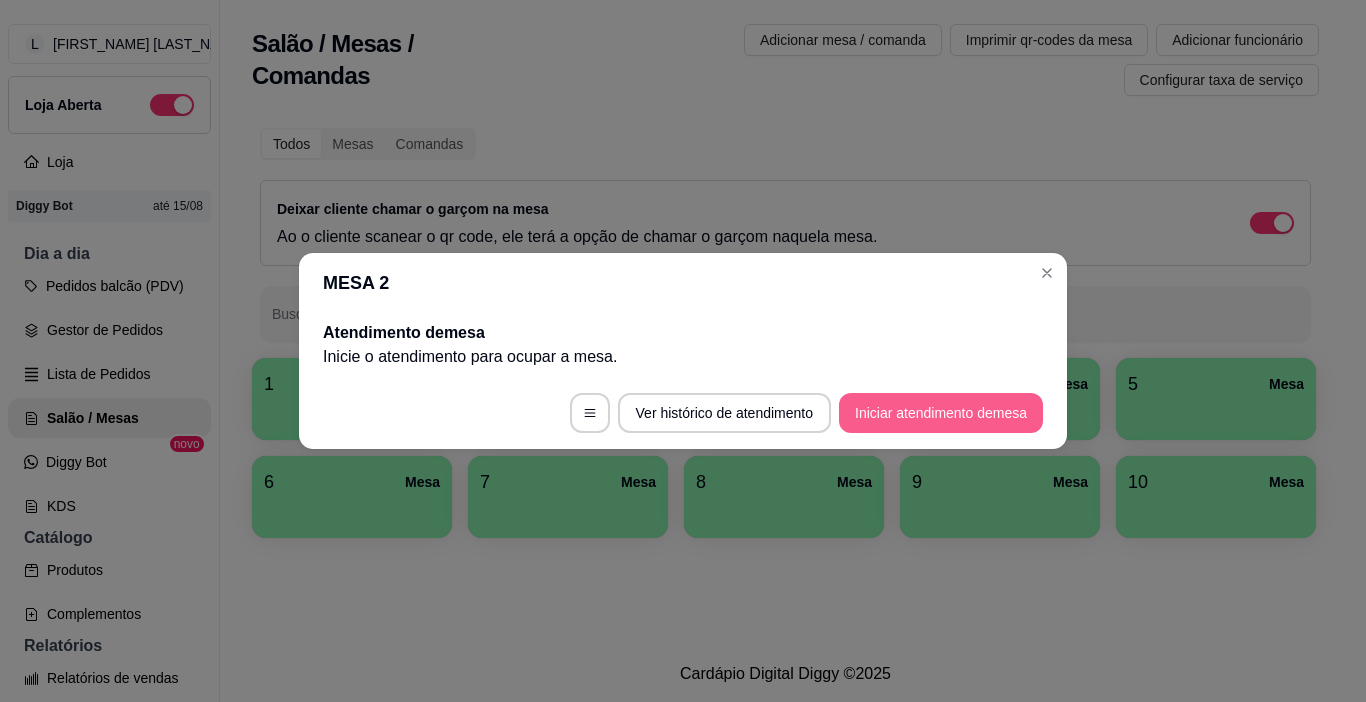 click on "Iniciar atendimento de  mesa" at bounding box center [941, 413] 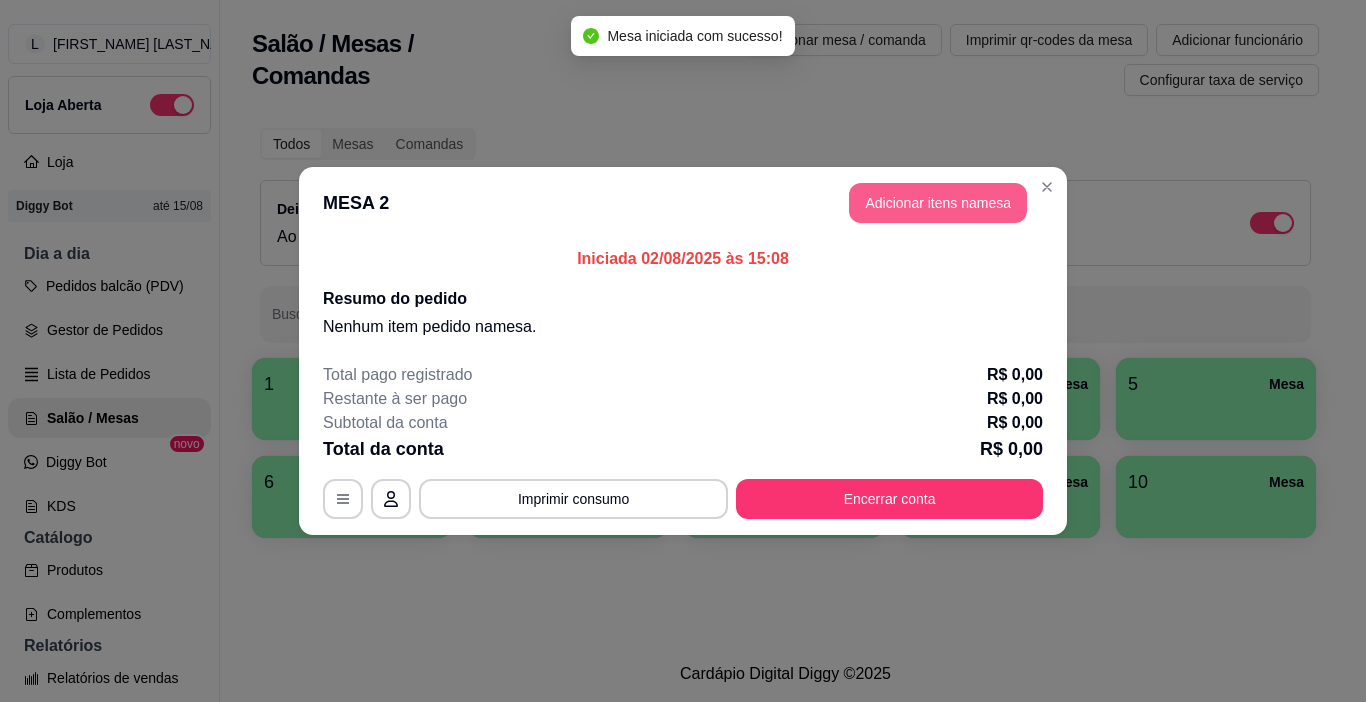 click on "Adicionar itens na  mesa" at bounding box center (938, 203) 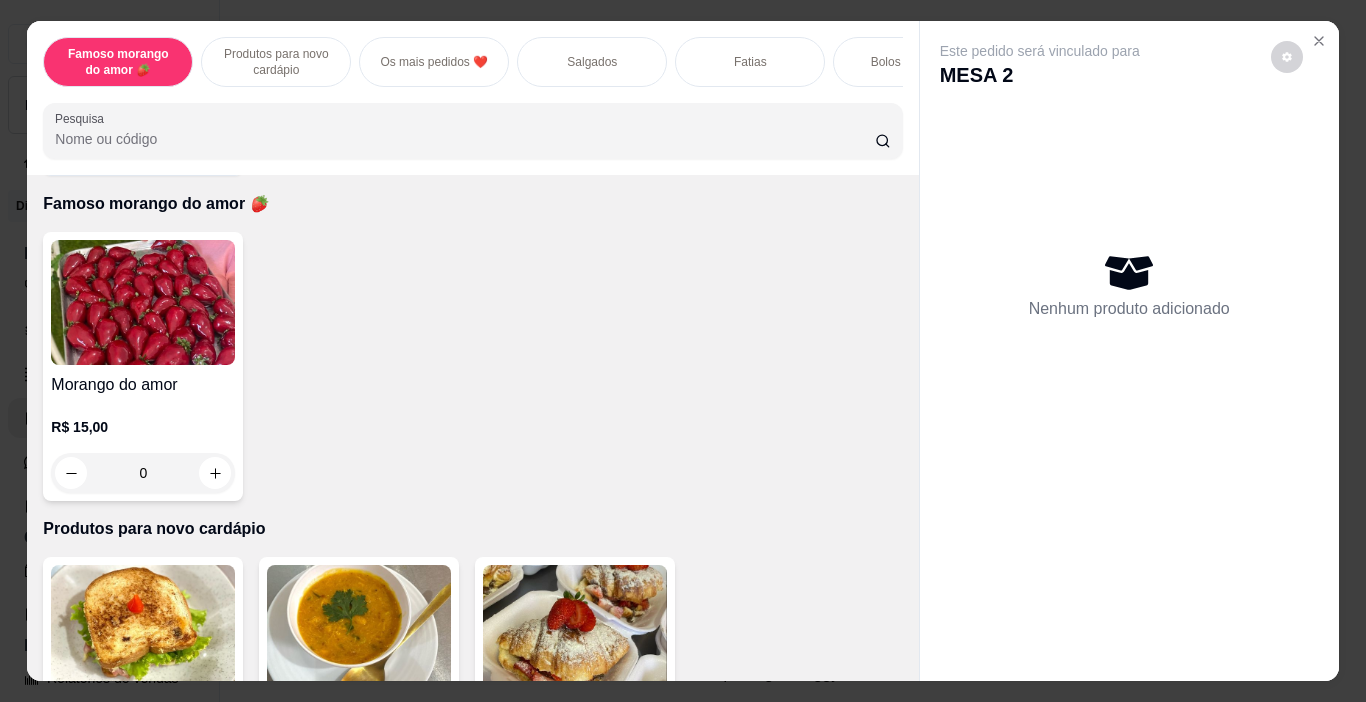 scroll, scrollTop: 100, scrollLeft: 0, axis: vertical 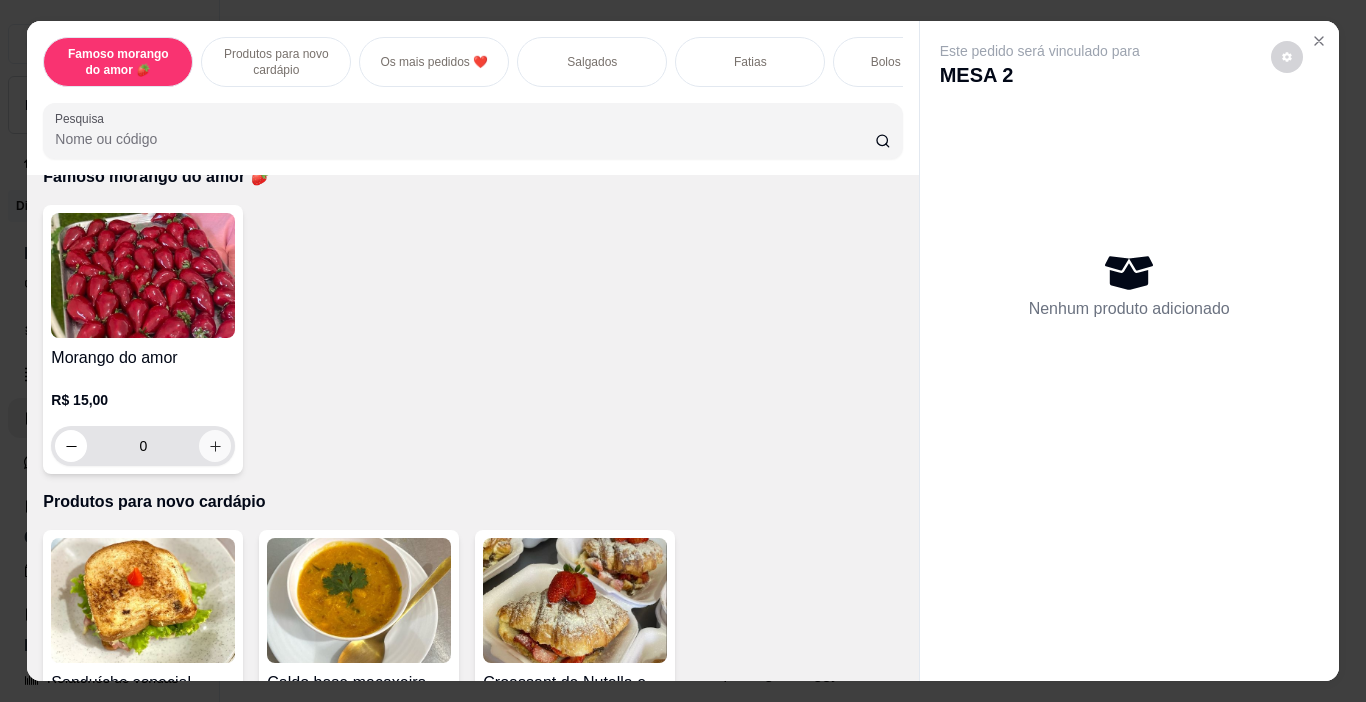 click at bounding box center [215, 446] 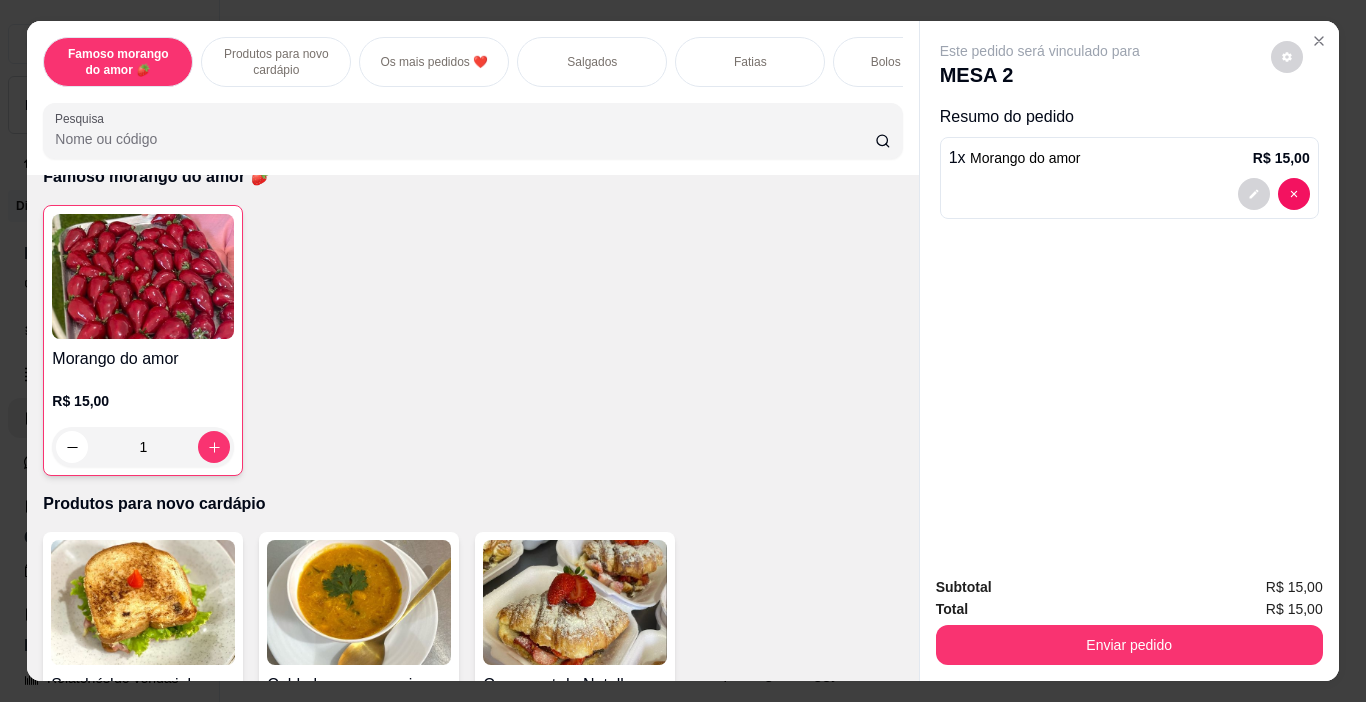 type on "1" 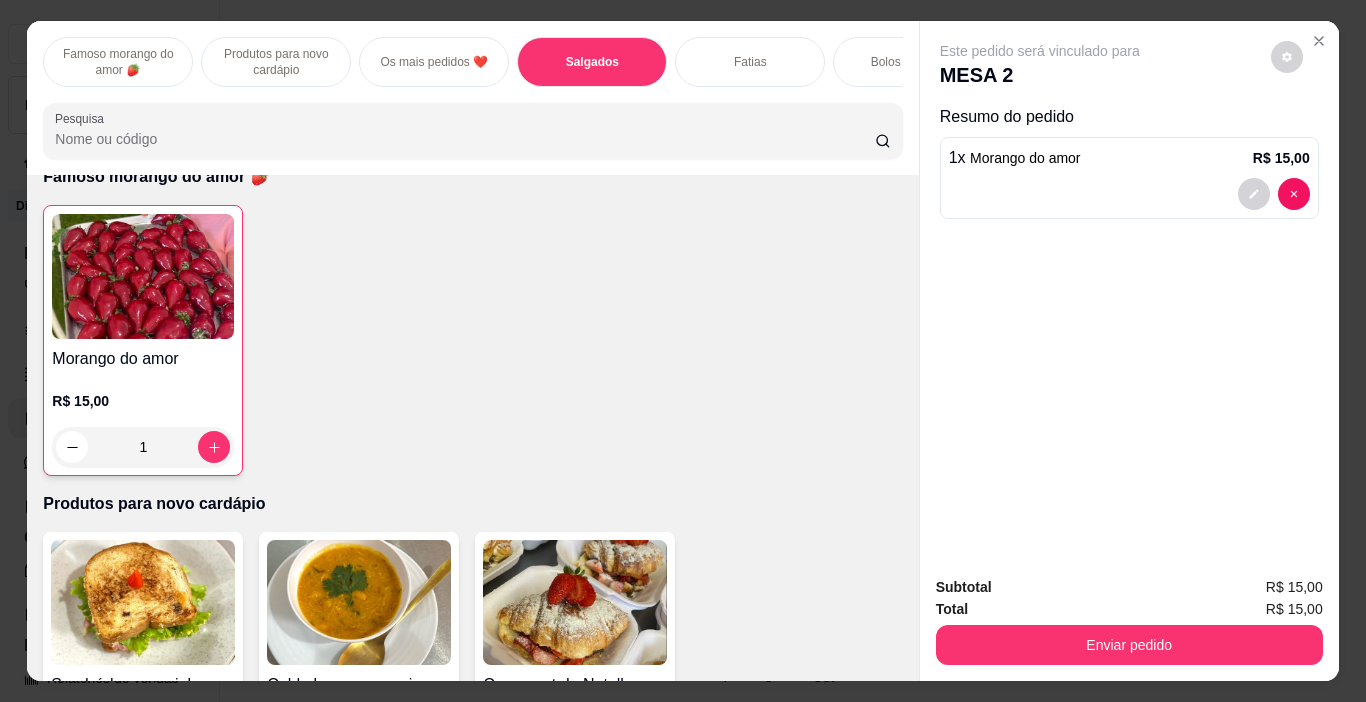 scroll, scrollTop: 1091, scrollLeft: 0, axis: vertical 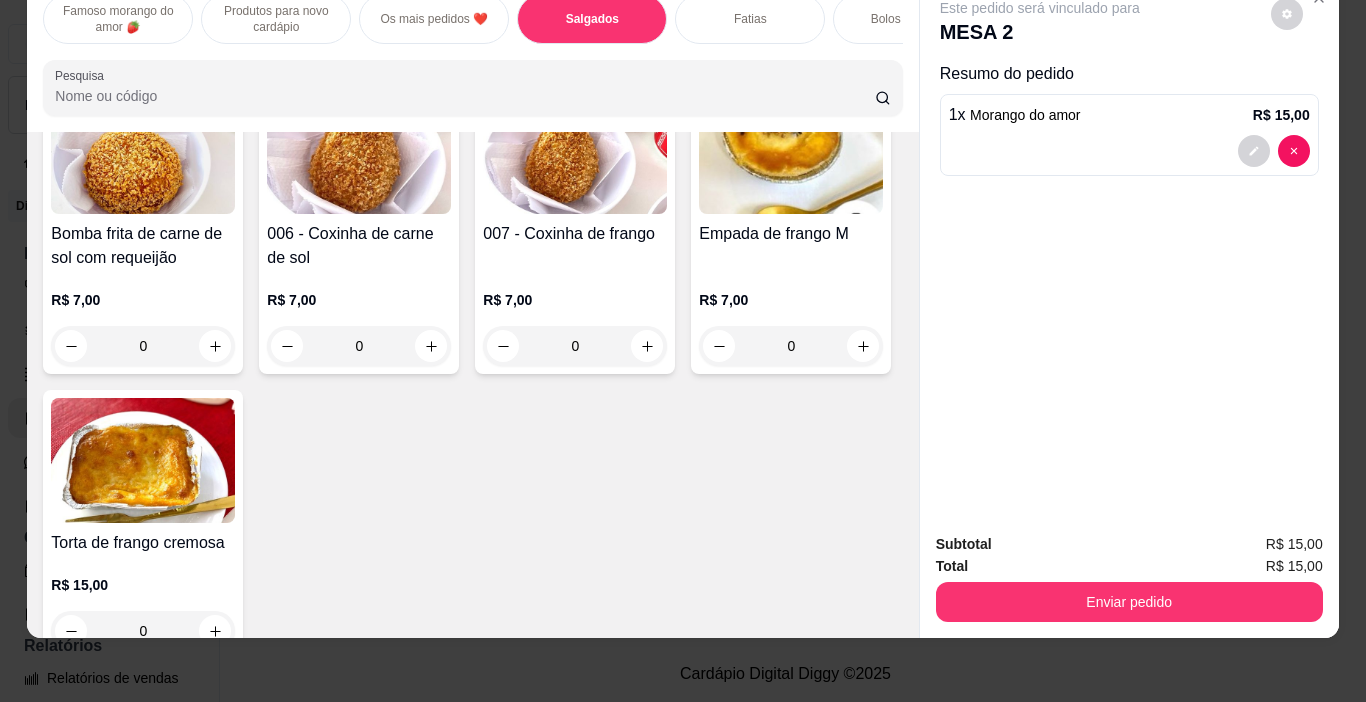 click 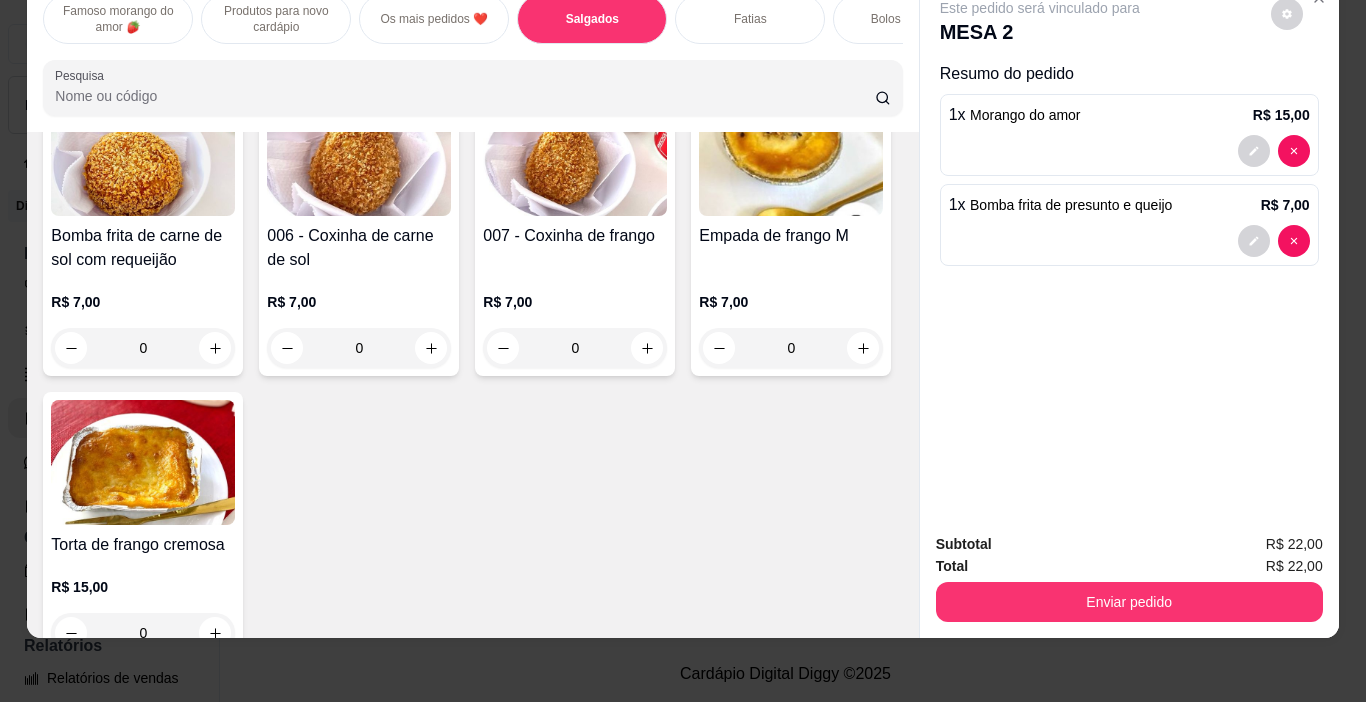 type on "1" 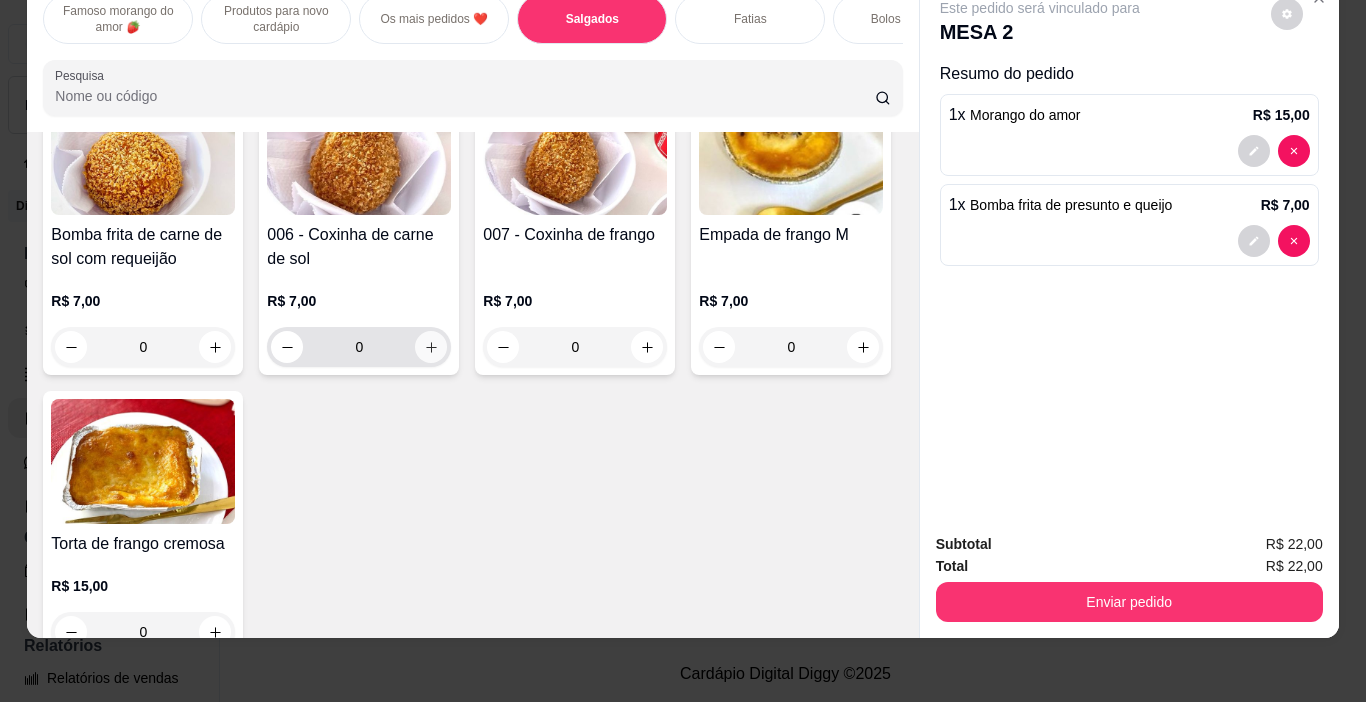 click at bounding box center [431, 347] 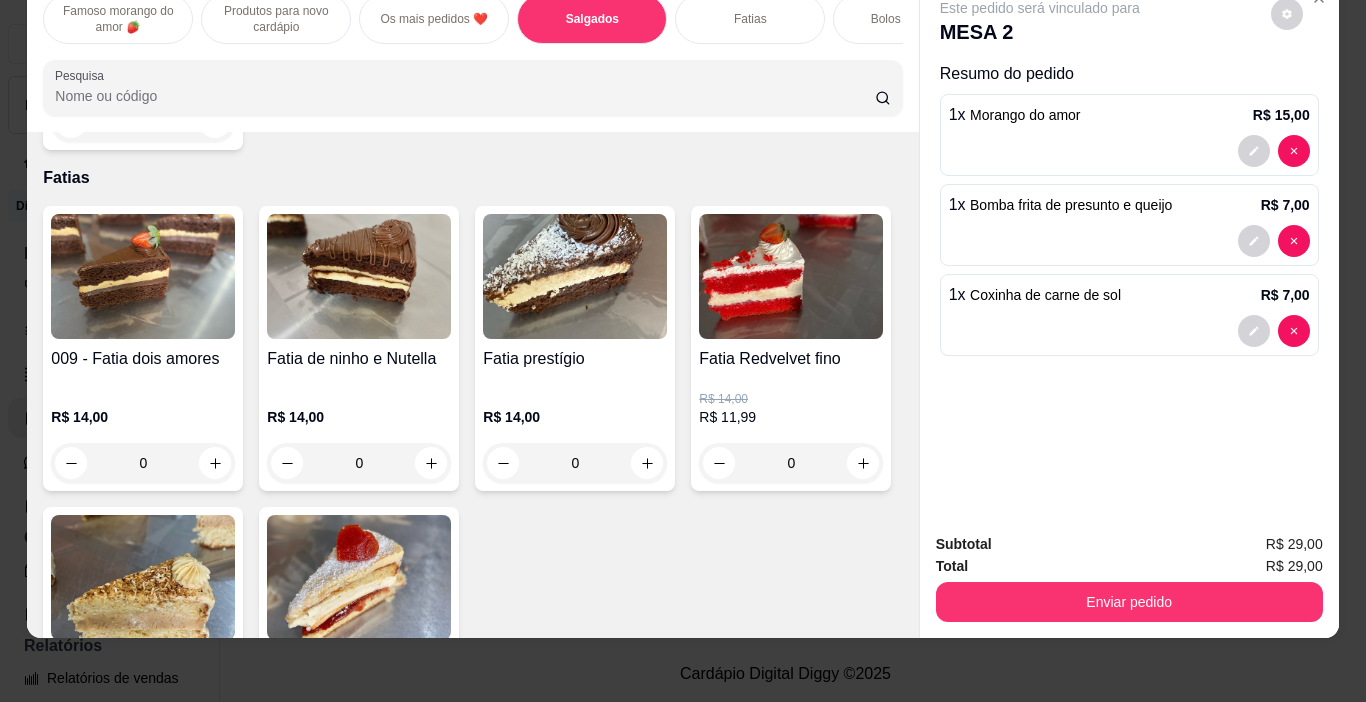 scroll, scrollTop: 1992, scrollLeft: 0, axis: vertical 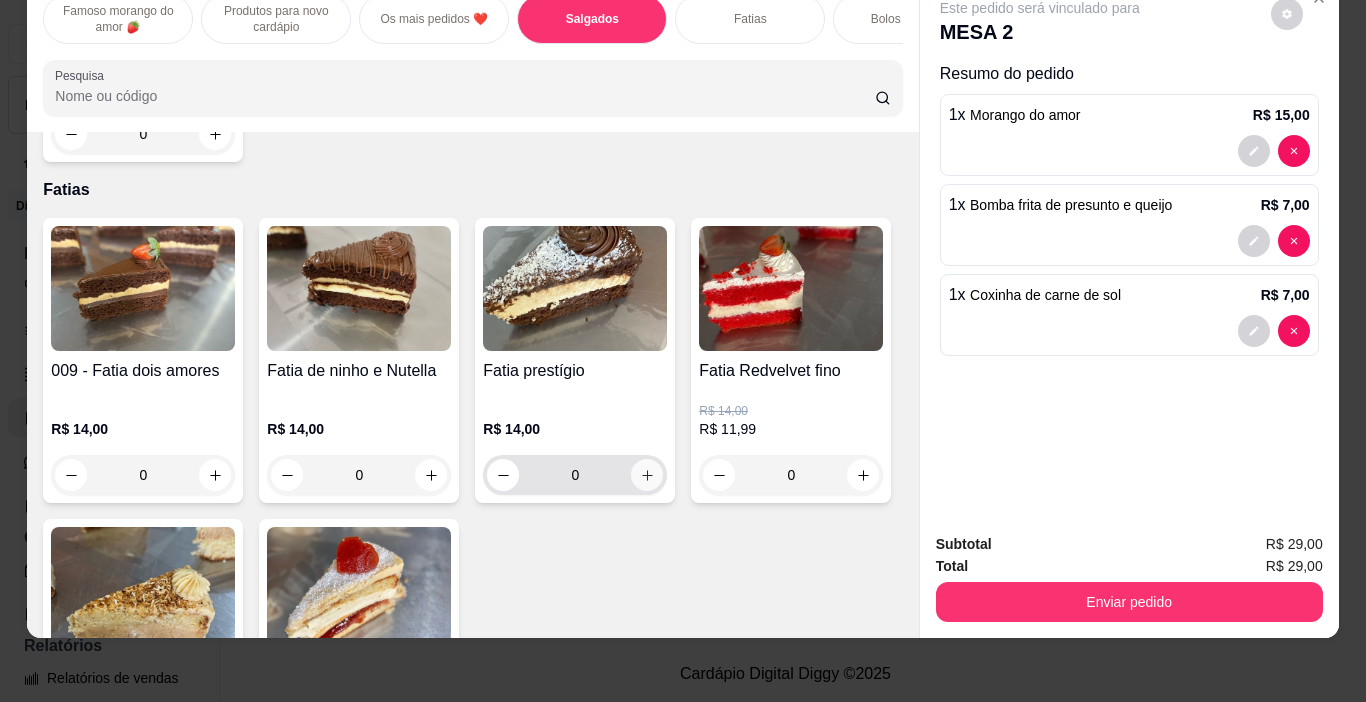 click 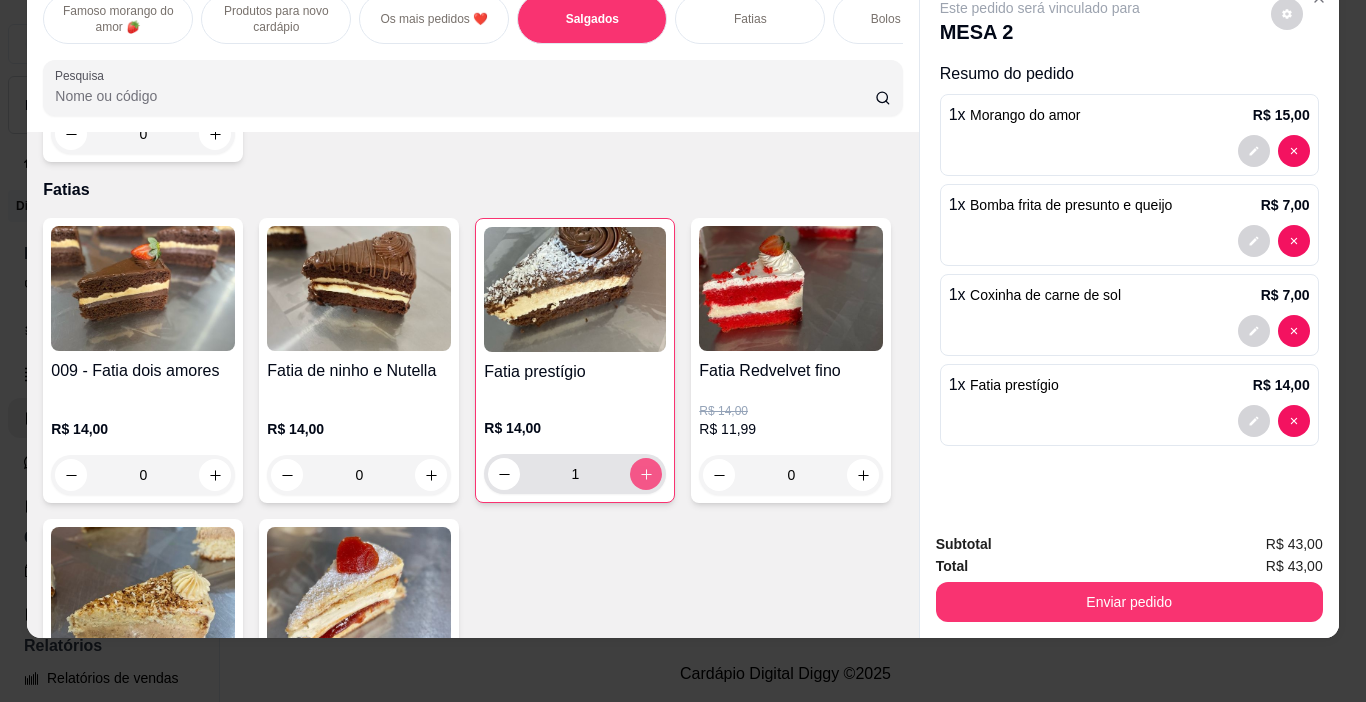 click at bounding box center (646, 474) 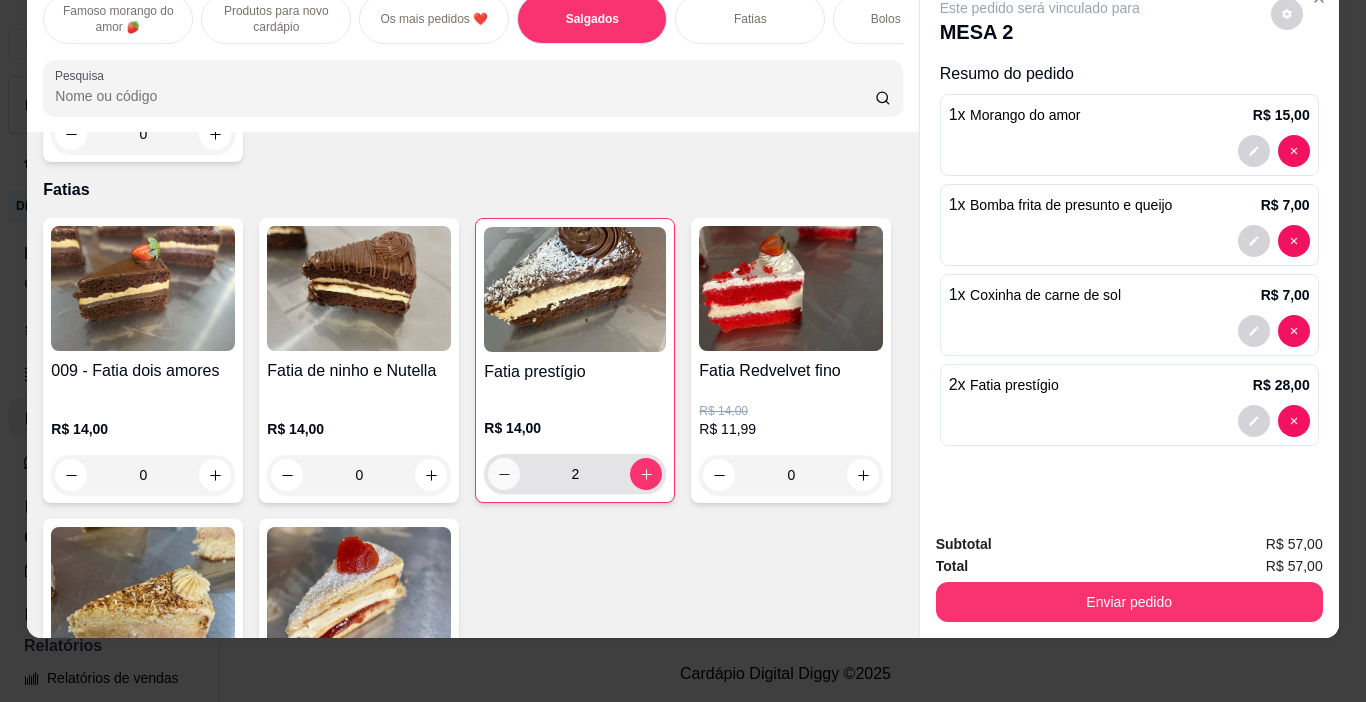 click 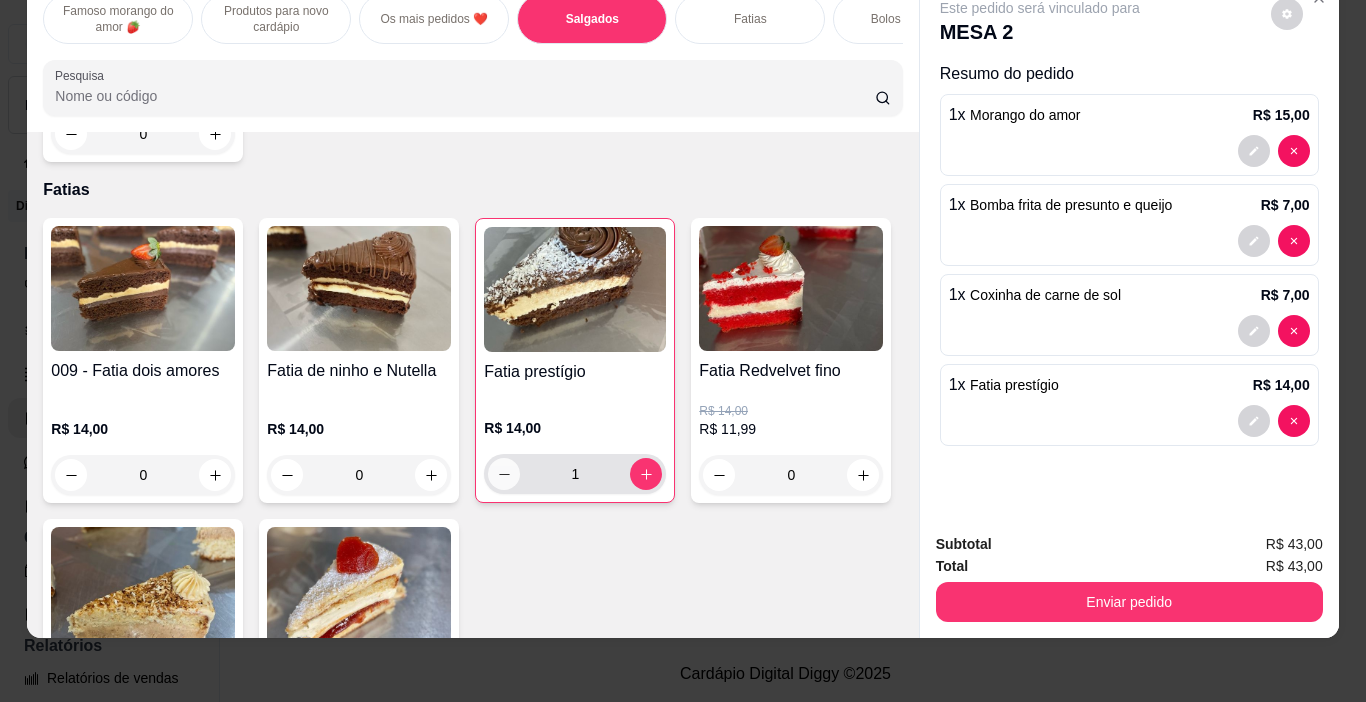 click 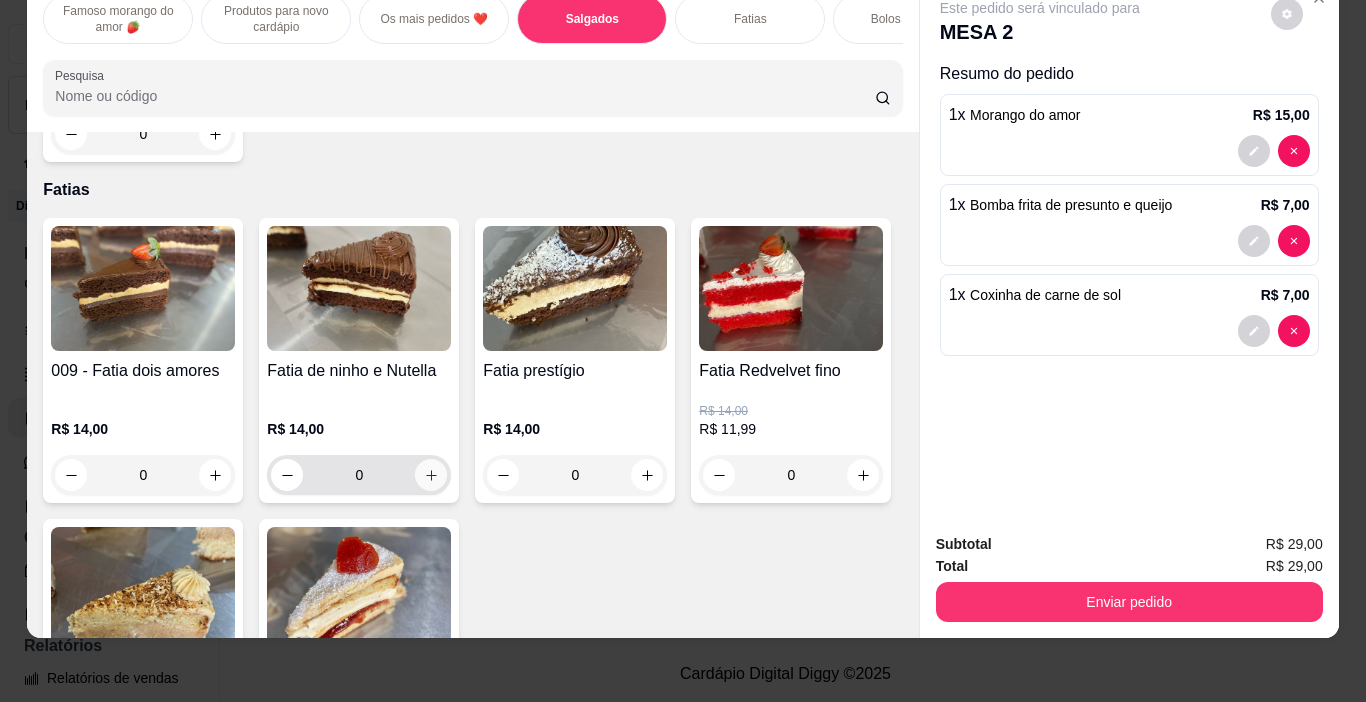 click 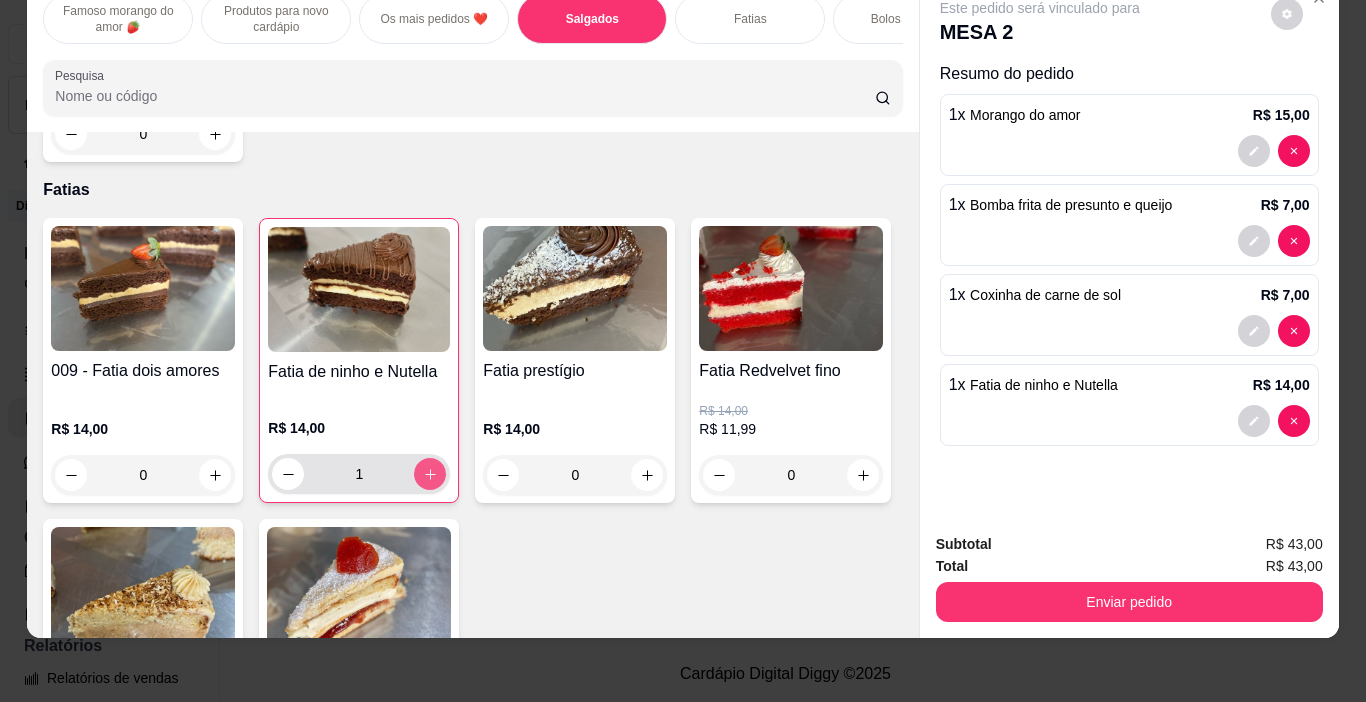 click 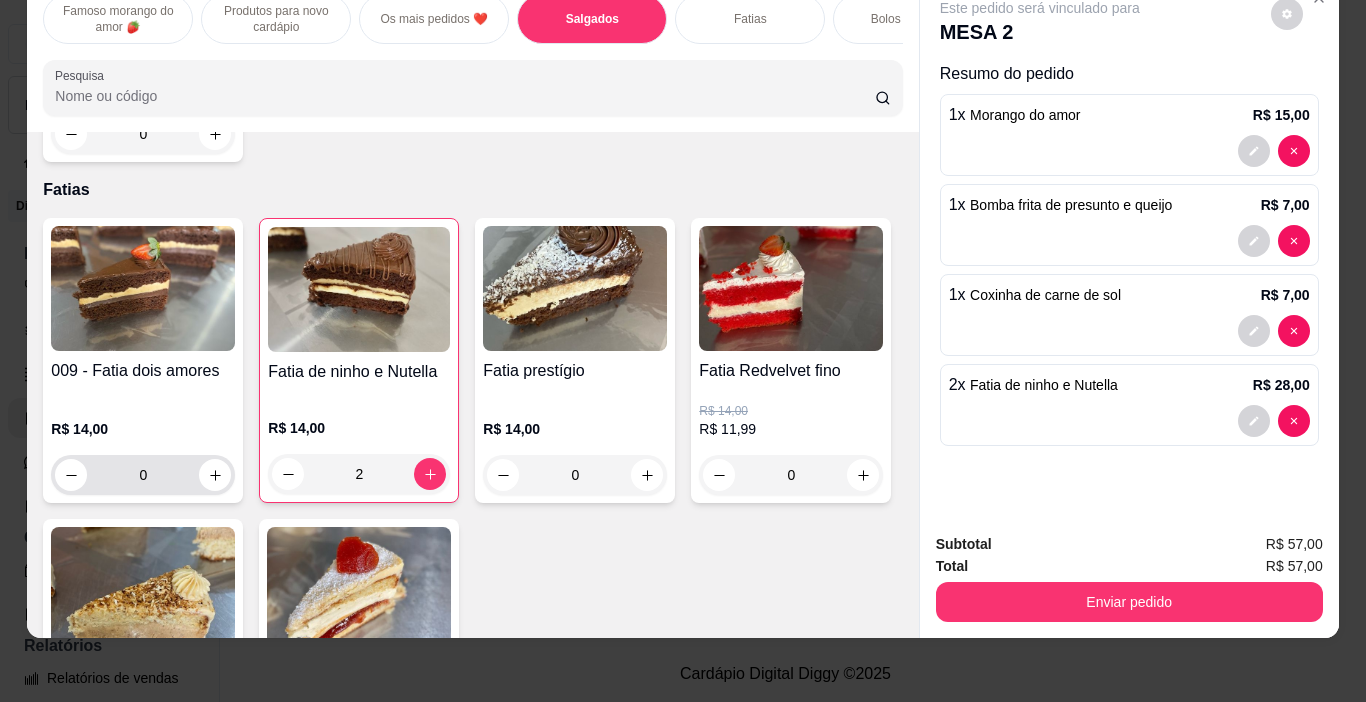 click 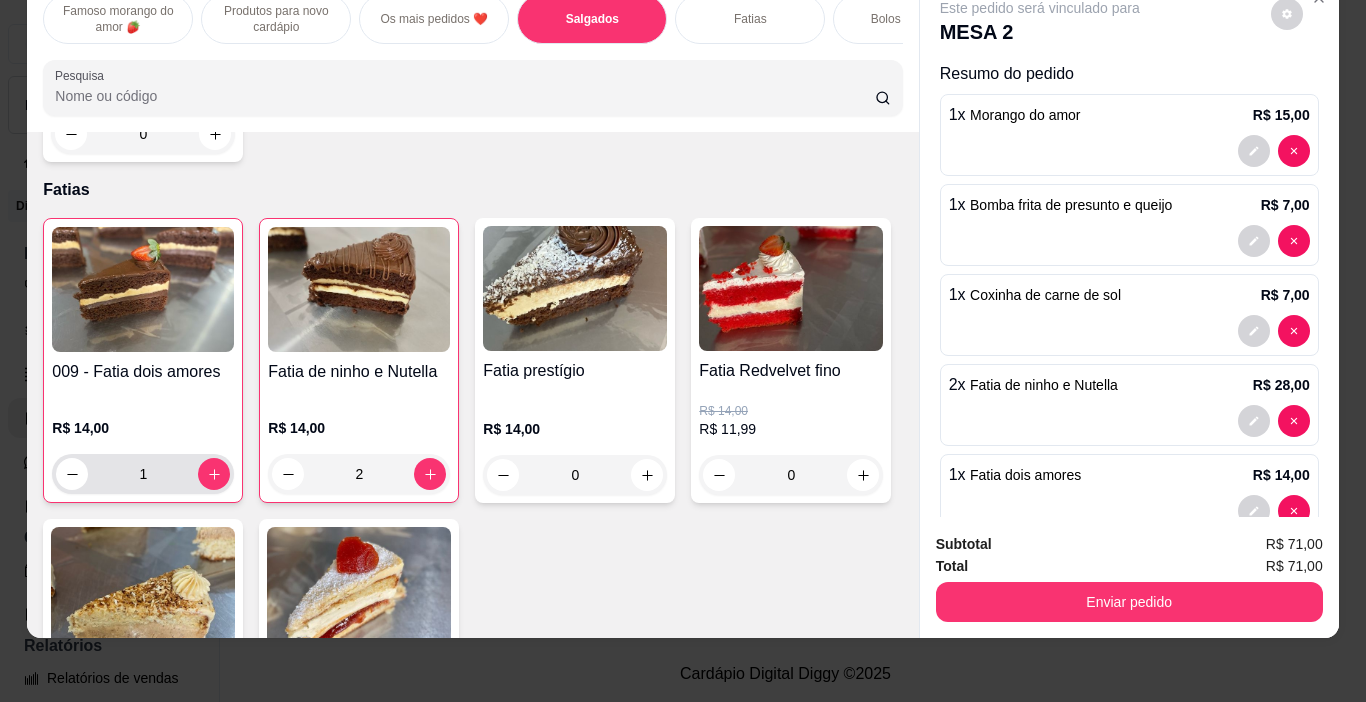 type on "1" 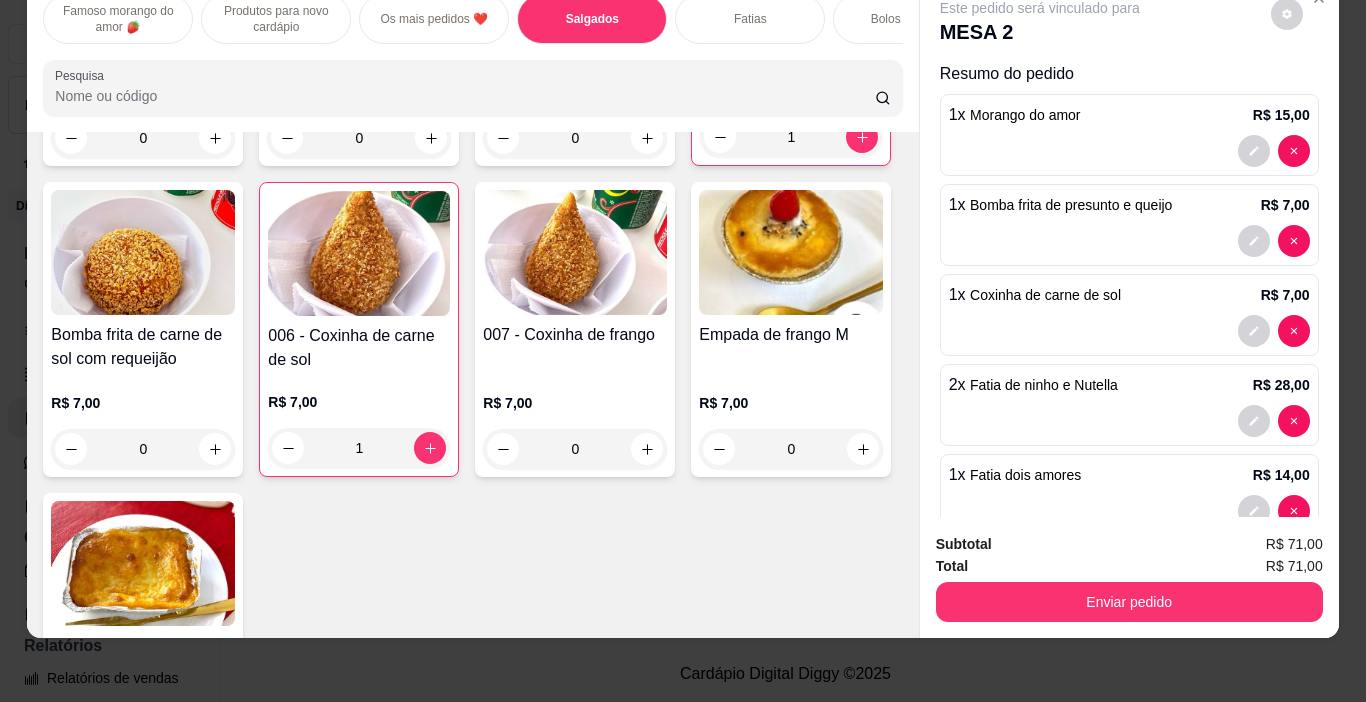 scroll, scrollTop: 1492, scrollLeft: 0, axis: vertical 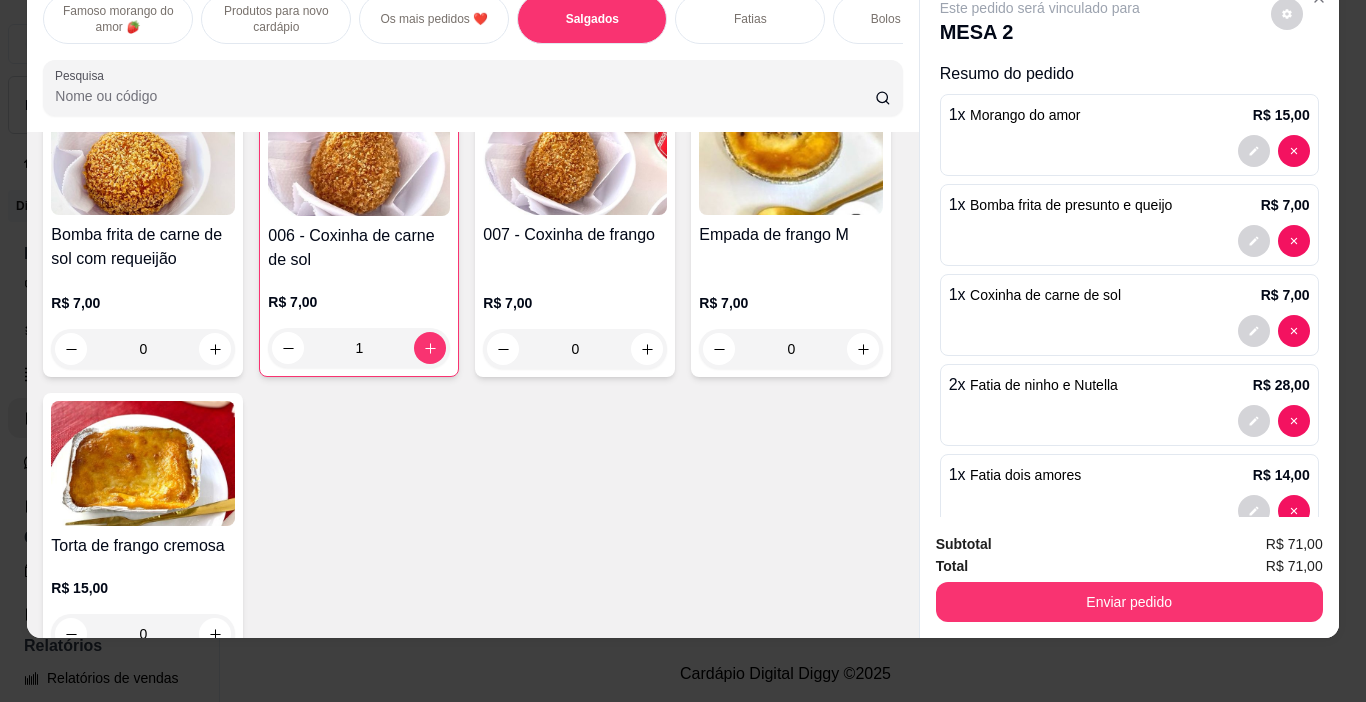 click 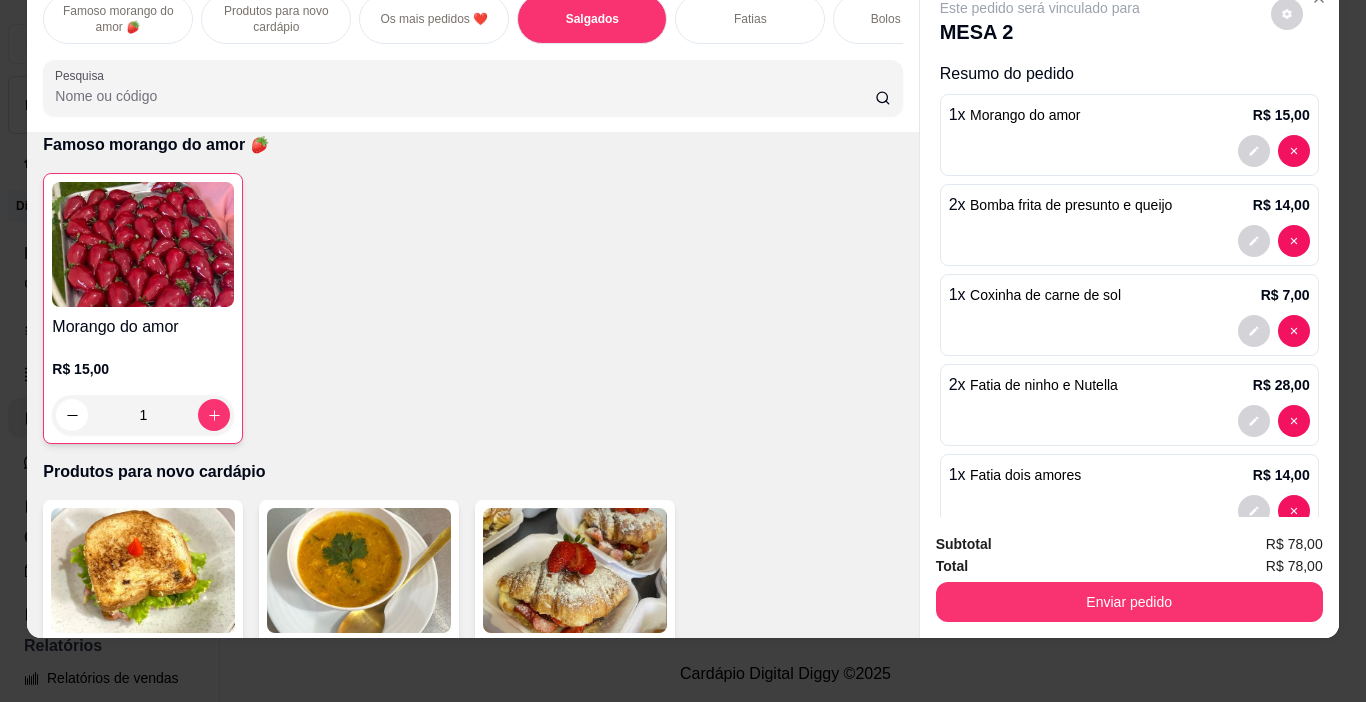 scroll, scrollTop: 100, scrollLeft: 0, axis: vertical 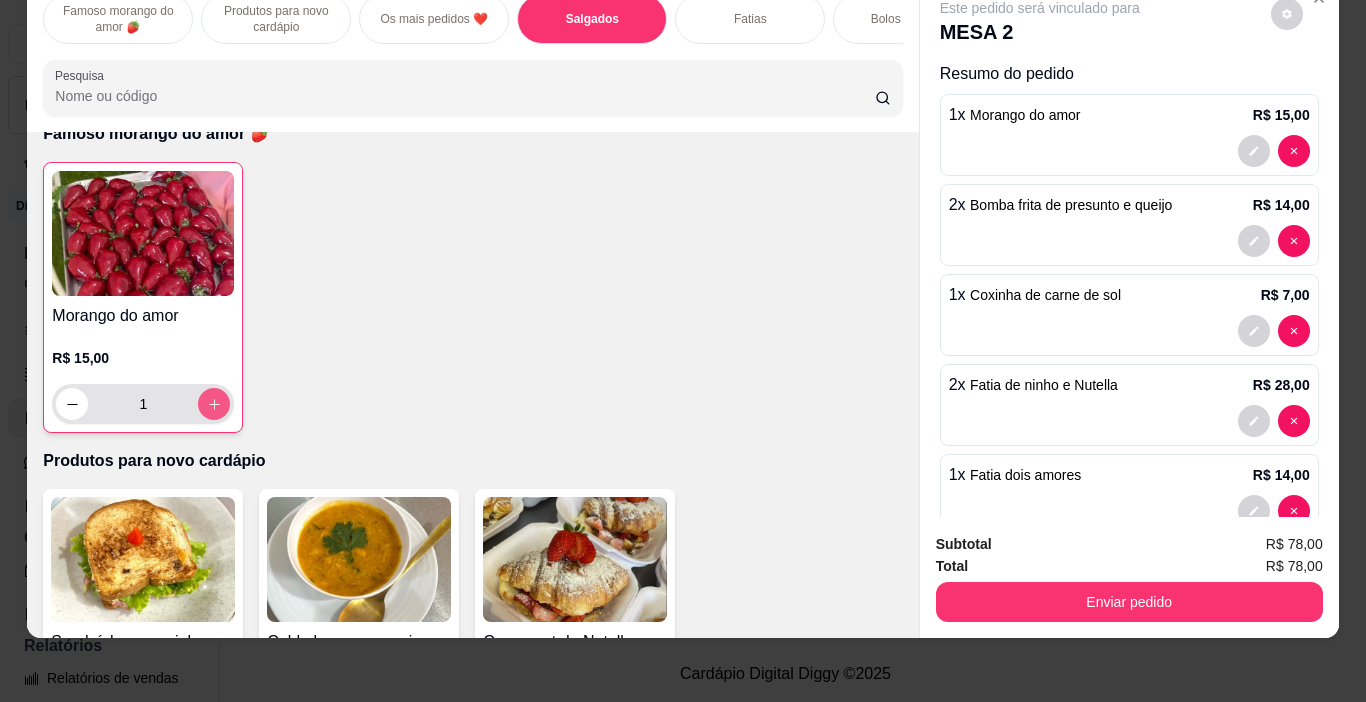 click 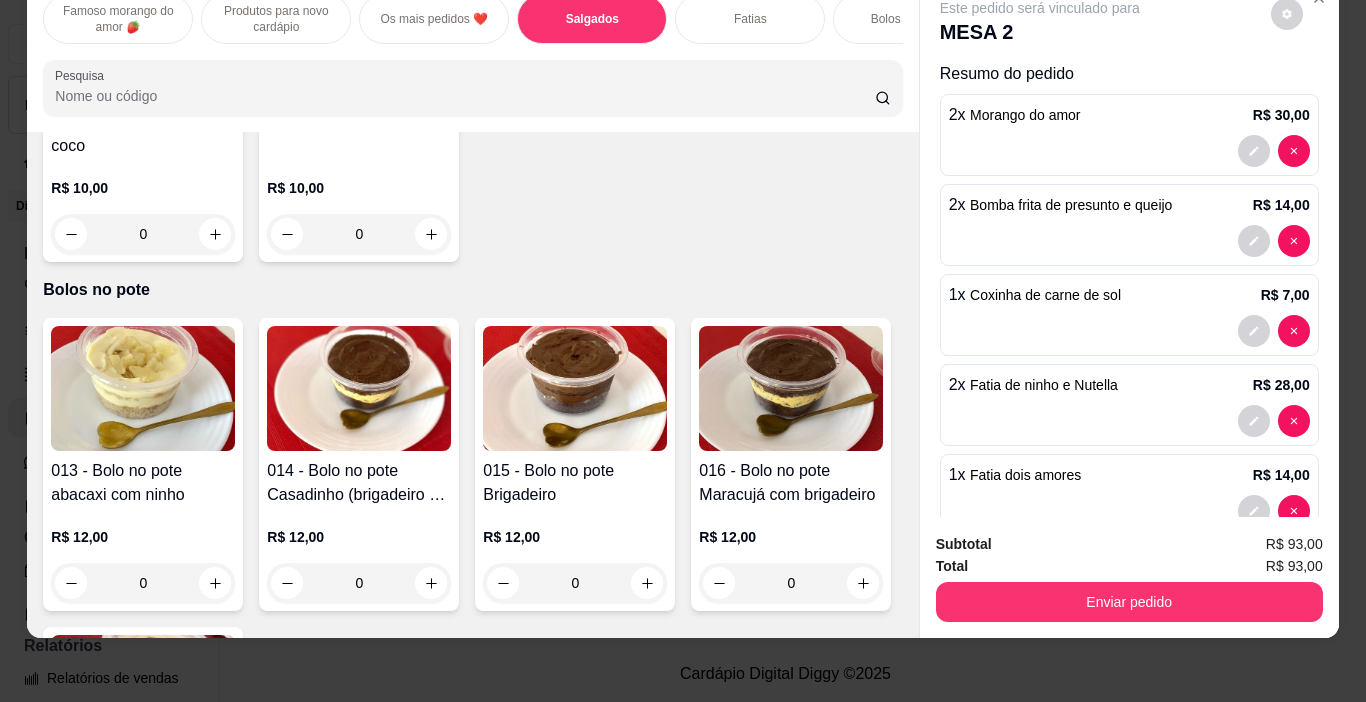 scroll, scrollTop: 3700, scrollLeft: 0, axis: vertical 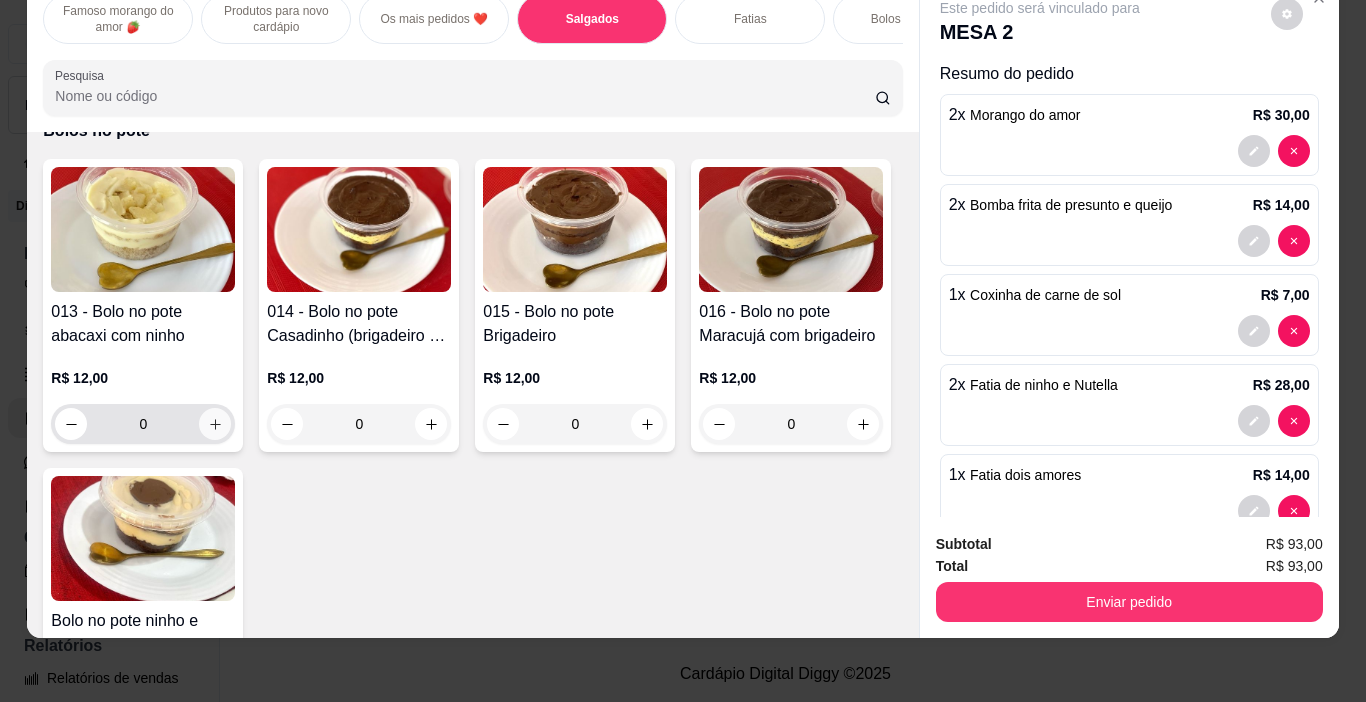click 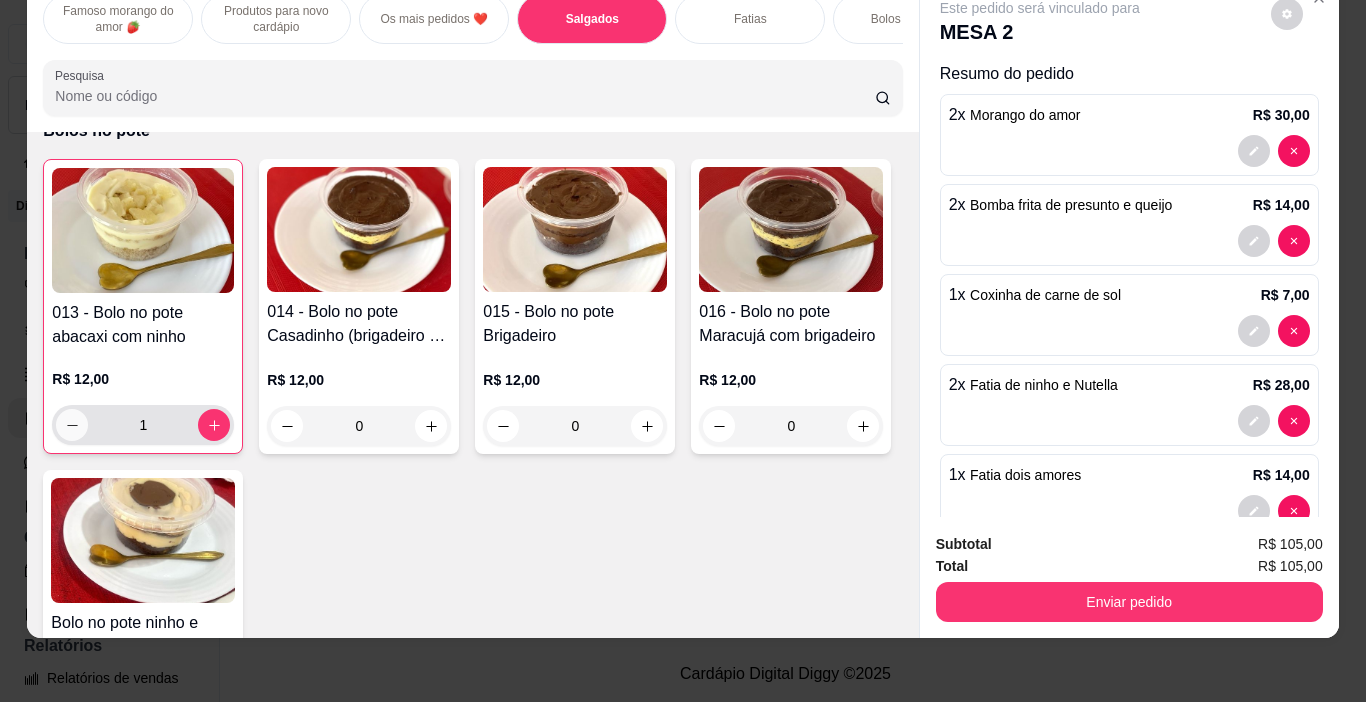 click 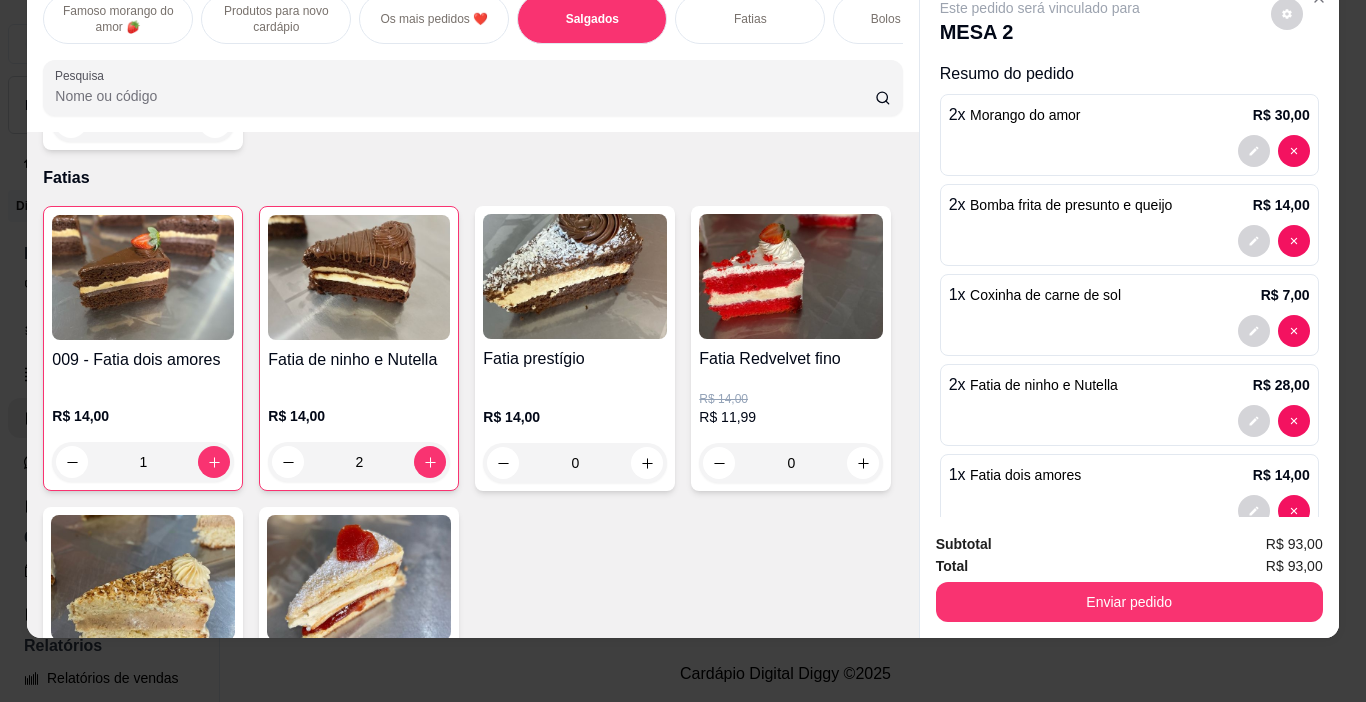 scroll, scrollTop: 2000, scrollLeft: 0, axis: vertical 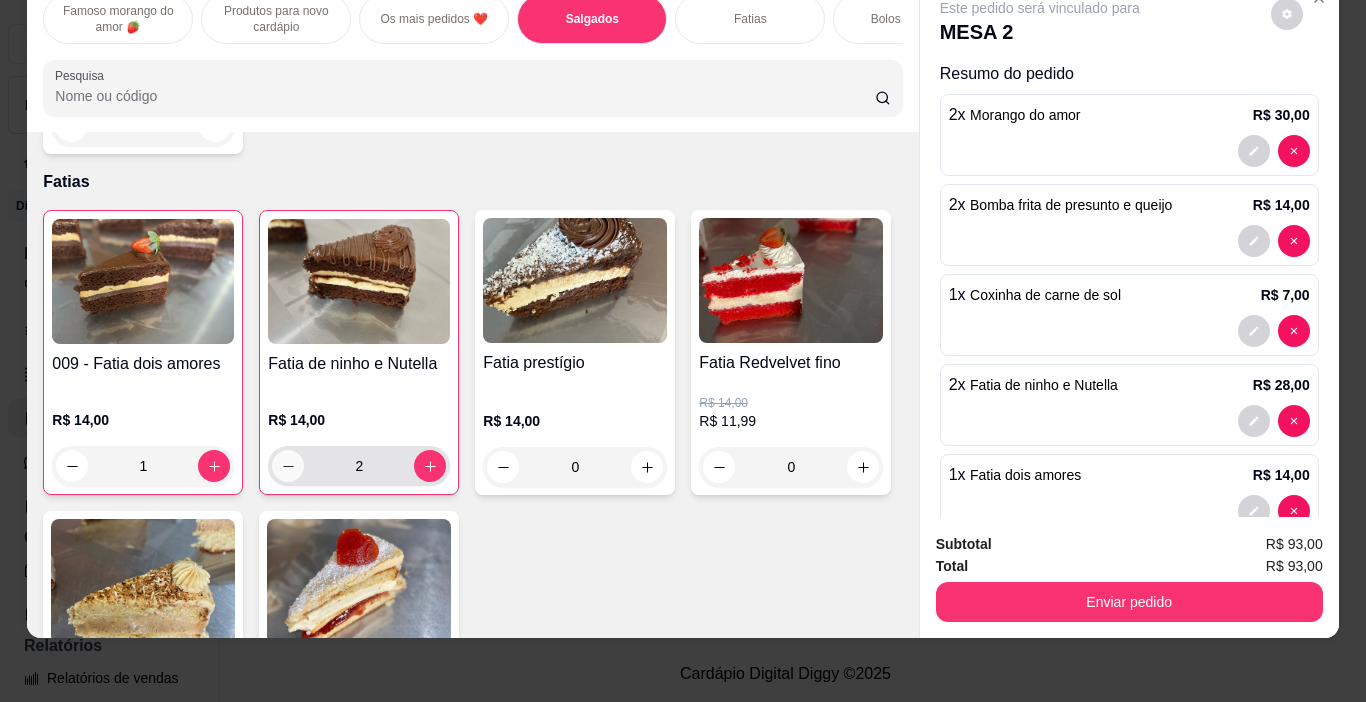 click at bounding box center (288, 466) 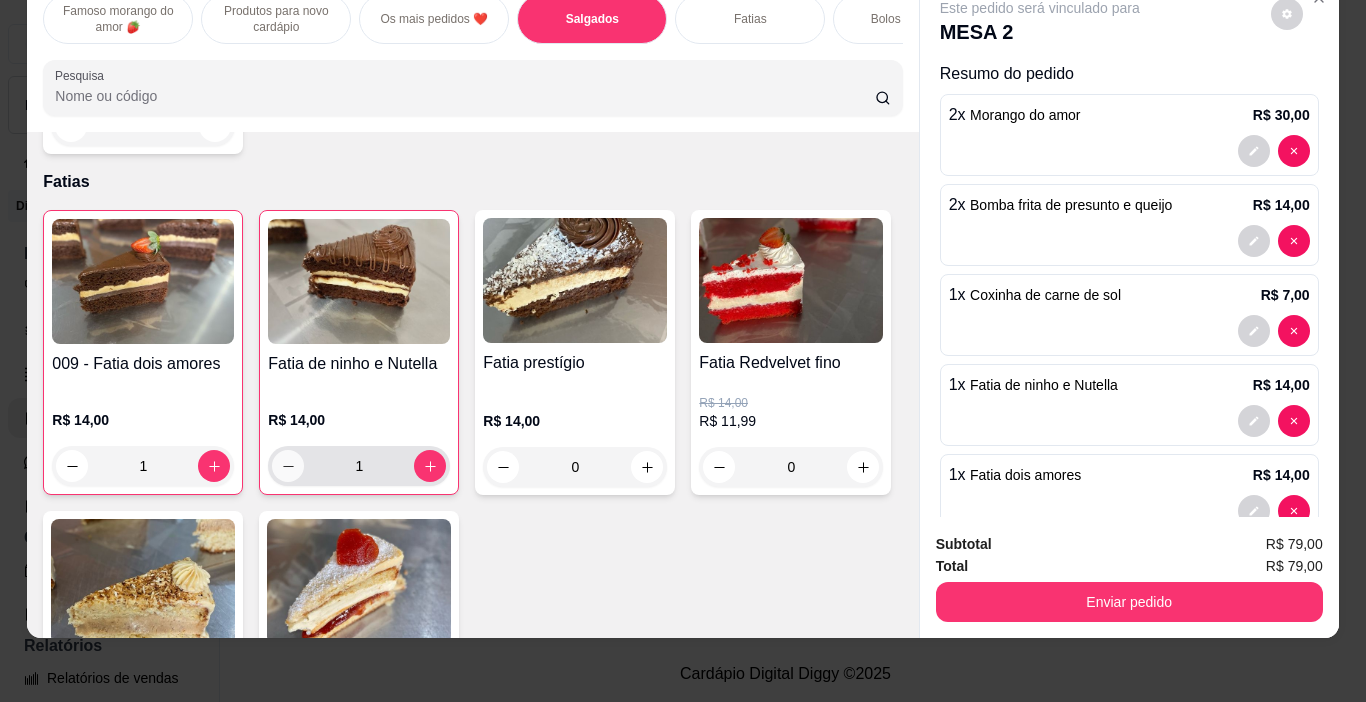 click 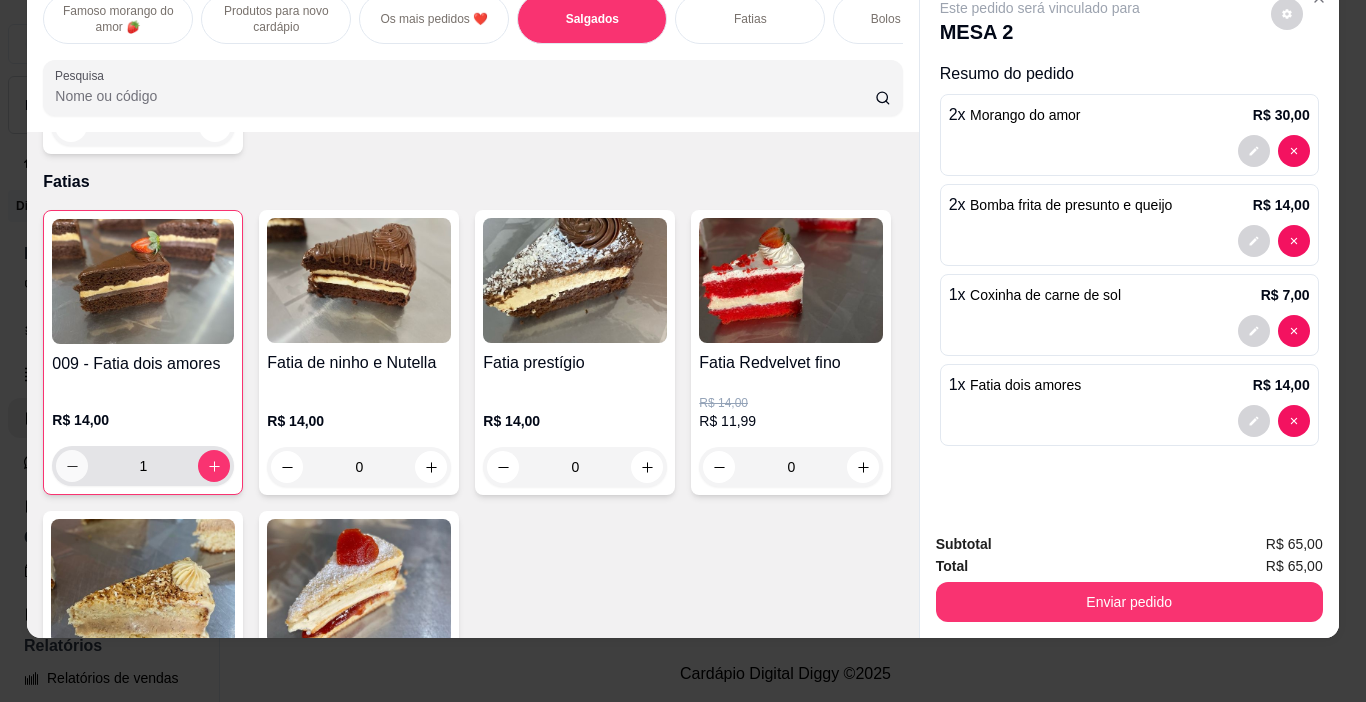 click at bounding box center (72, 466) 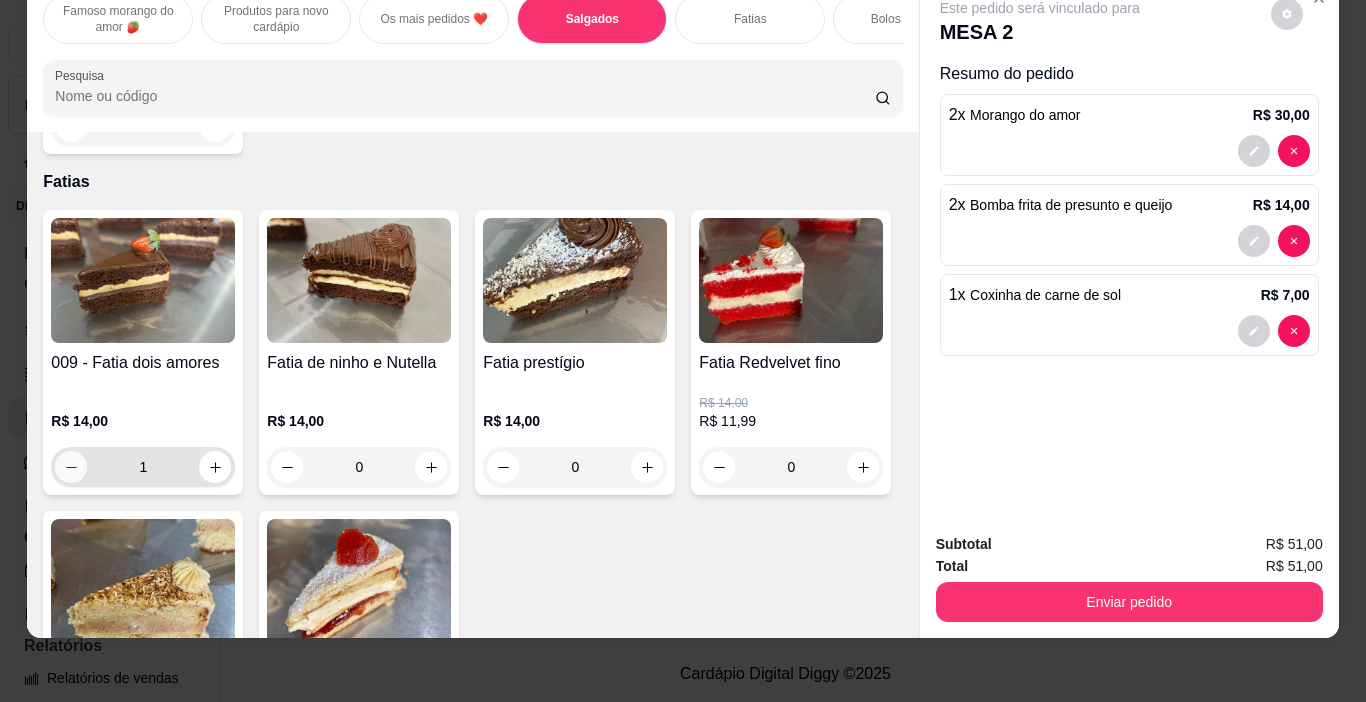 type on "0" 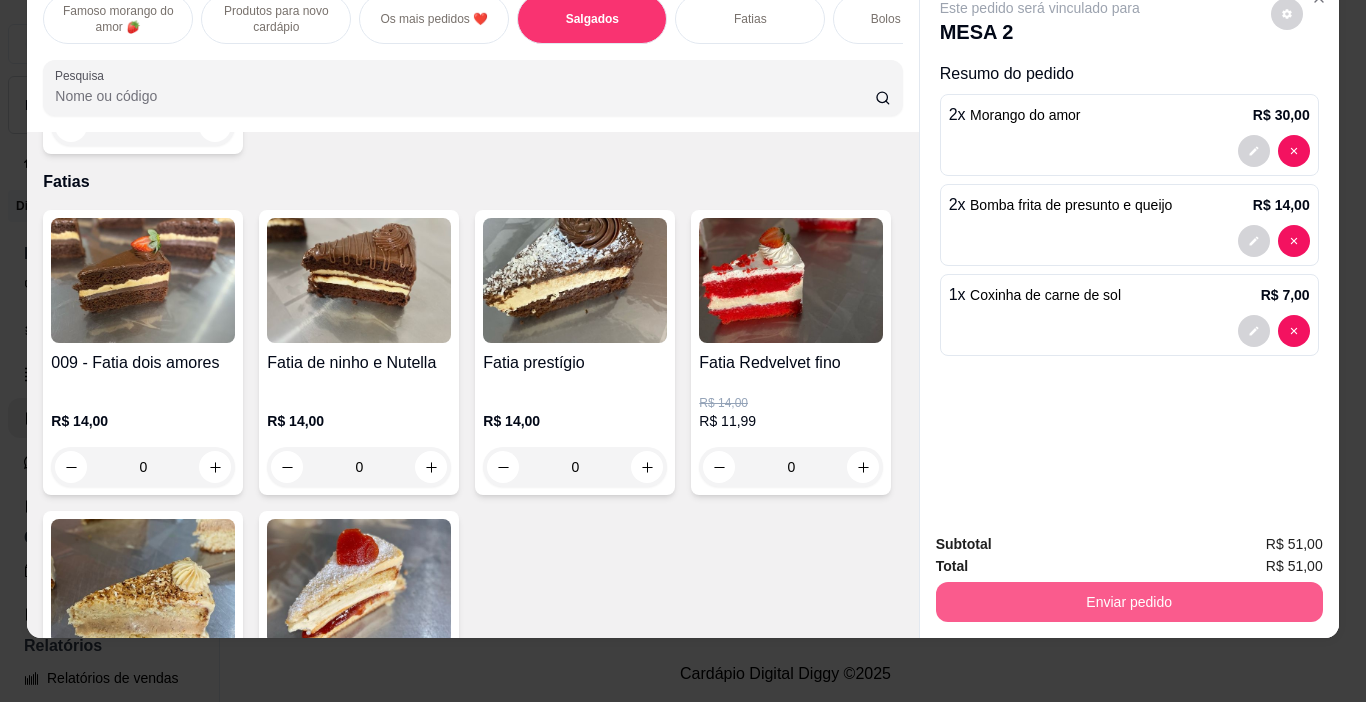 click on "Enviar pedido" at bounding box center [1129, 602] 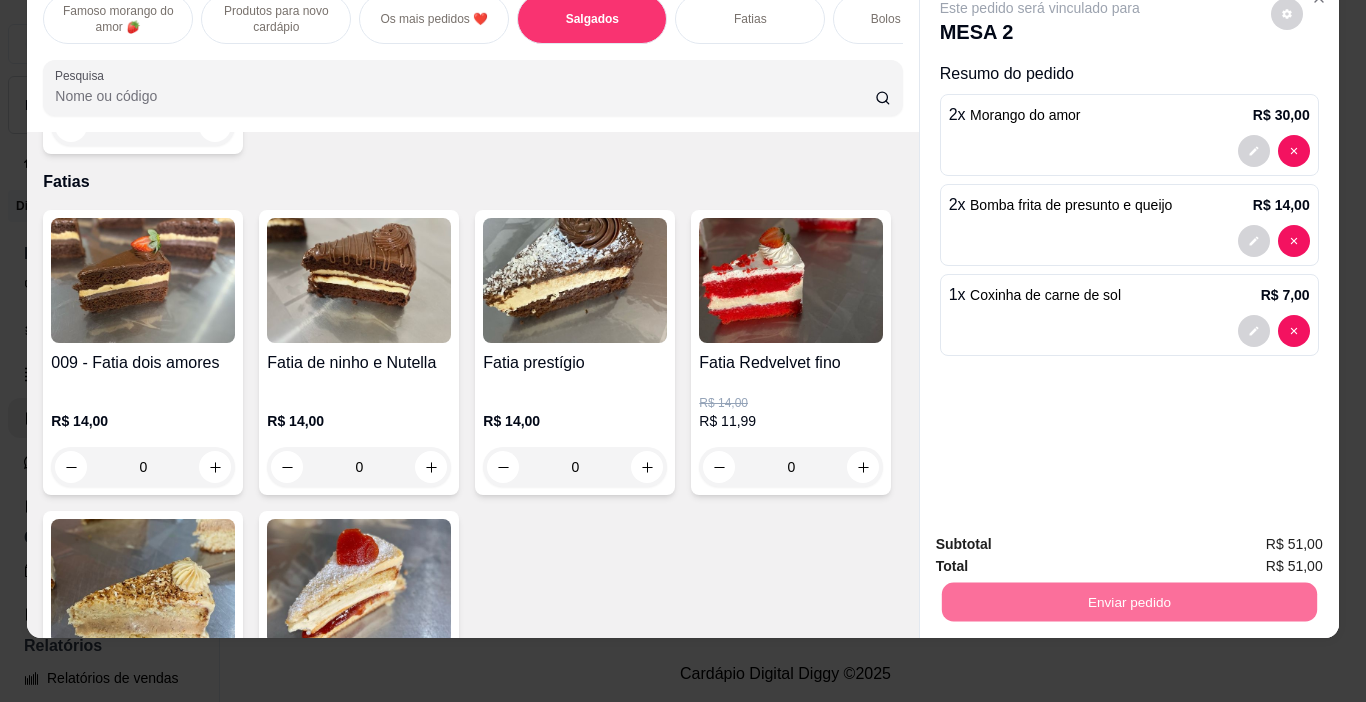 click on "Não registrar e enviar pedido" at bounding box center [1063, 538] 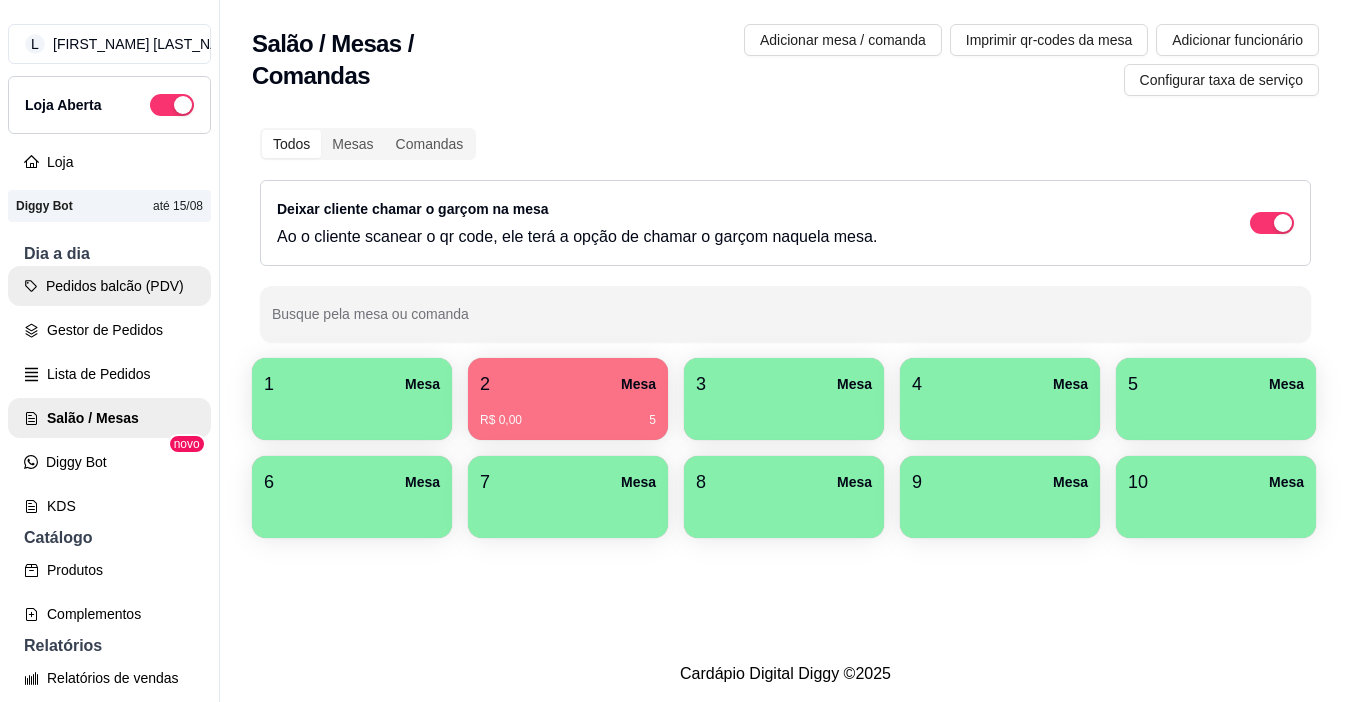 click on "Pedidos balcão (PDV)" at bounding box center (109, 286) 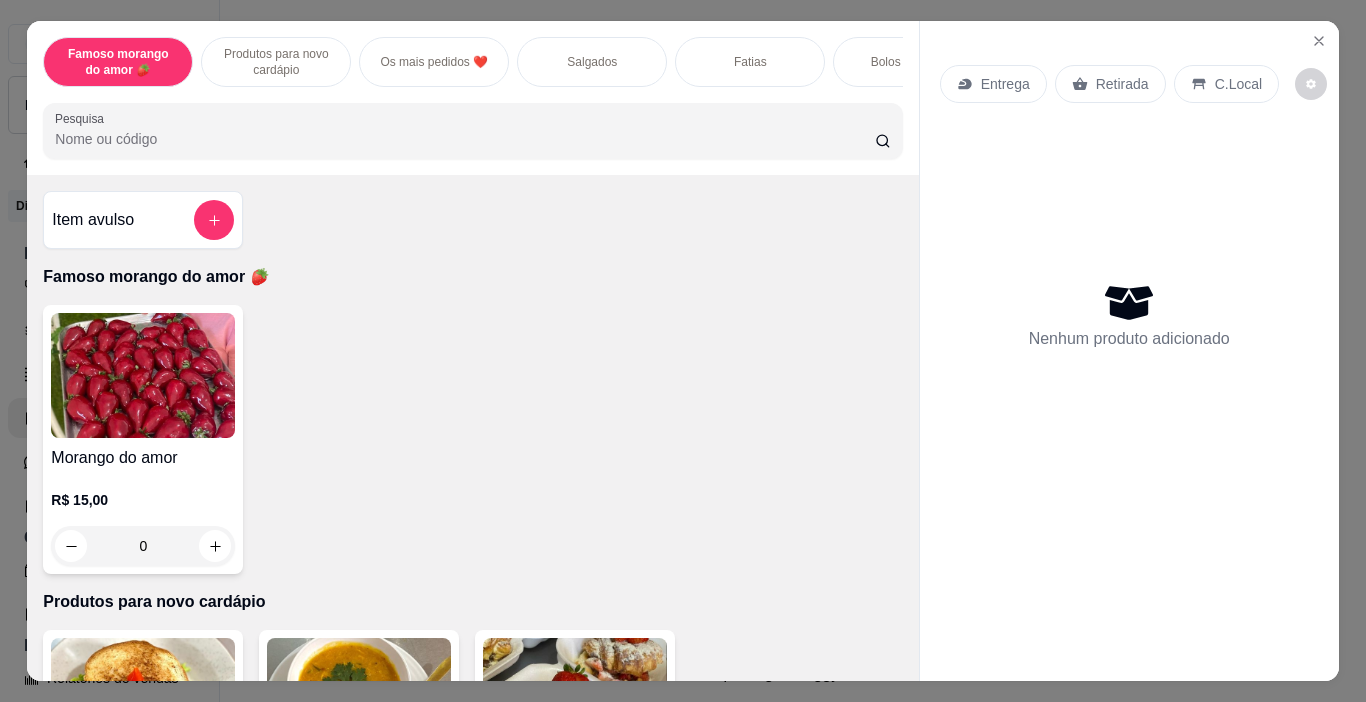 click on "Fatias" at bounding box center [750, 62] 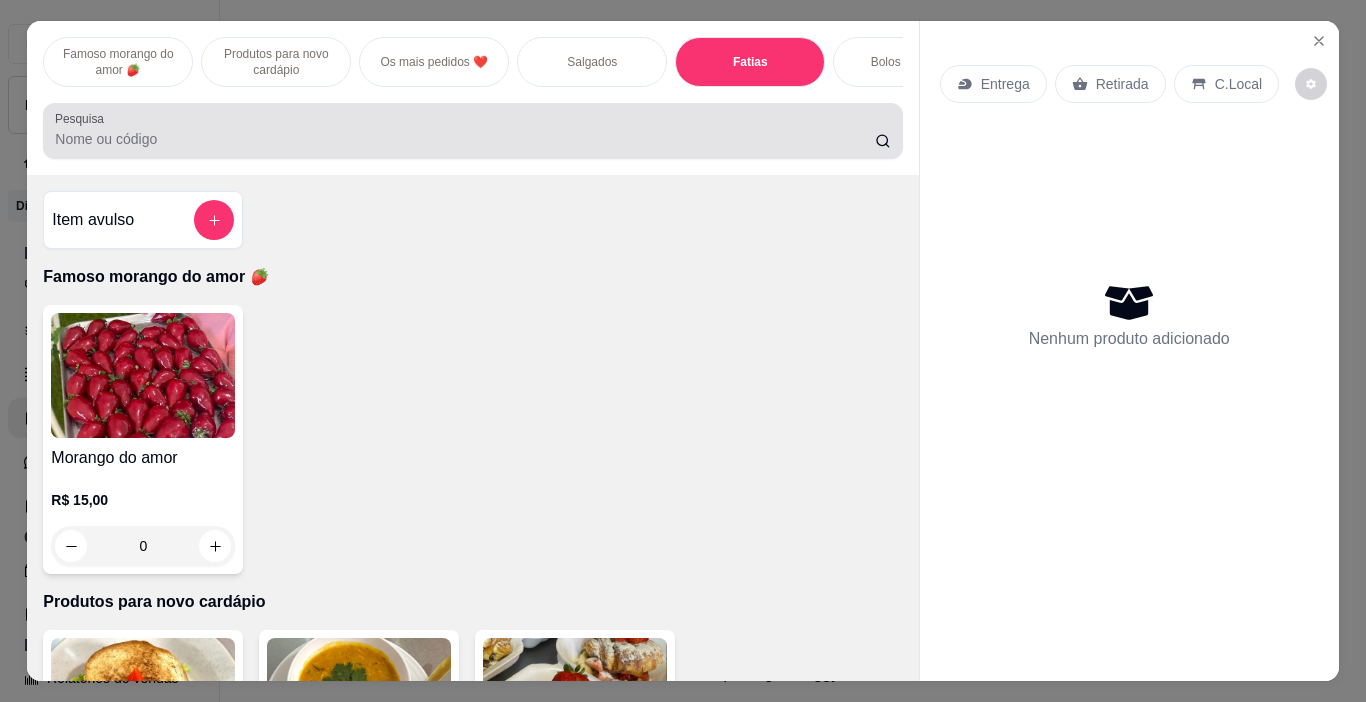 scroll, scrollTop: 2032, scrollLeft: 0, axis: vertical 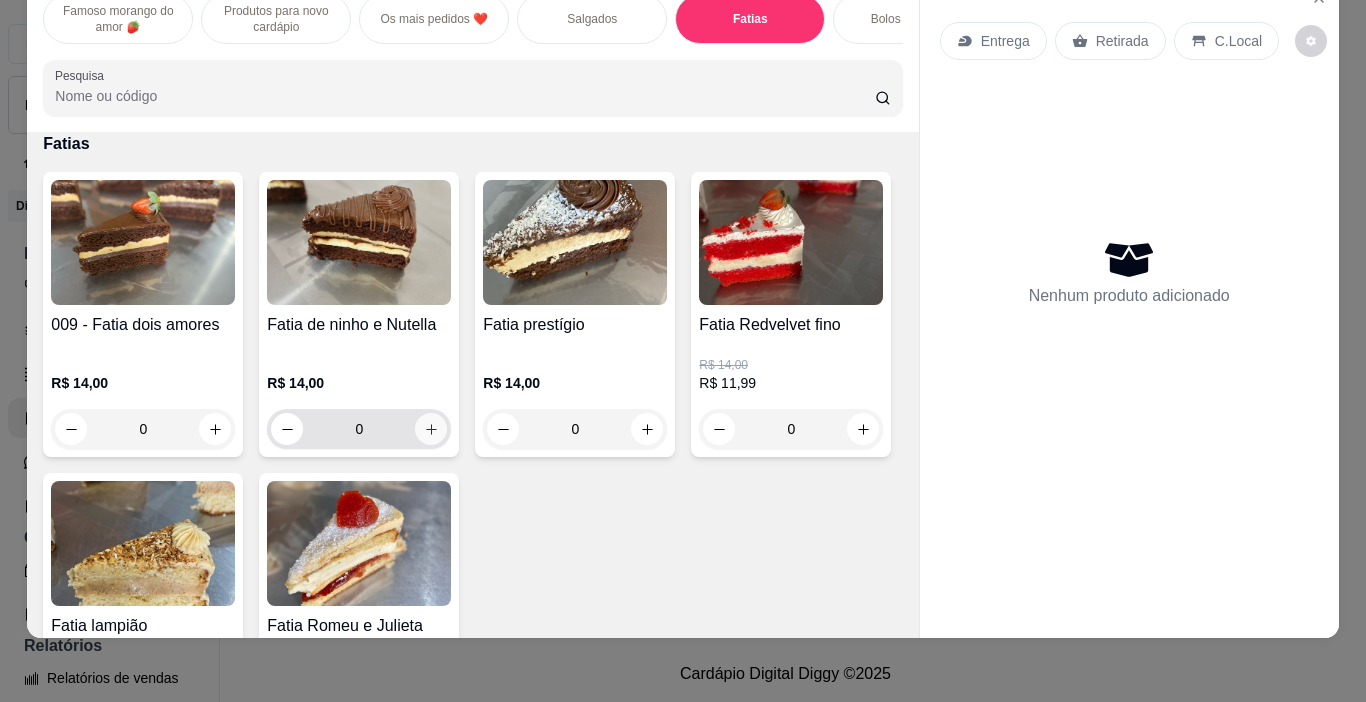 click 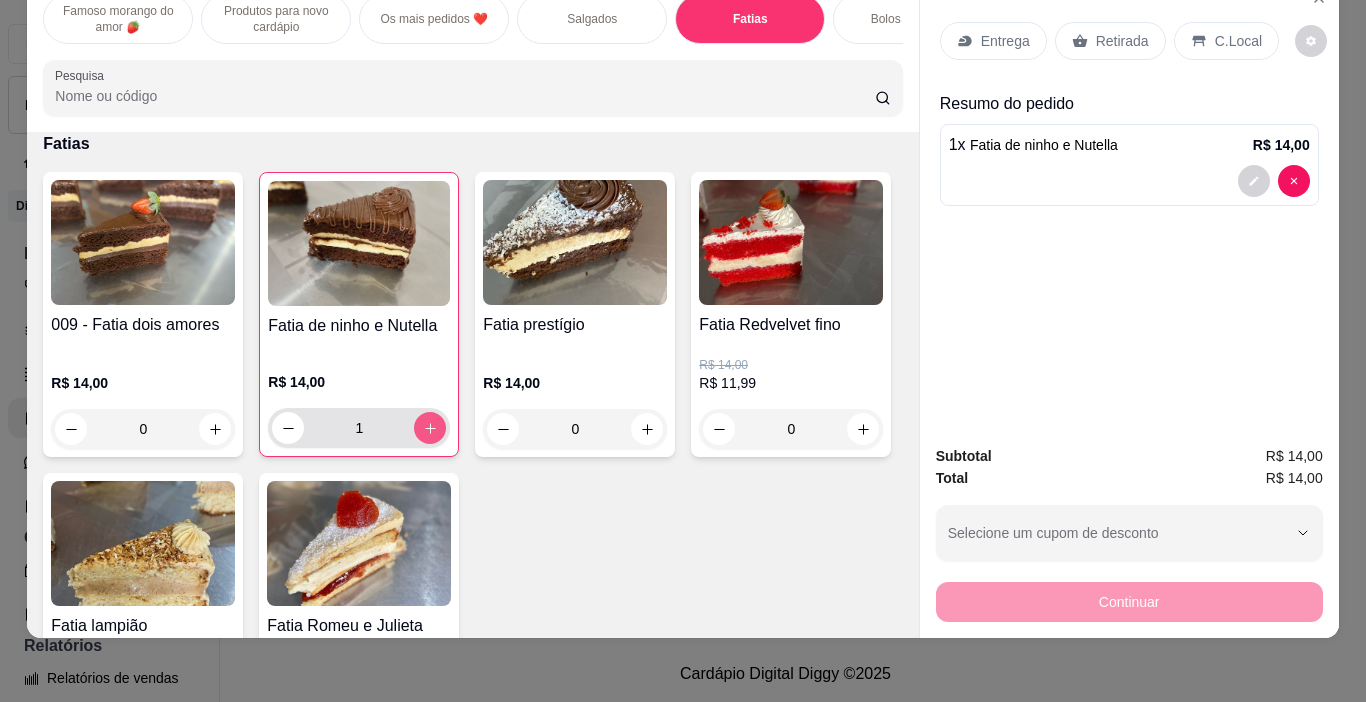click 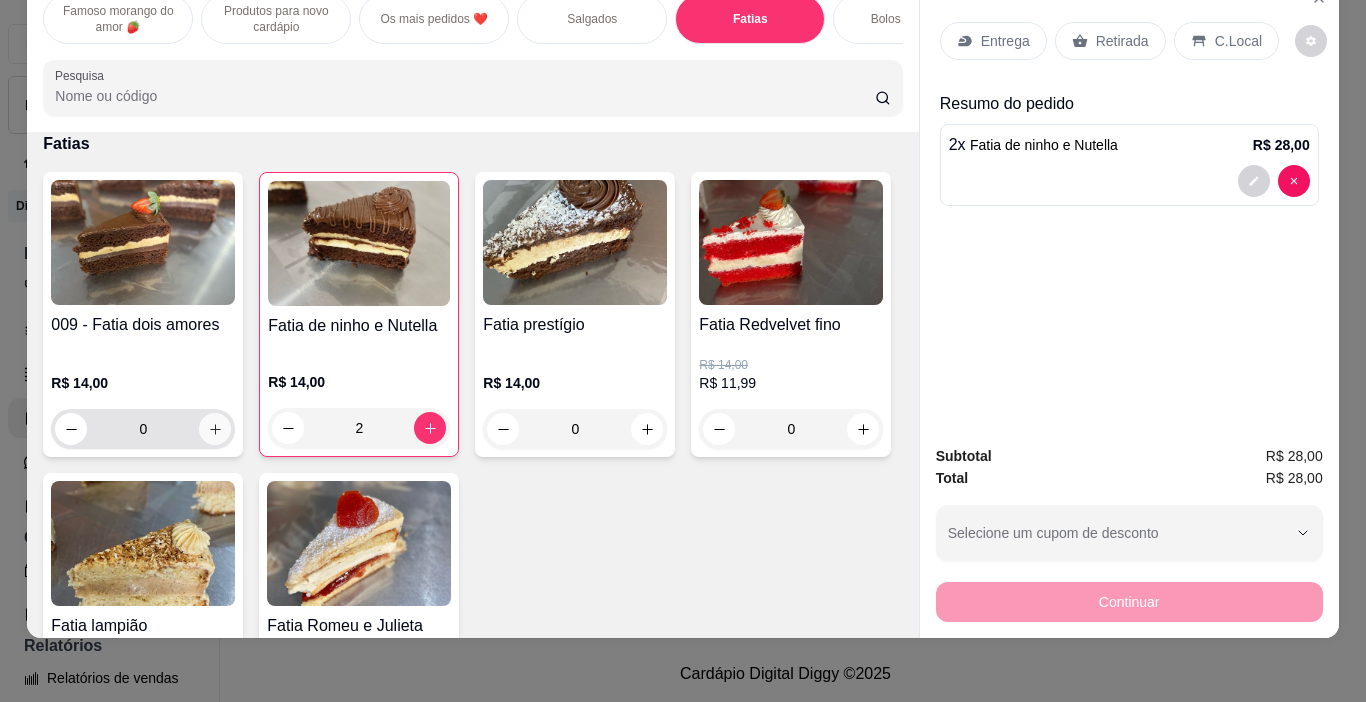 click at bounding box center [215, 429] 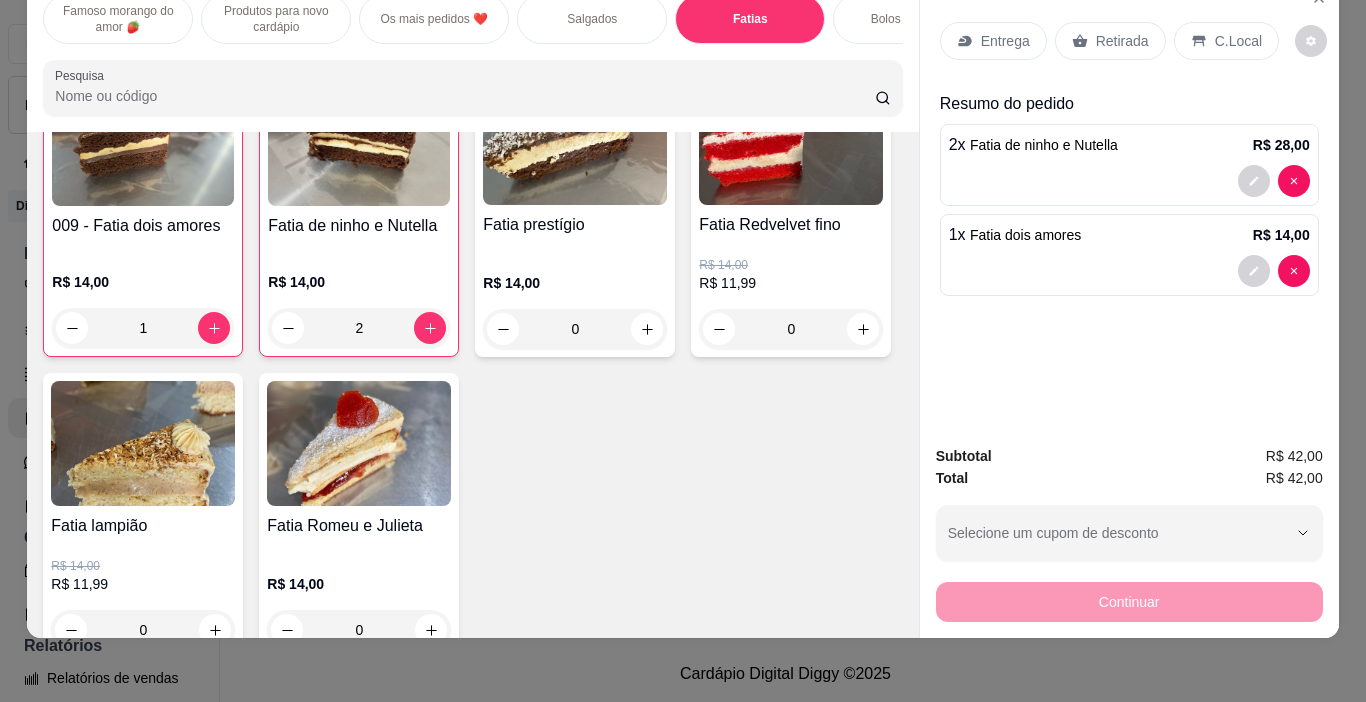 click on "Bolos Afetivos" at bounding box center (908, 19) 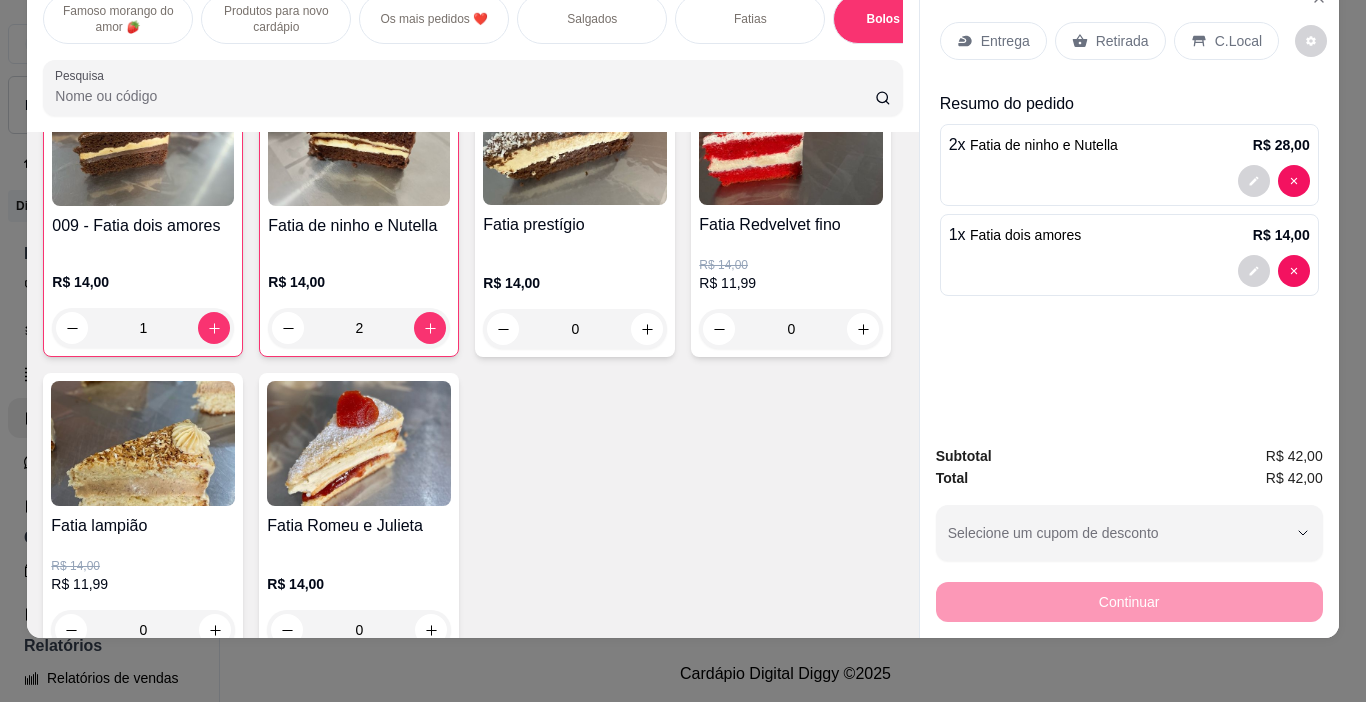 scroll, scrollTop: 2660, scrollLeft: 0, axis: vertical 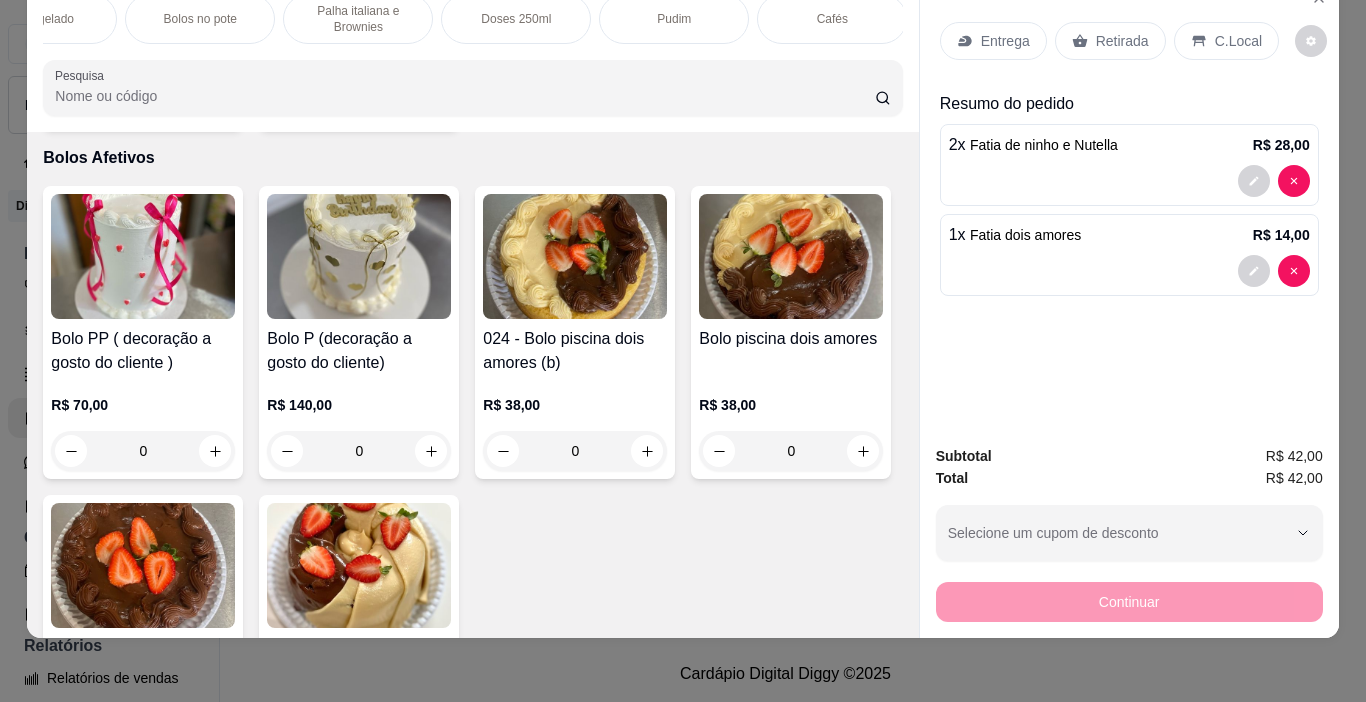 click on "Bolos no pote" at bounding box center (200, 19) 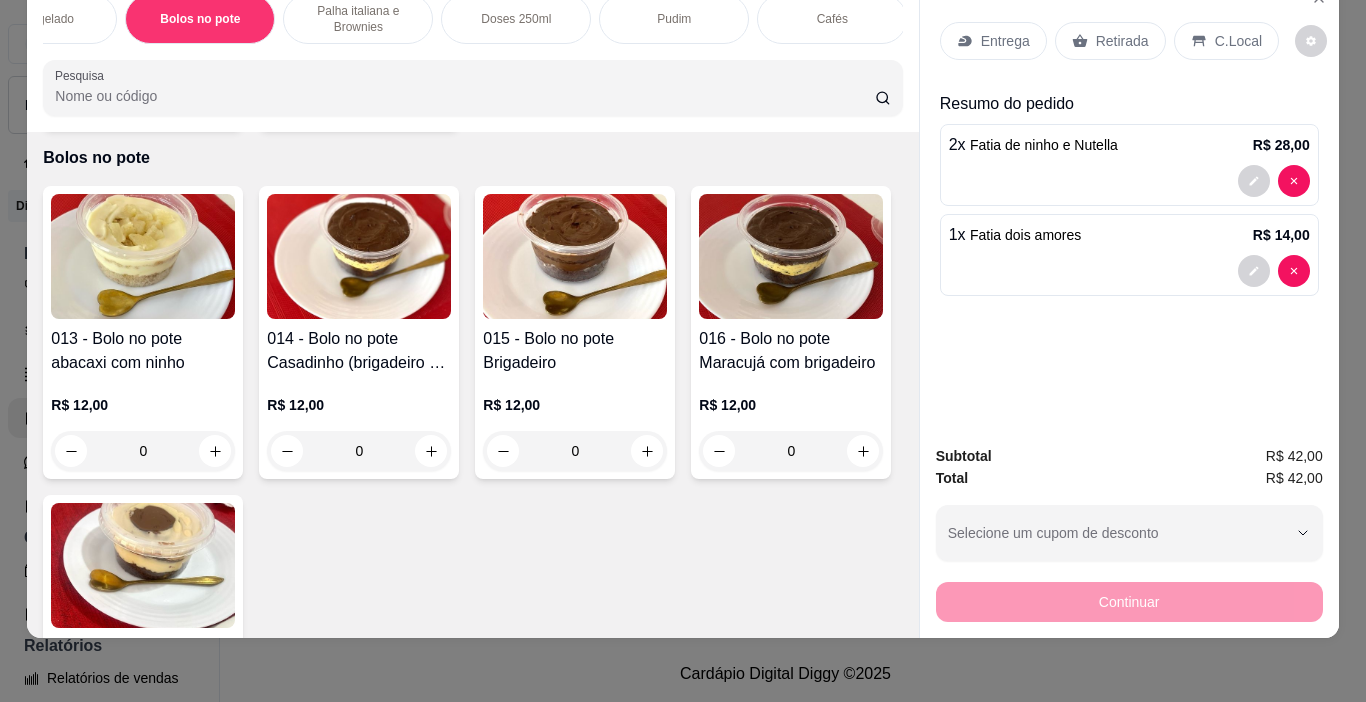 scroll, scrollTop: 3867, scrollLeft: 0, axis: vertical 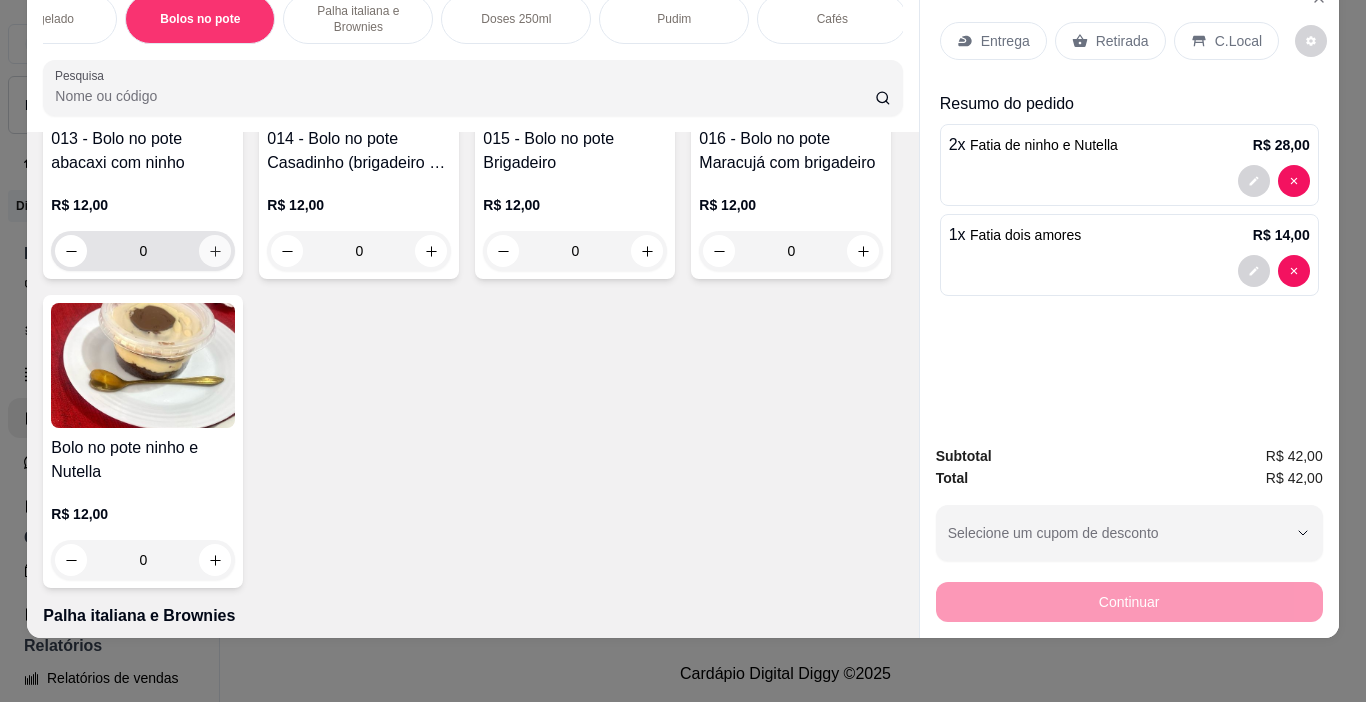 click 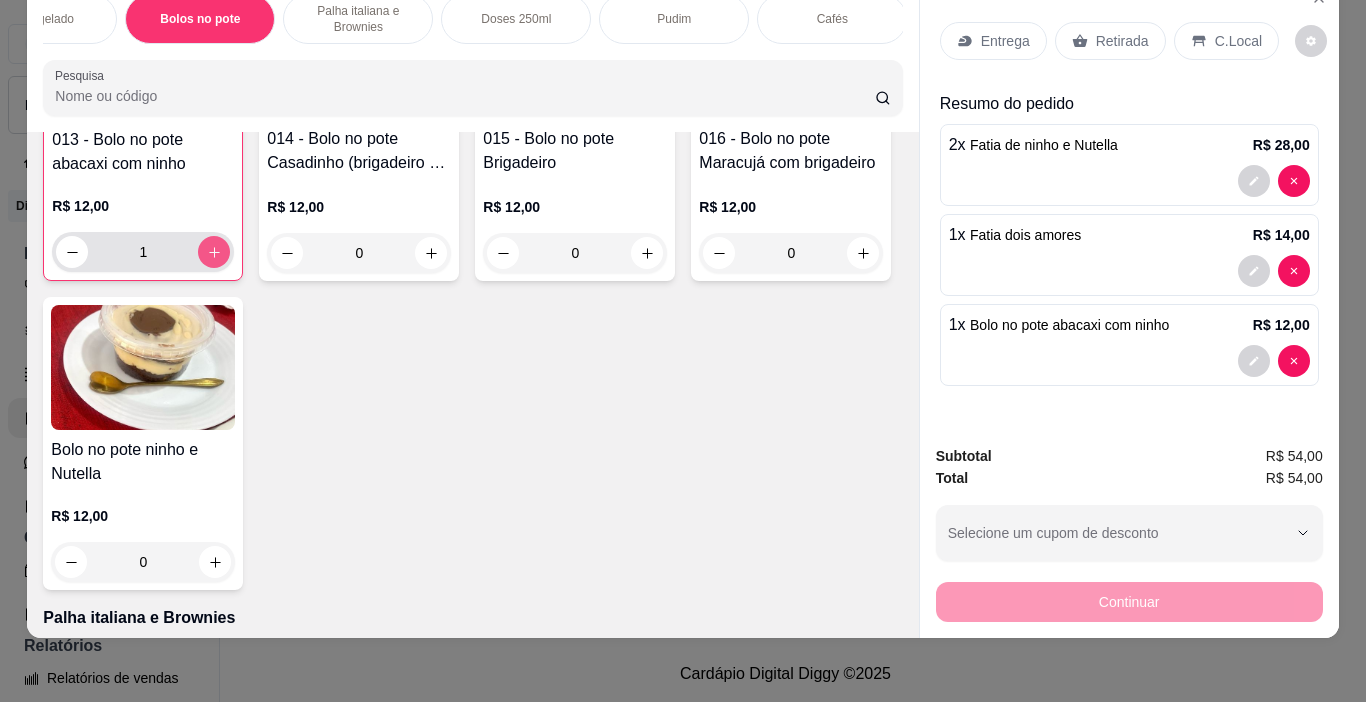 type on "1" 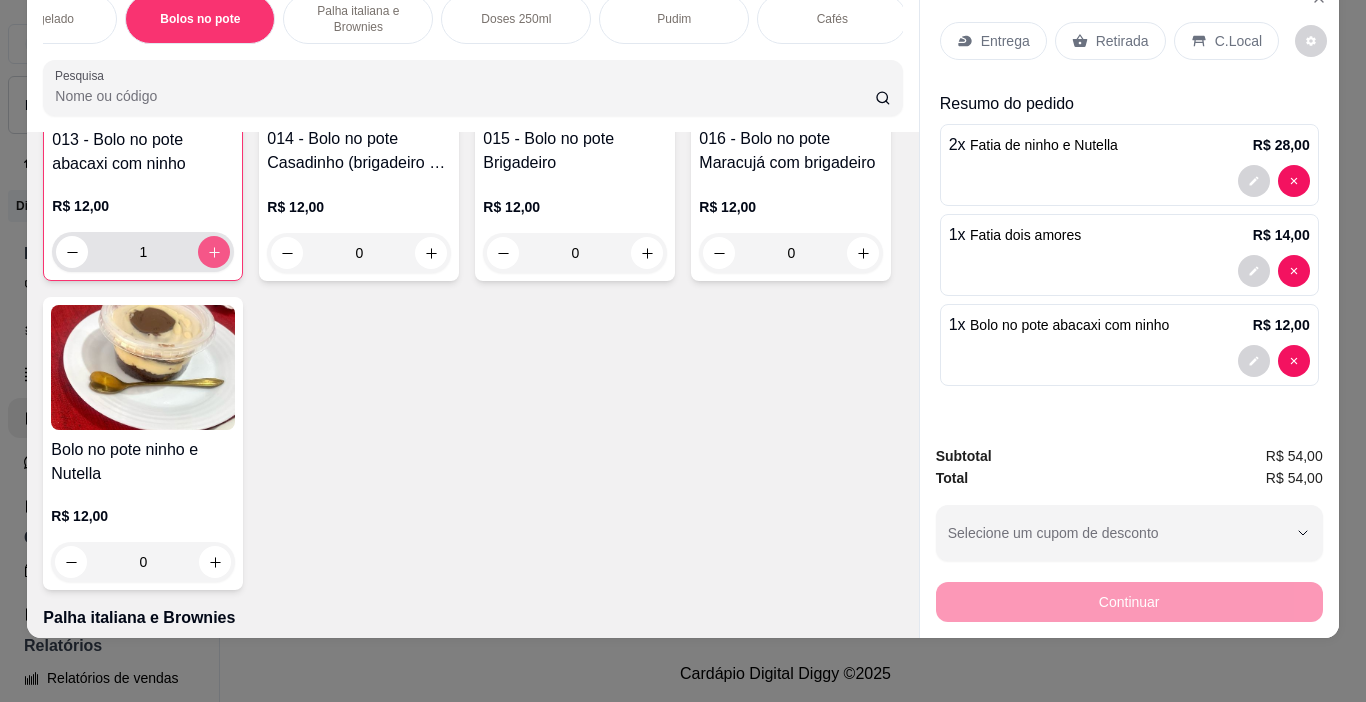 scroll, scrollTop: 3868, scrollLeft: 0, axis: vertical 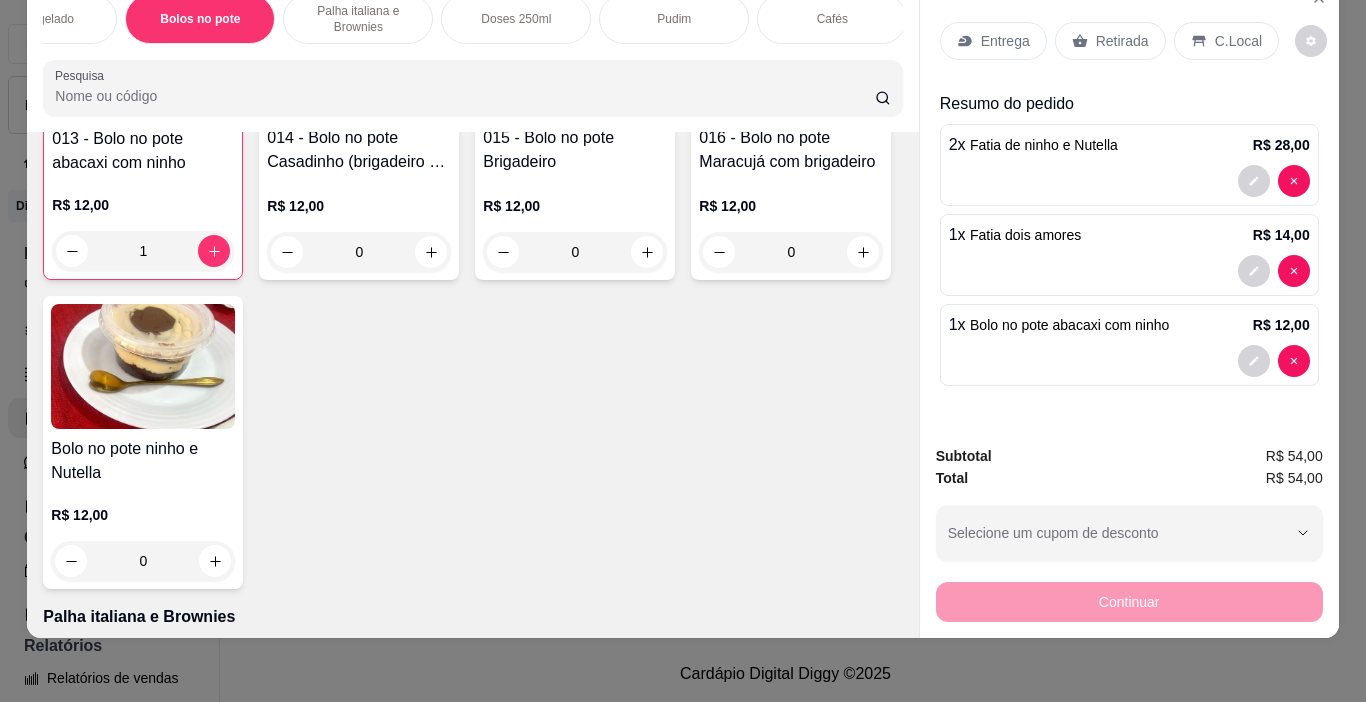 click on "Retirada" at bounding box center [1122, 41] 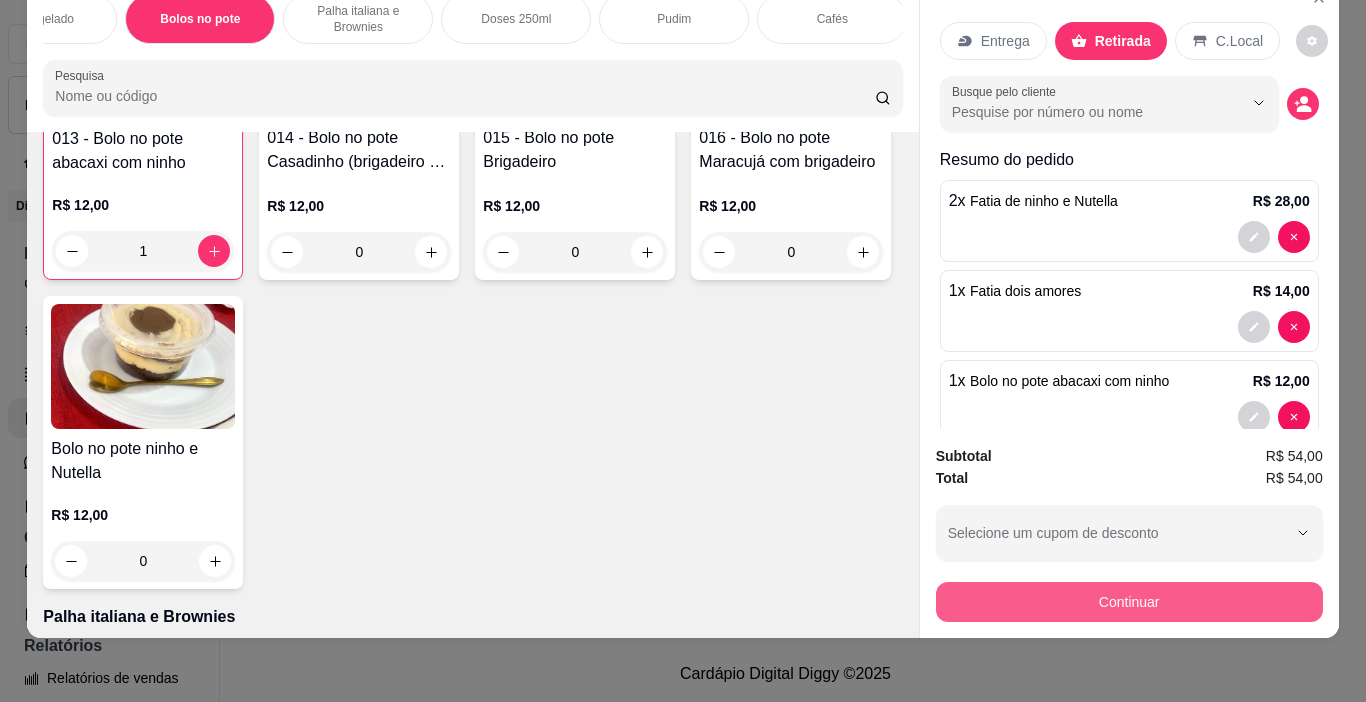 click on "Continuar" at bounding box center [1129, 602] 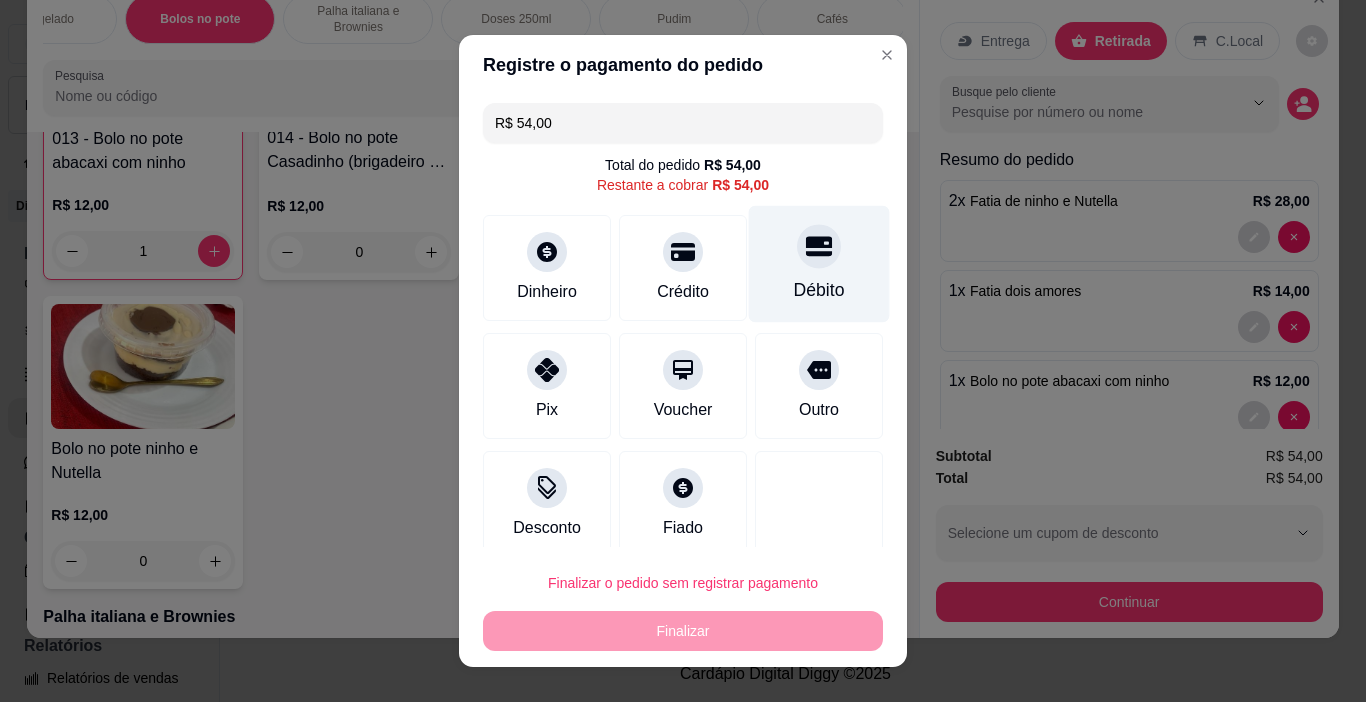 click on "Débito" at bounding box center (819, 264) 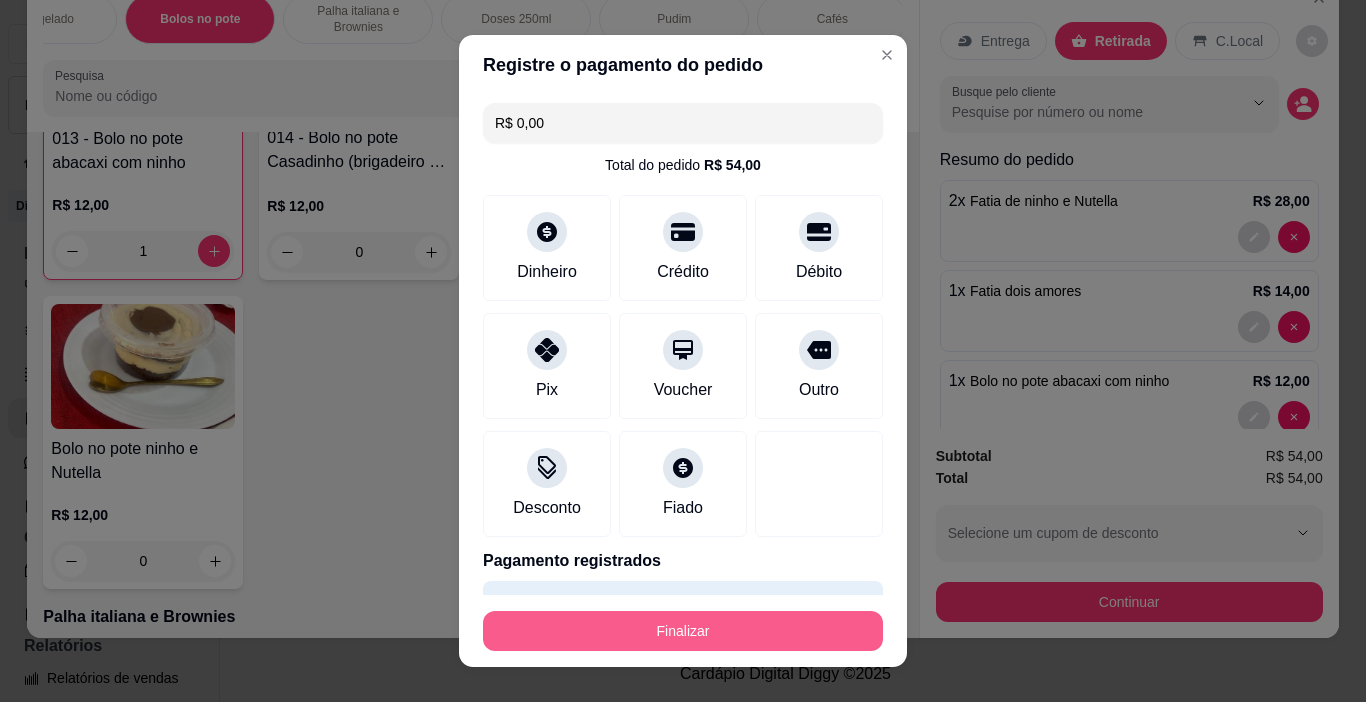 click on "Finalizar" at bounding box center (683, 631) 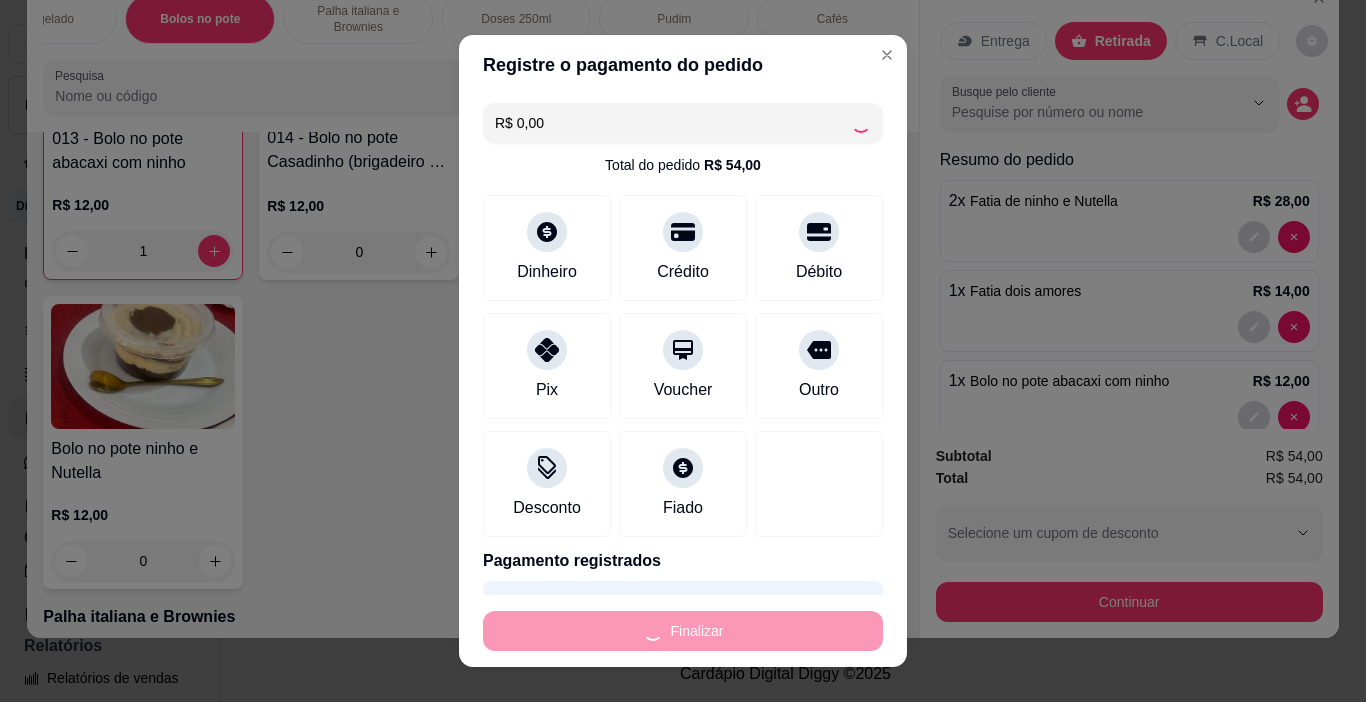 type on "0" 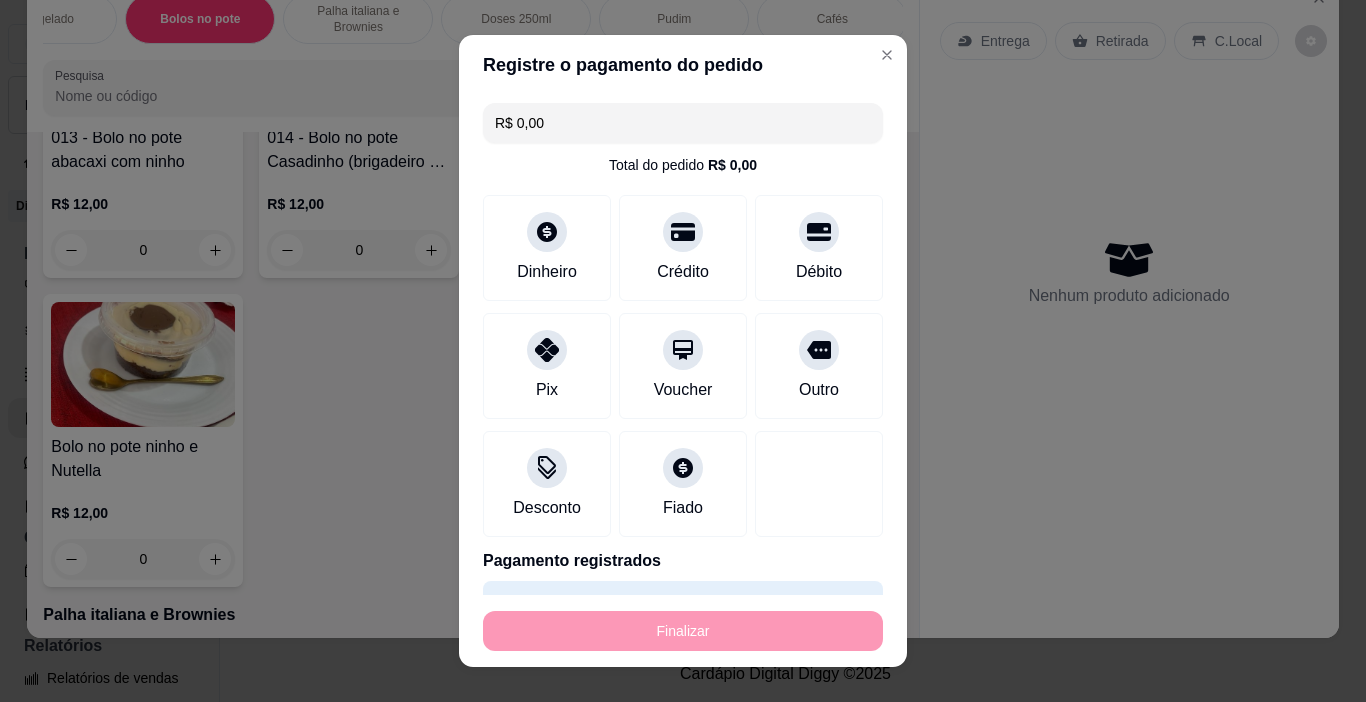 type on "-R$ 54,00" 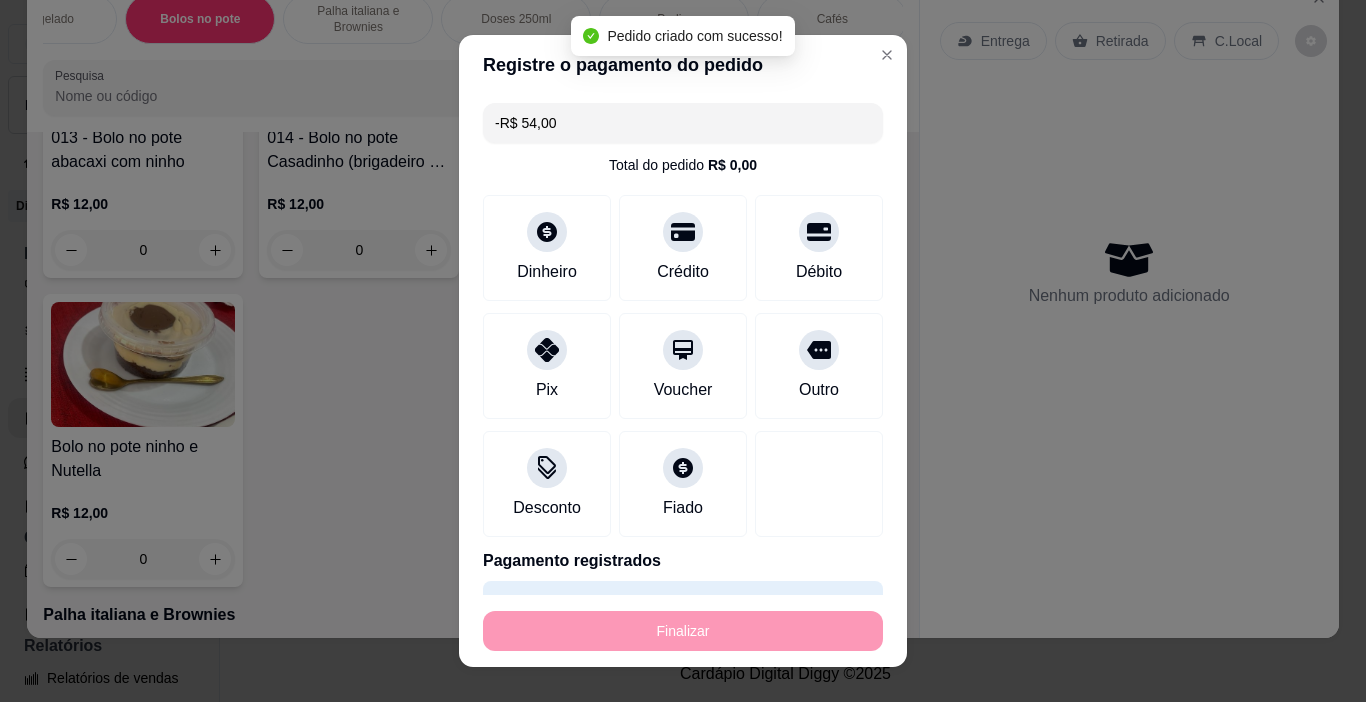 scroll, scrollTop: 3865, scrollLeft: 0, axis: vertical 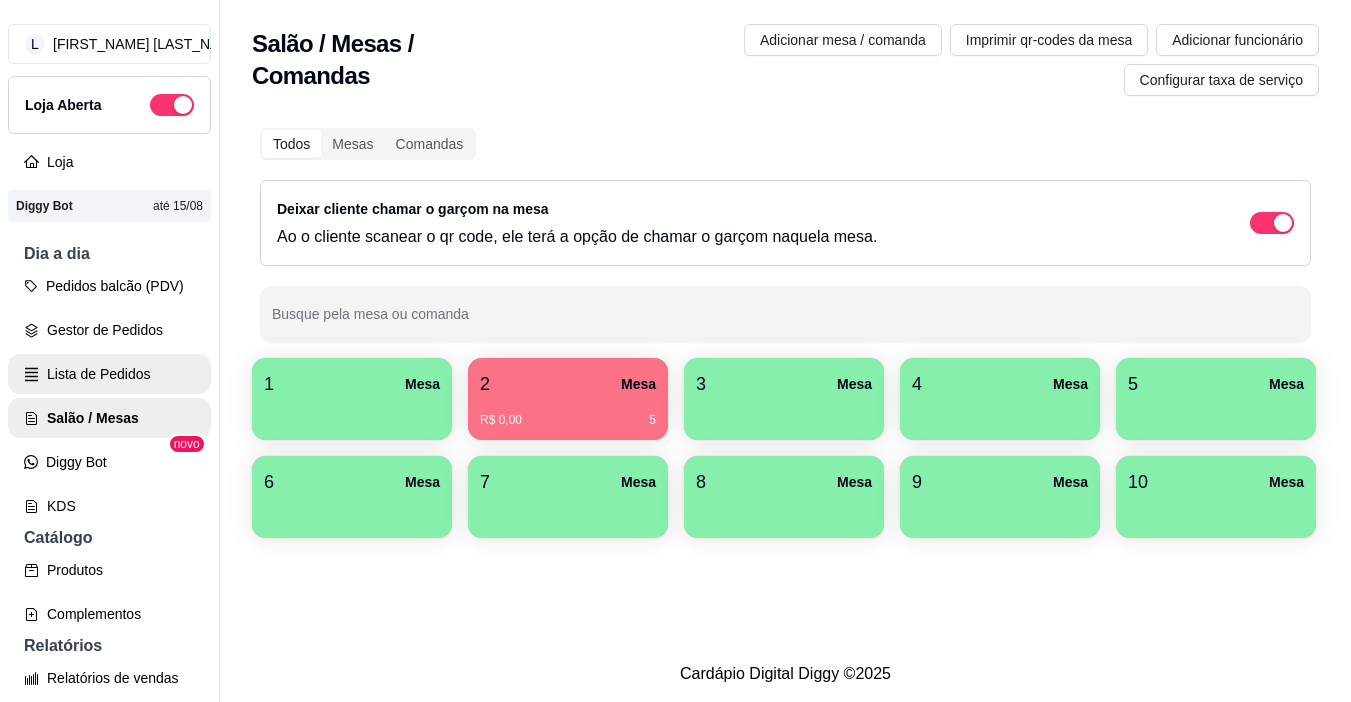 click on "Lista de Pedidos" at bounding box center [109, 374] 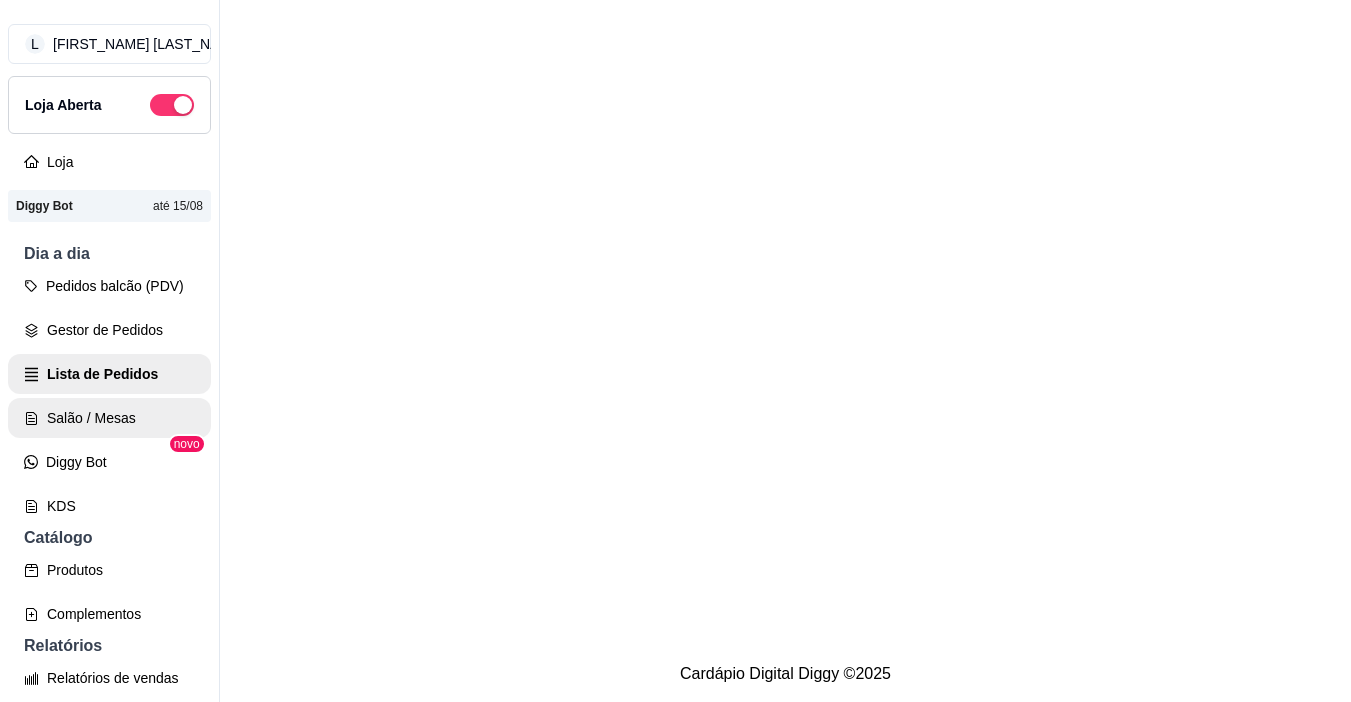 click on "Salão / Mesas" at bounding box center (109, 418) 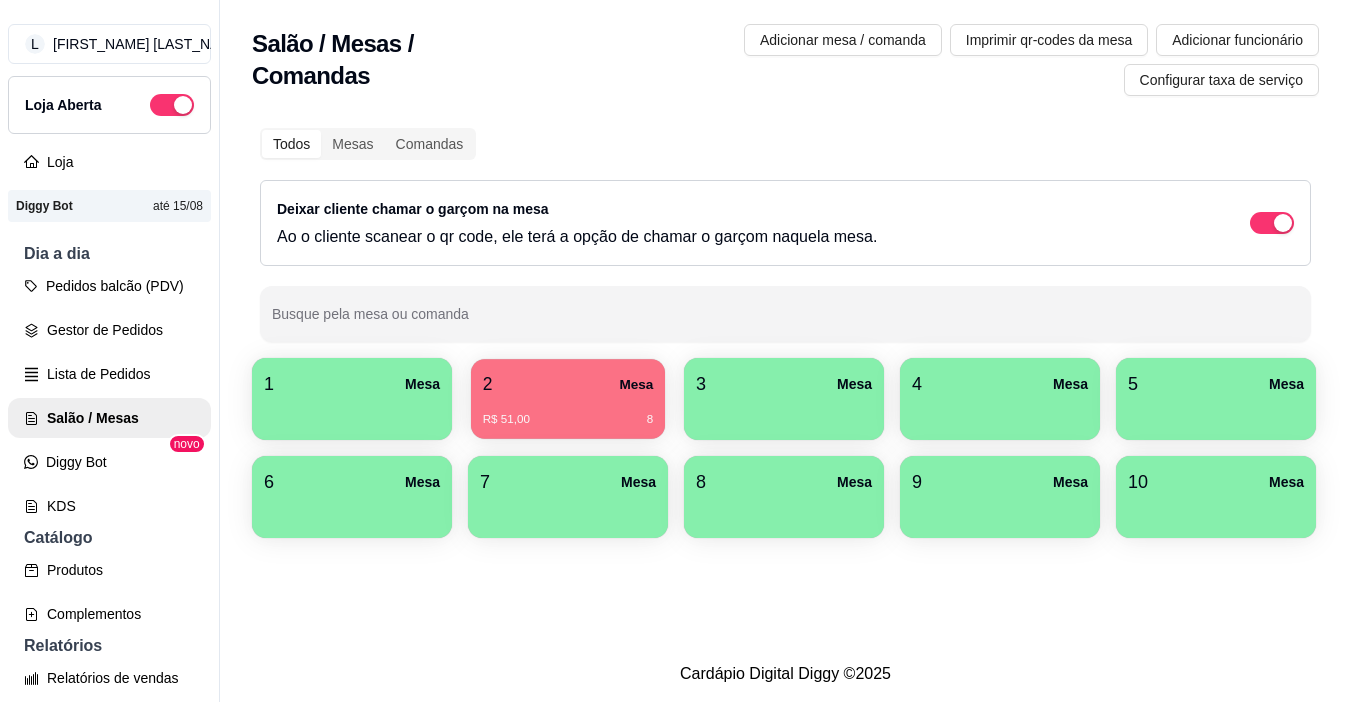 click on "2 Mesa" at bounding box center [568, 384] 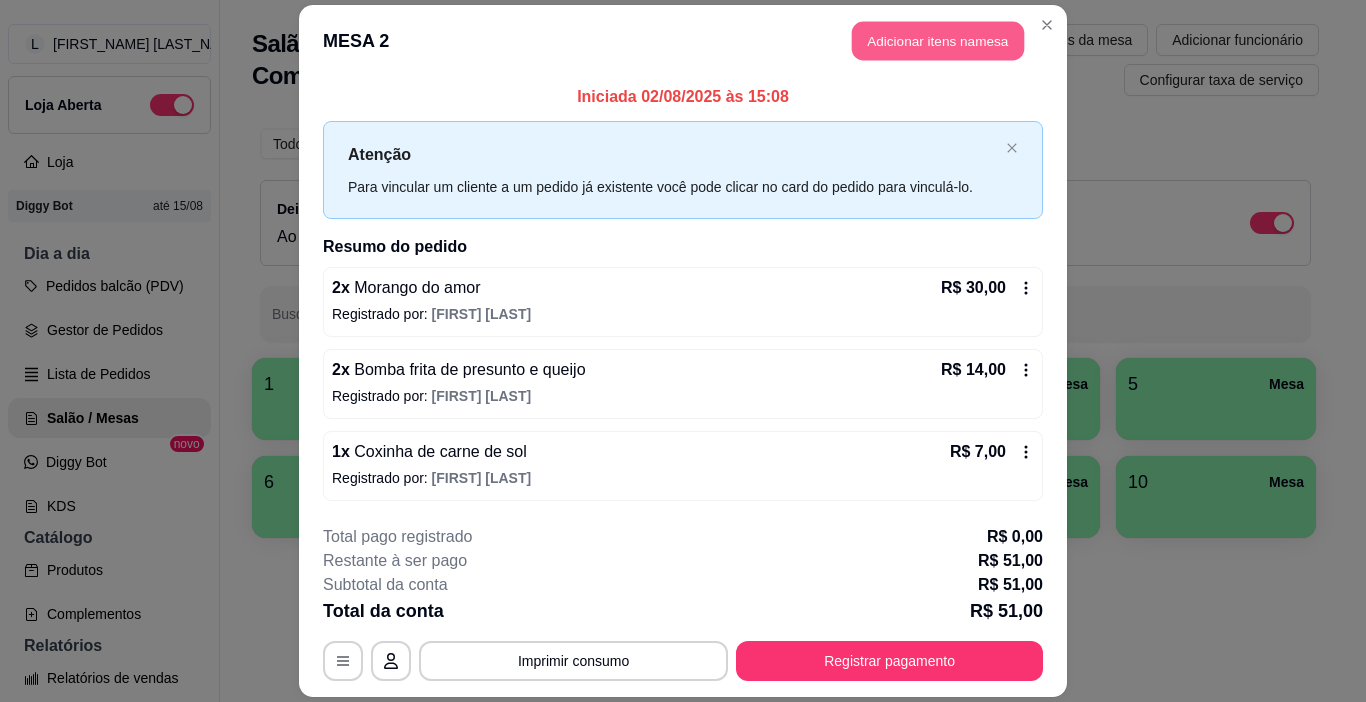 click on "Adicionar itens na  mesa" at bounding box center [938, 41] 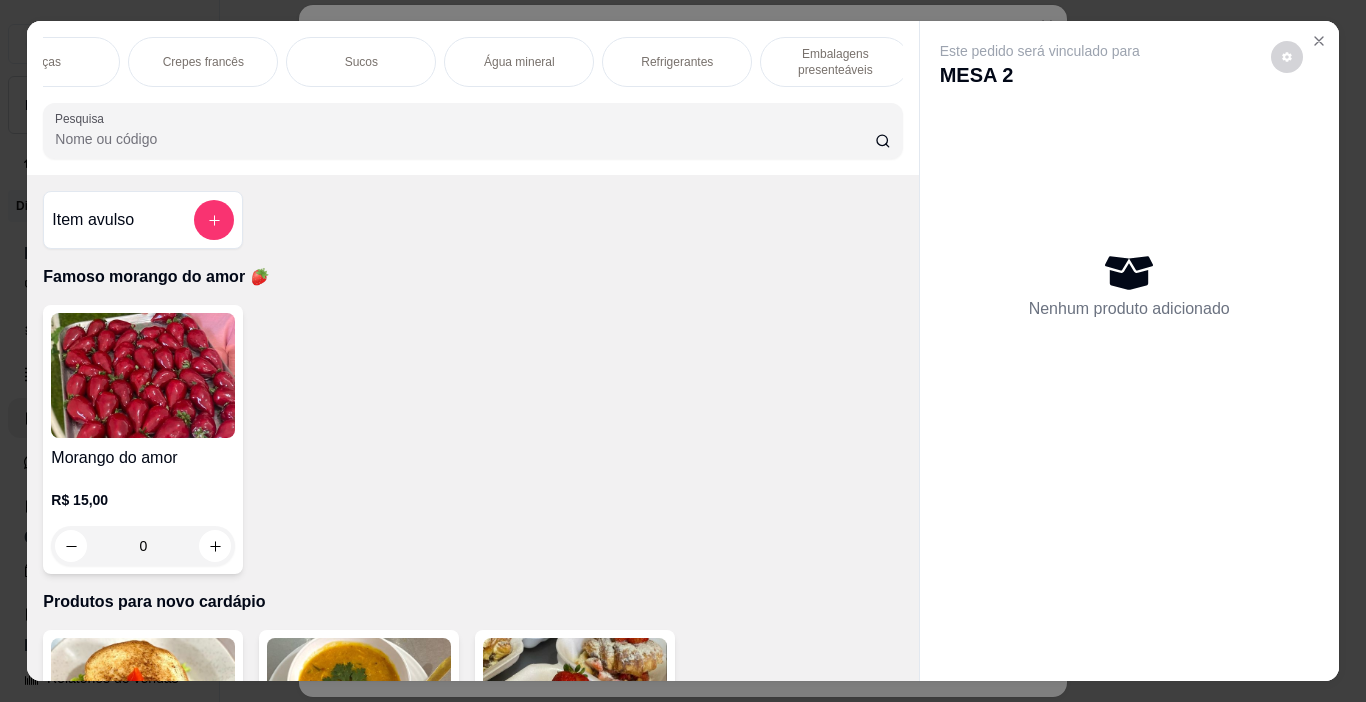 scroll, scrollTop: 0, scrollLeft: 2609, axis: horizontal 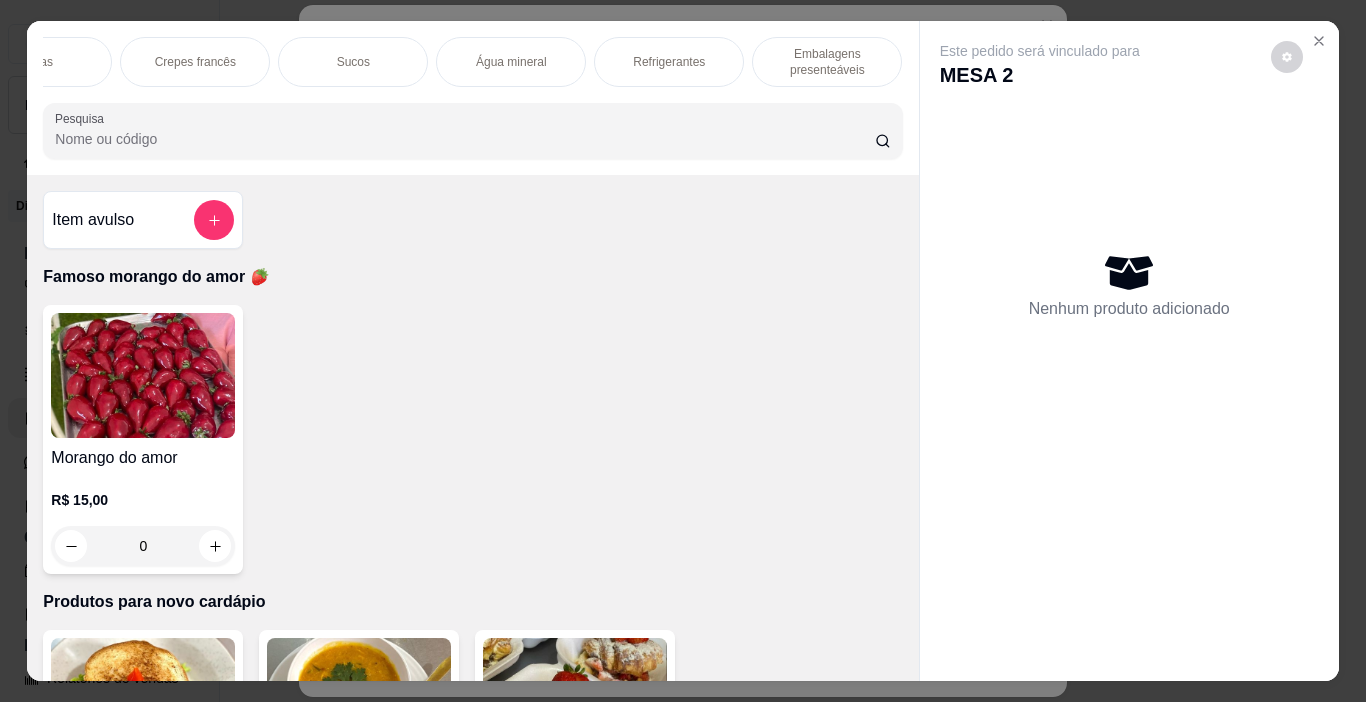click on "Refrigerantes" at bounding box center [669, 62] 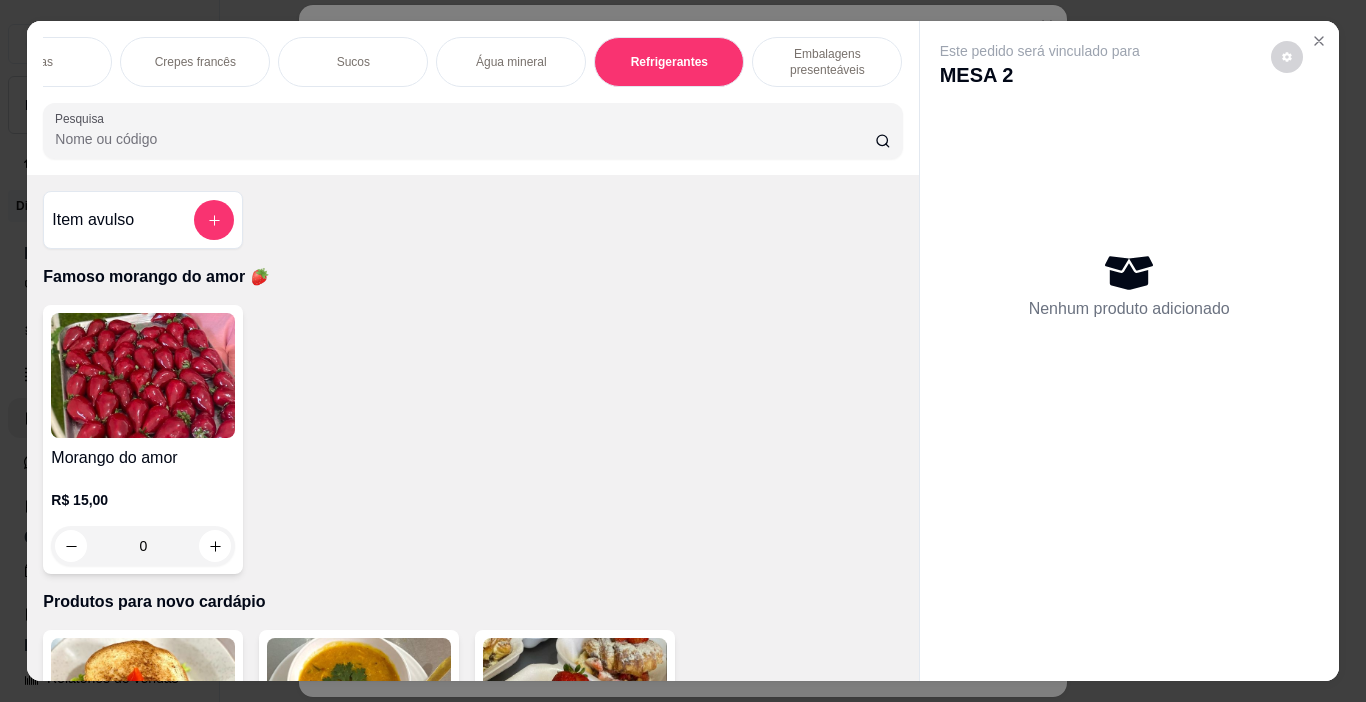 scroll, scrollTop: 9318, scrollLeft: 0, axis: vertical 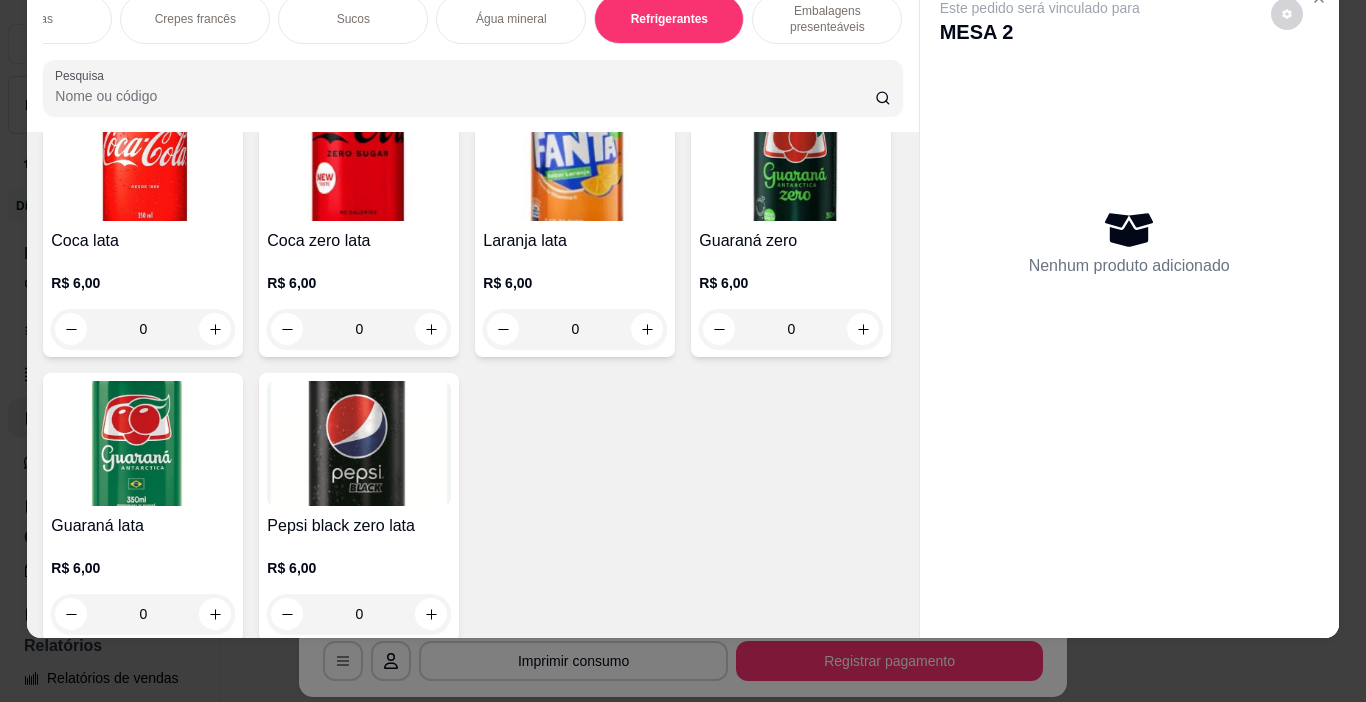 click 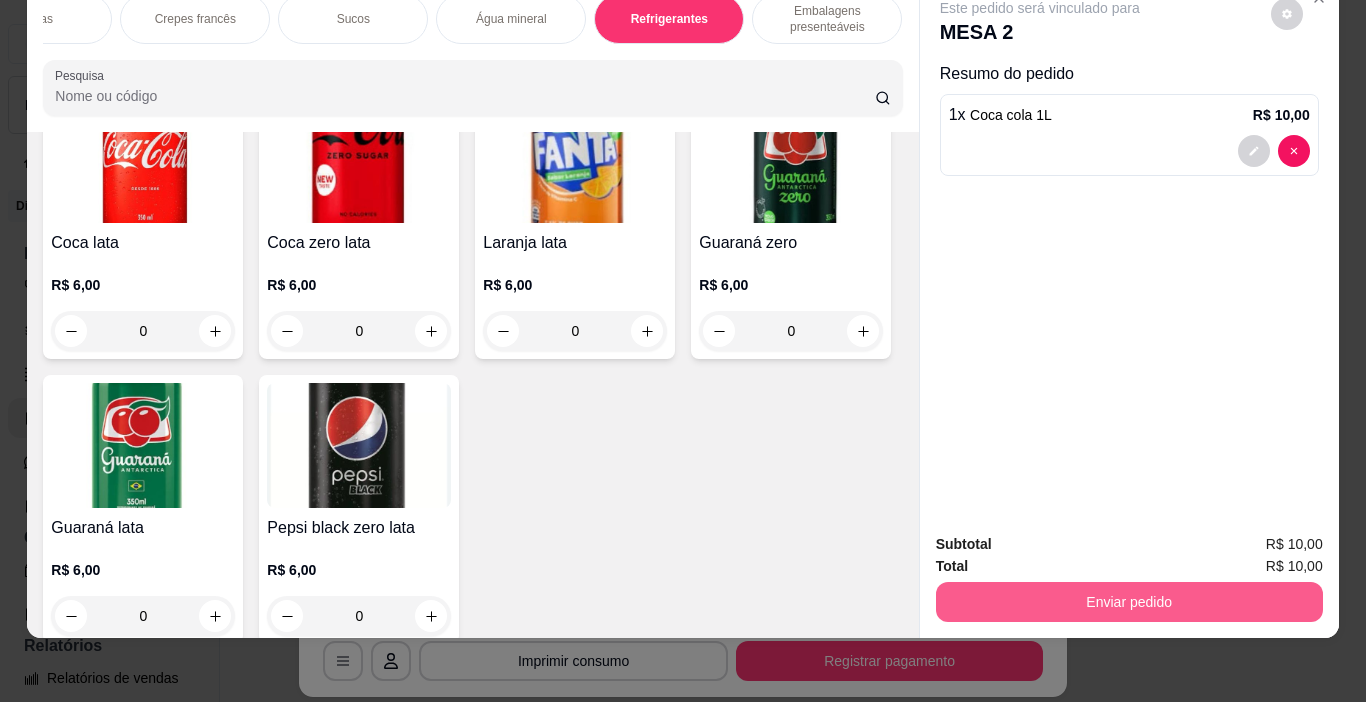 click on "Enviar pedido" at bounding box center [1129, 602] 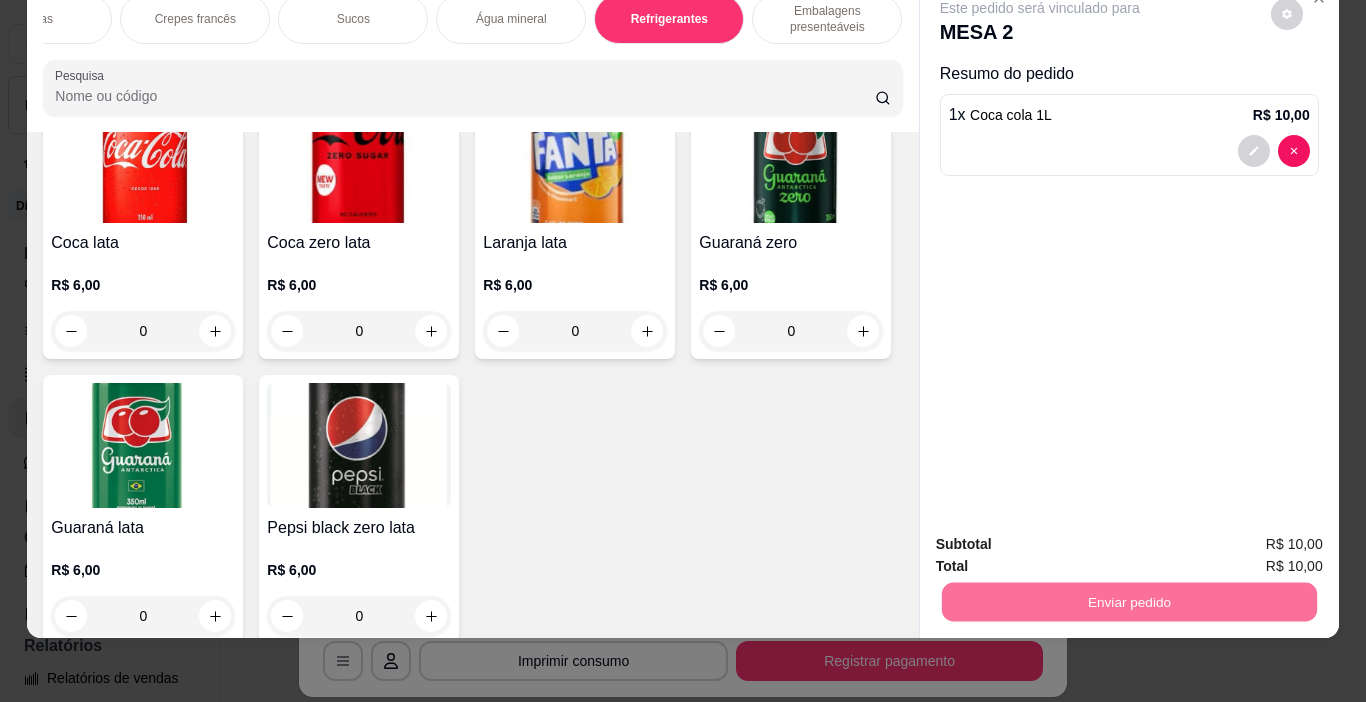 click on "Não registrar e enviar pedido" at bounding box center (1063, 538) 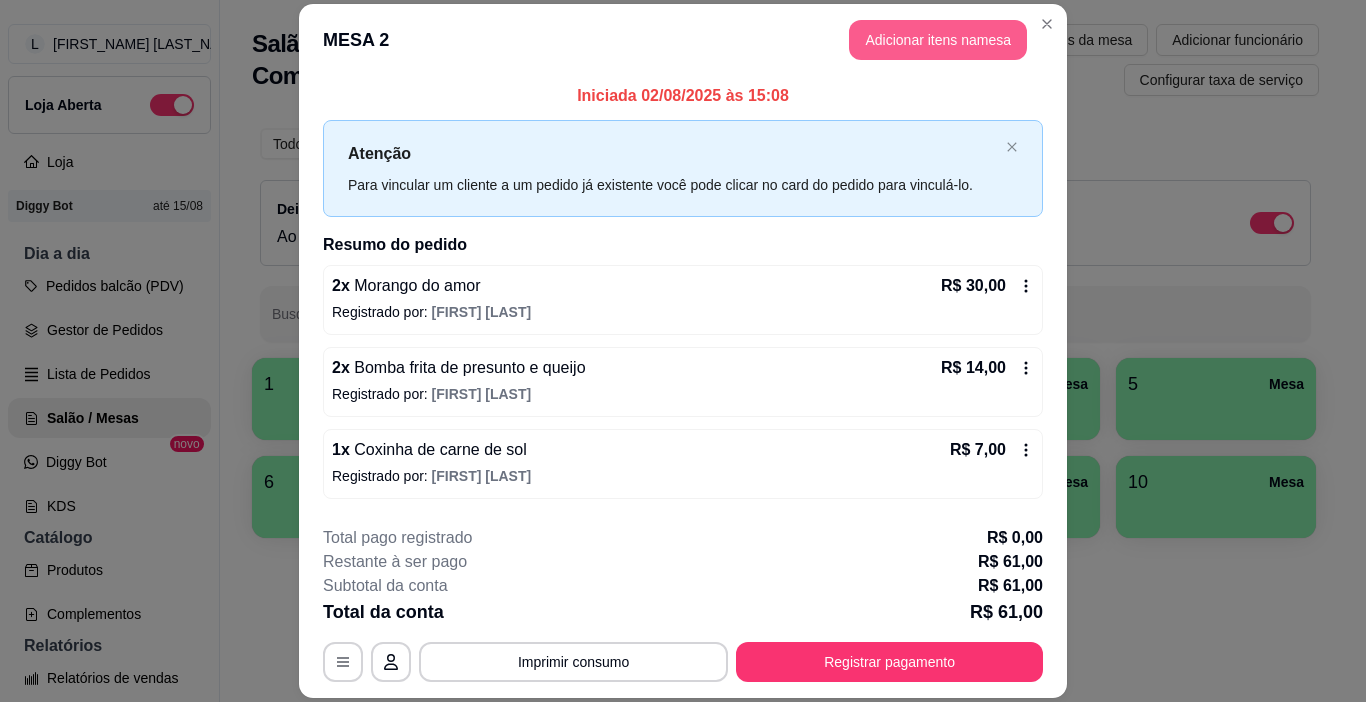 click on "Adicionar itens na  mesa" at bounding box center [938, 40] 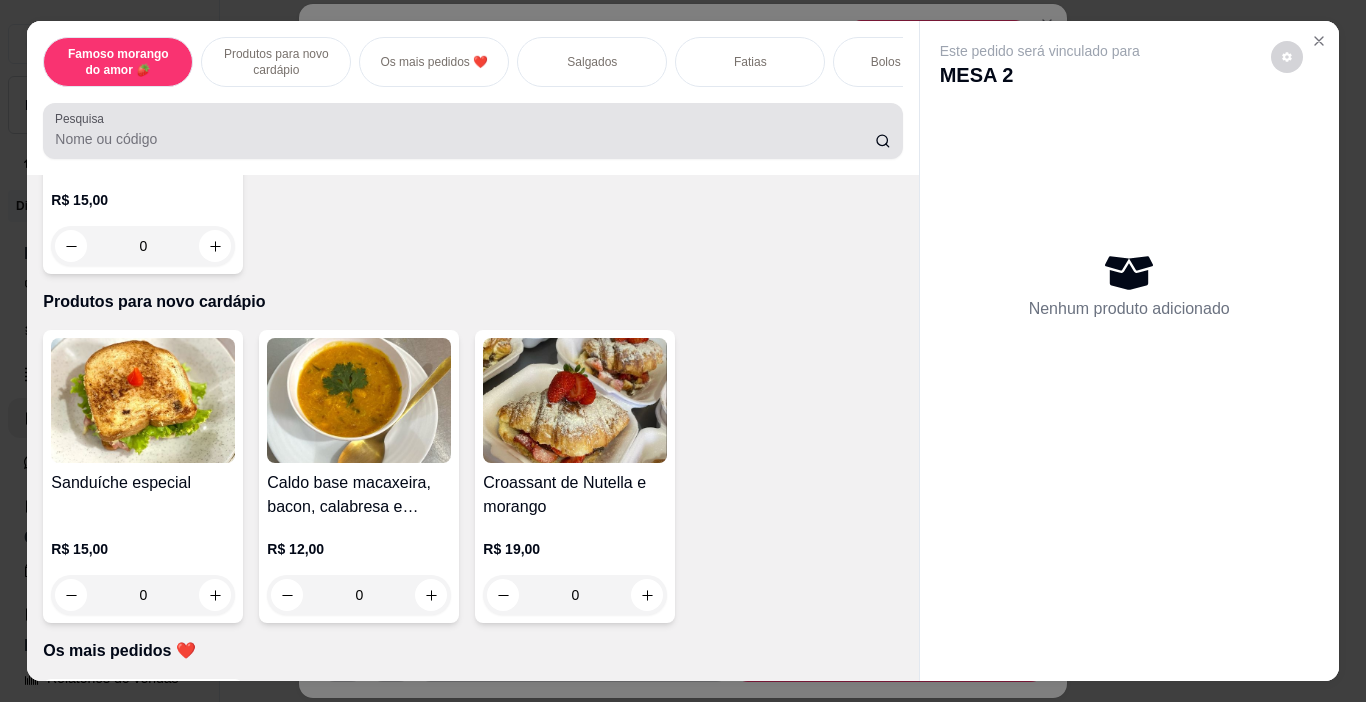 scroll, scrollTop: 400, scrollLeft: 0, axis: vertical 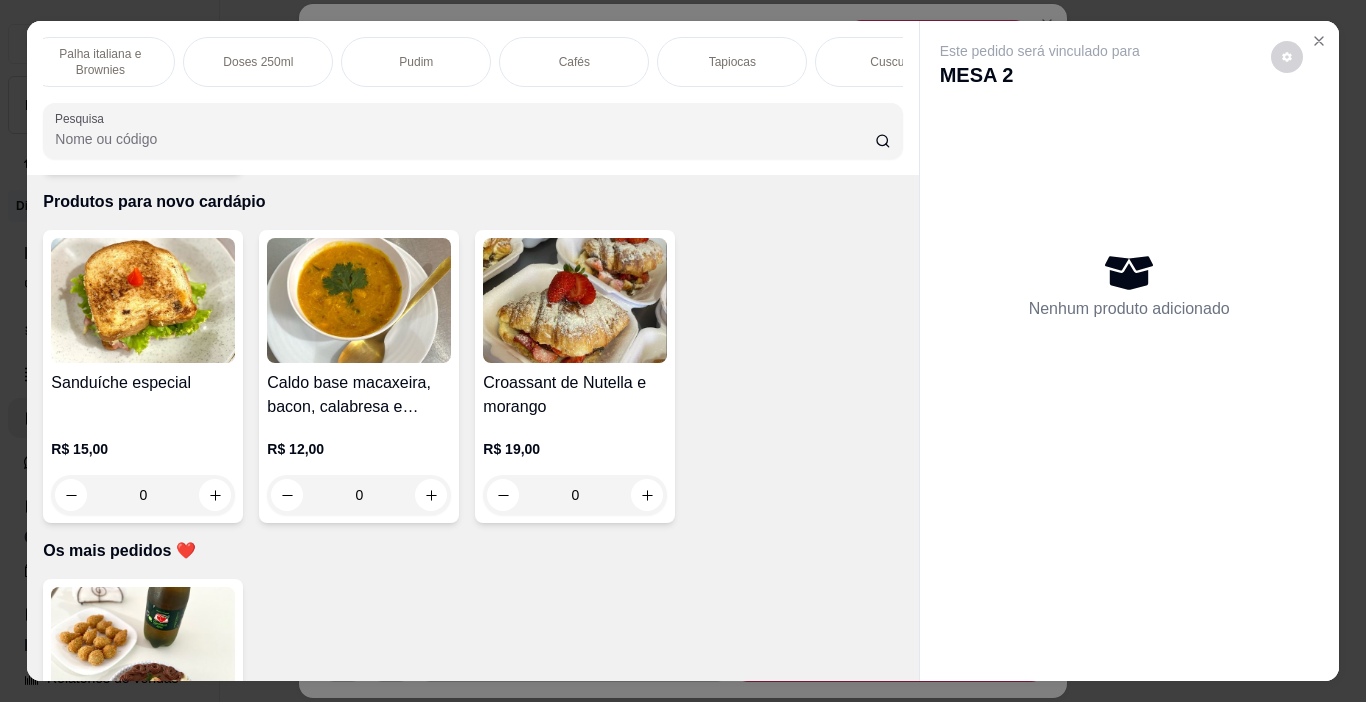 click on "Pudim" at bounding box center (416, 62) 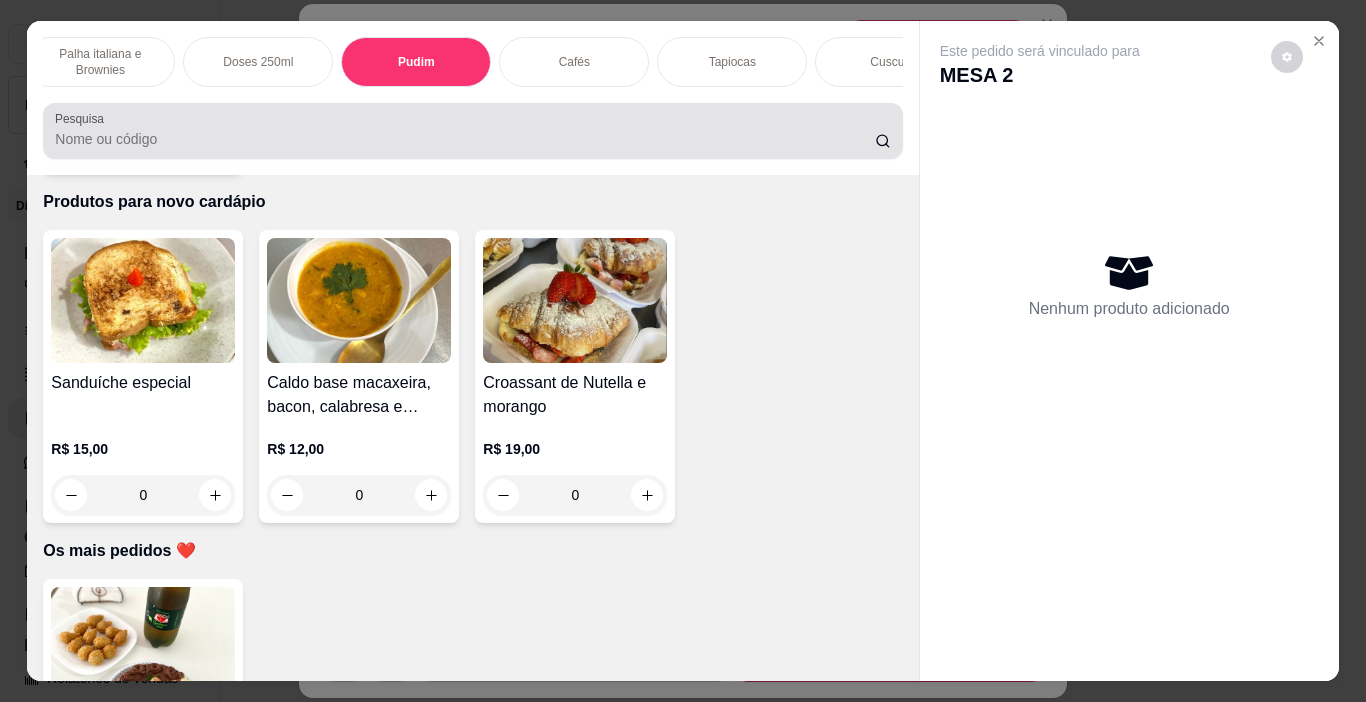 scroll, scrollTop: 5021, scrollLeft: 0, axis: vertical 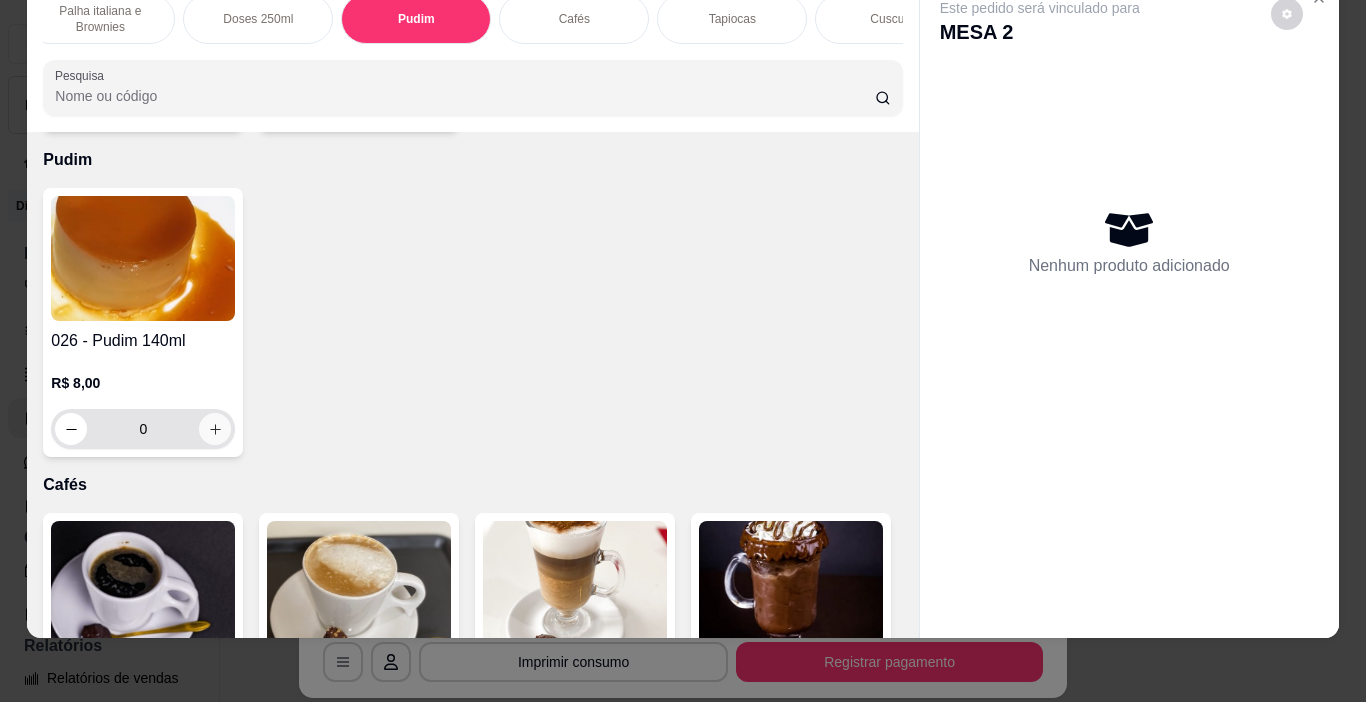 click 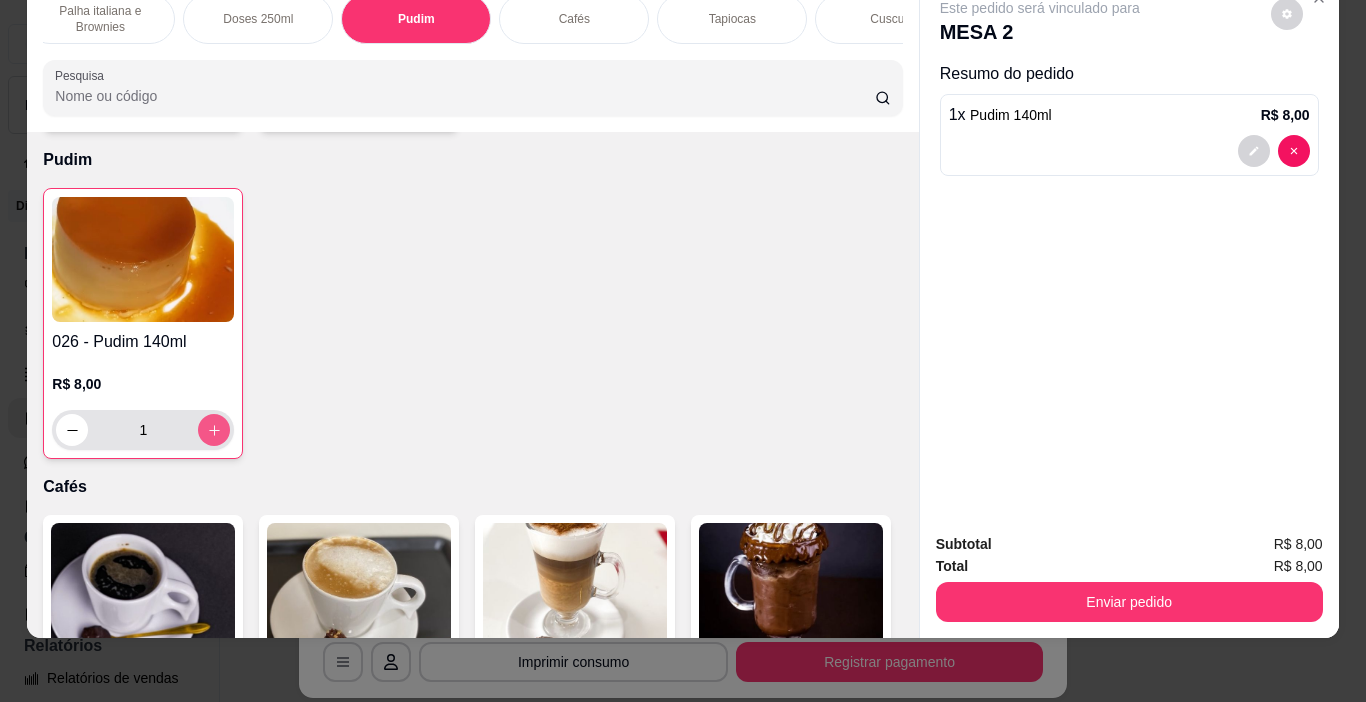 type on "1" 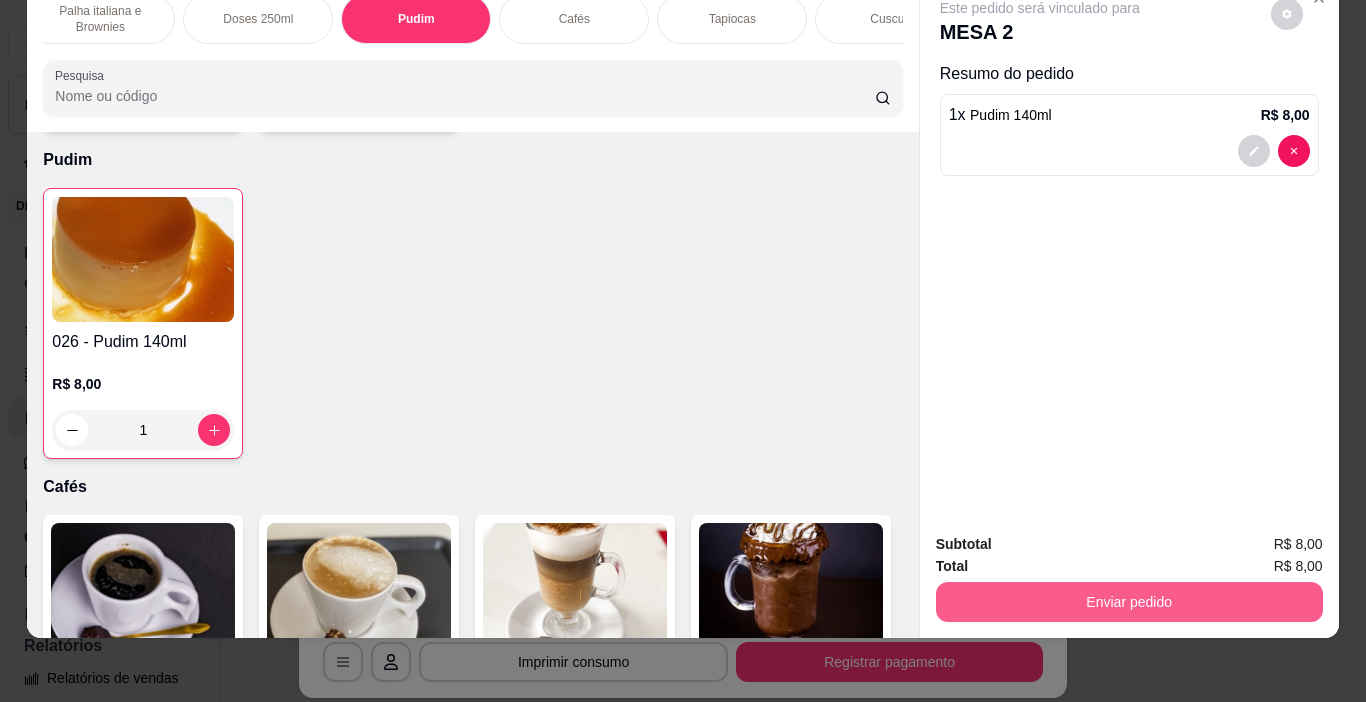 click on "Enviar pedido" at bounding box center [1129, 602] 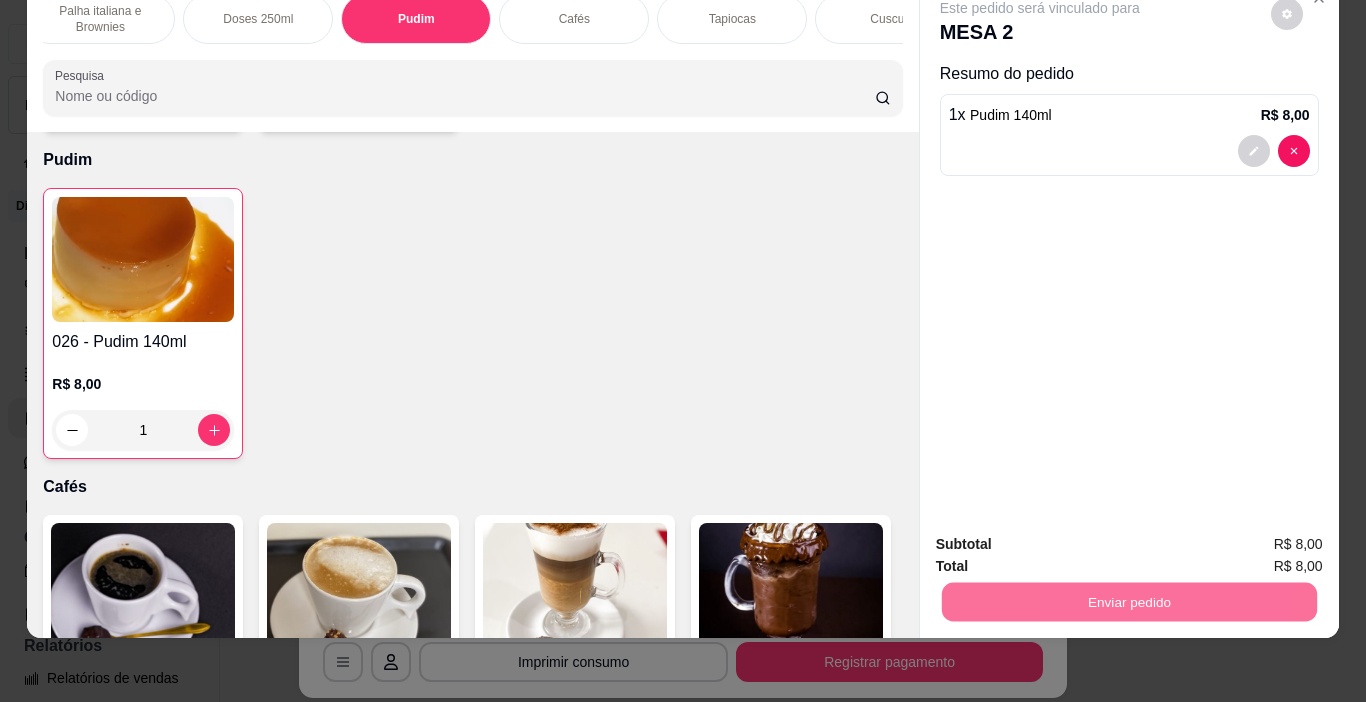click on "Não registrar e enviar pedido" at bounding box center (1063, 538) 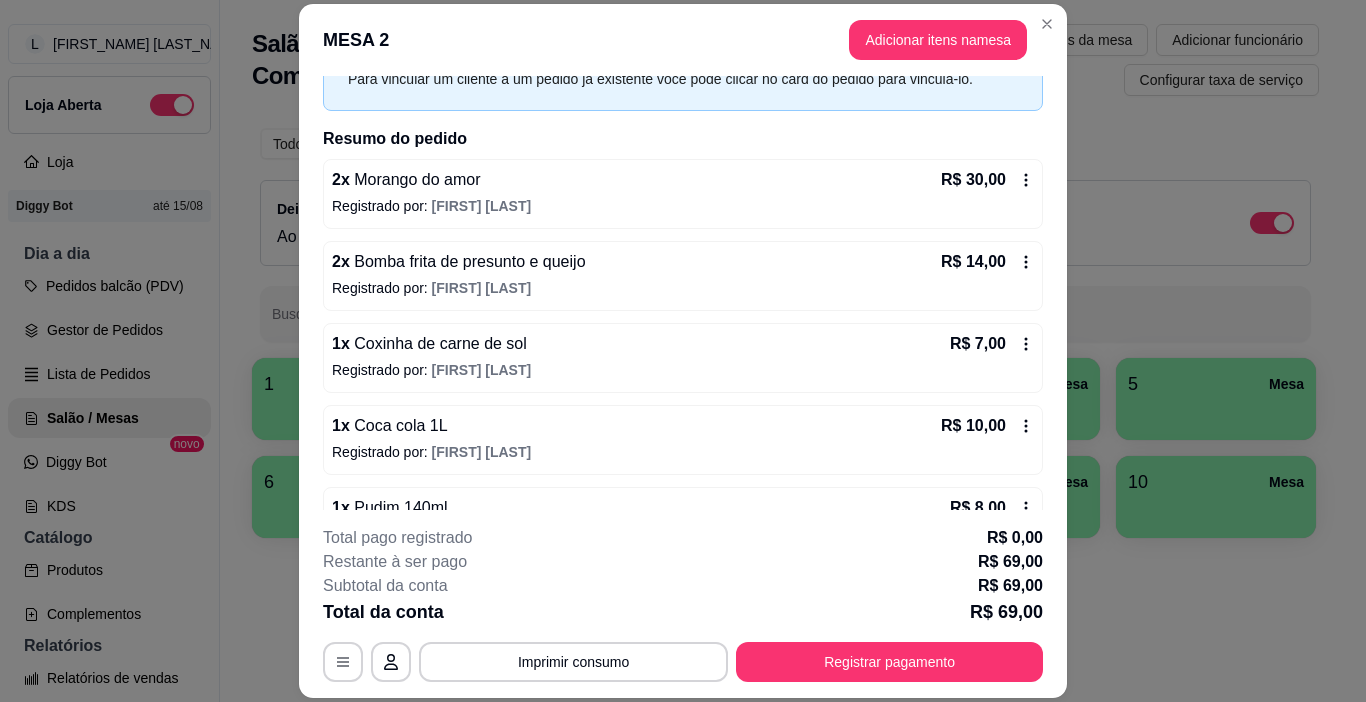 scroll, scrollTop: 160, scrollLeft: 0, axis: vertical 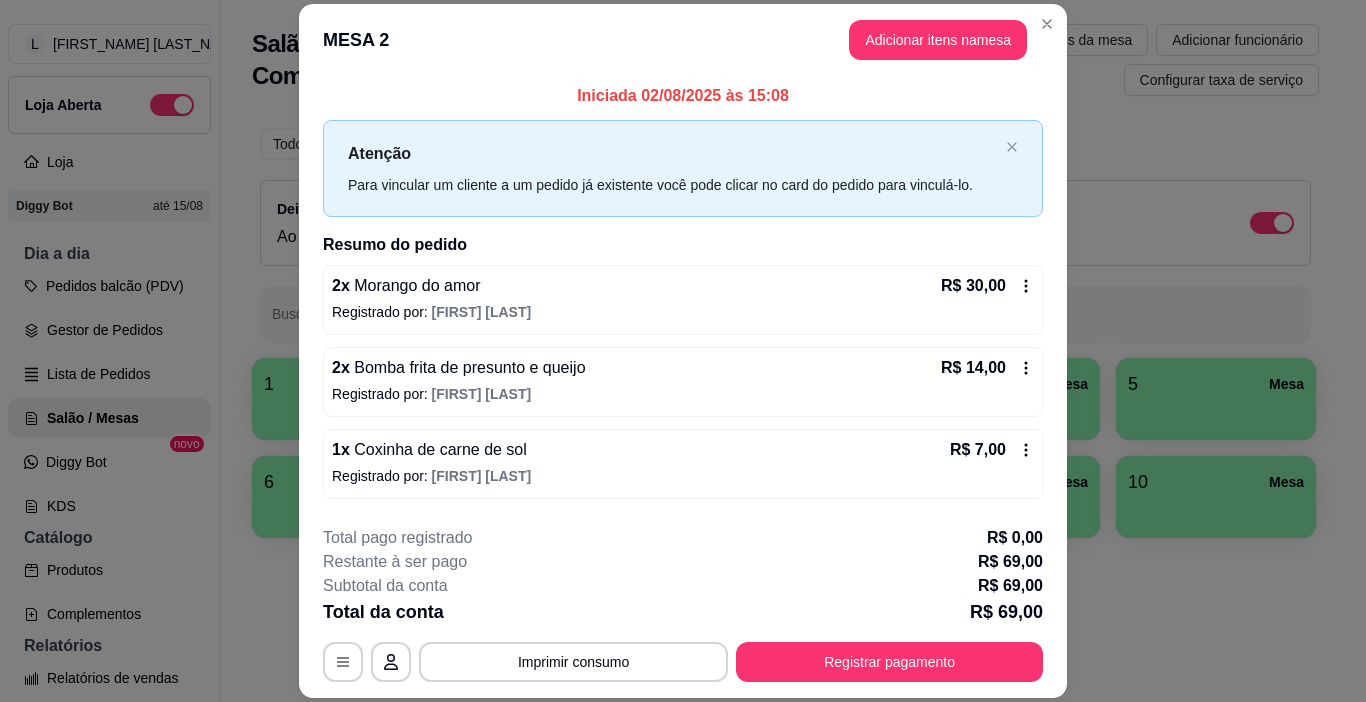 click 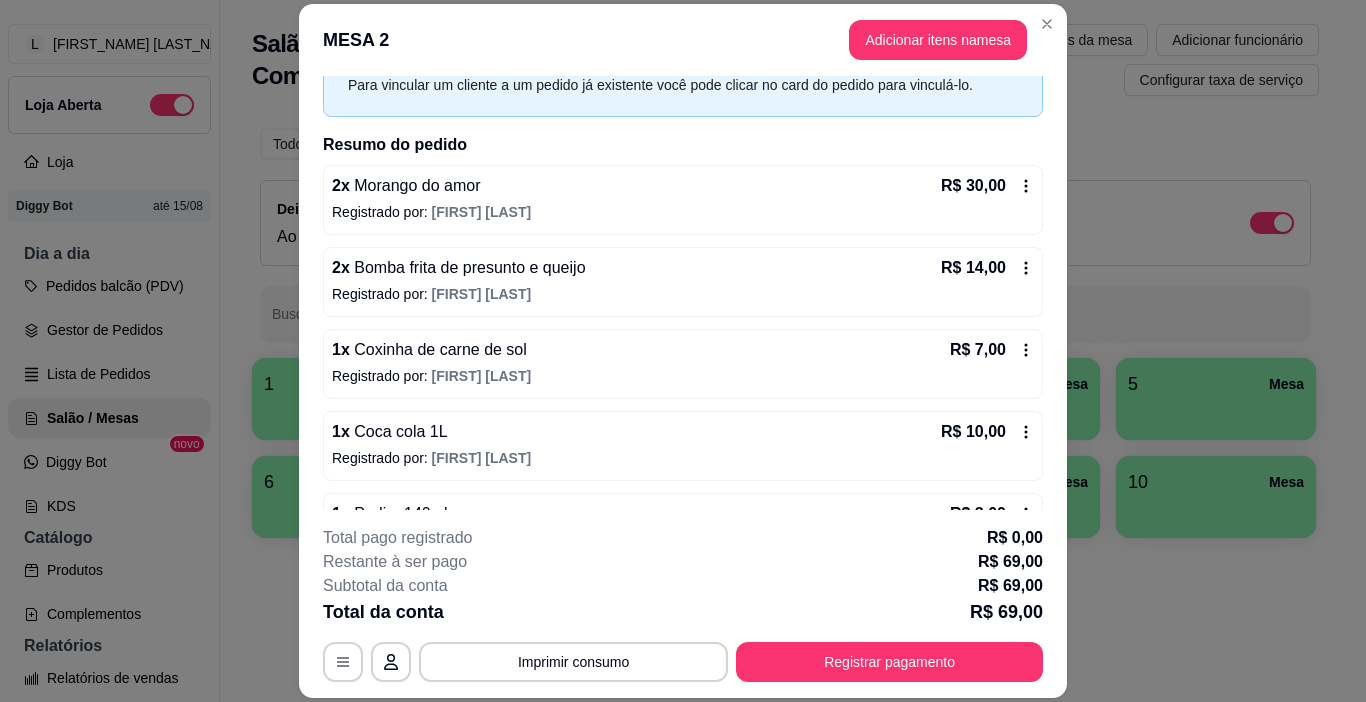 scroll, scrollTop: 160, scrollLeft: 0, axis: vertical 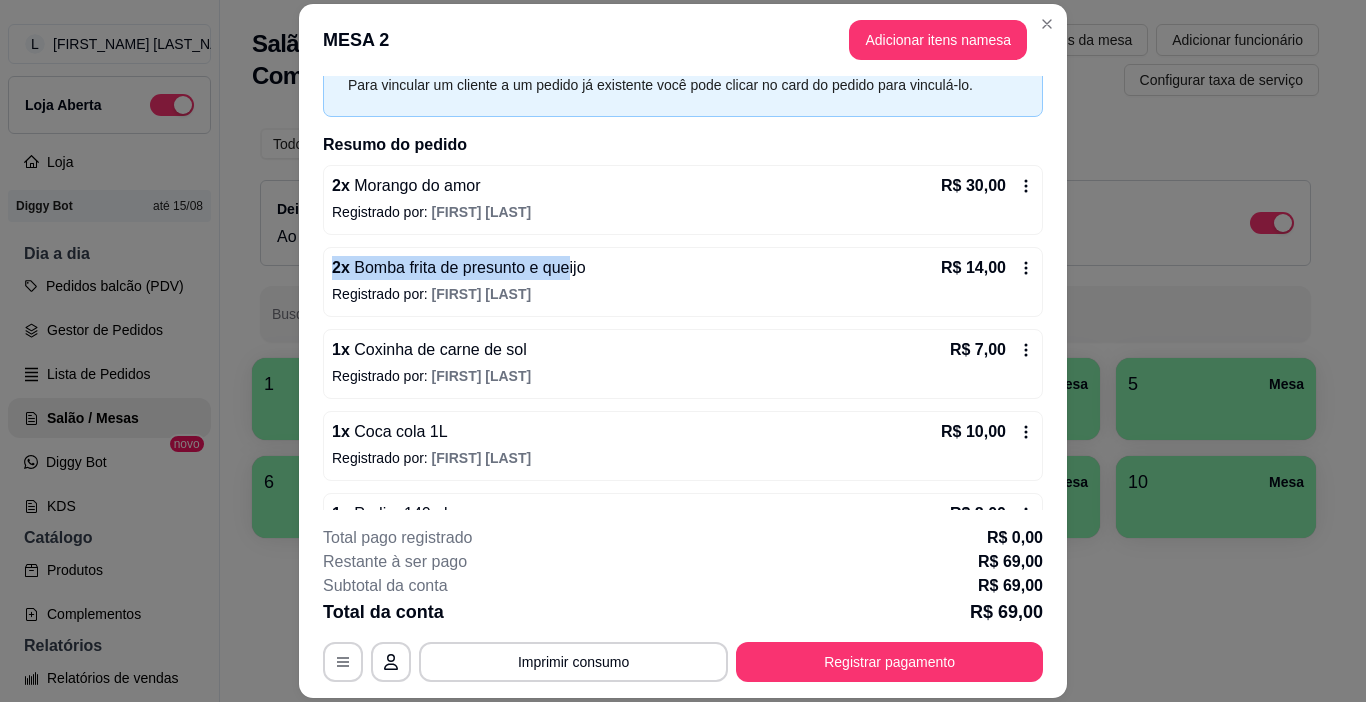 drag, startPoint x: 322, startPoint y: 262, endPoint x: 562, endPoint y: 251, distance: 240.25195 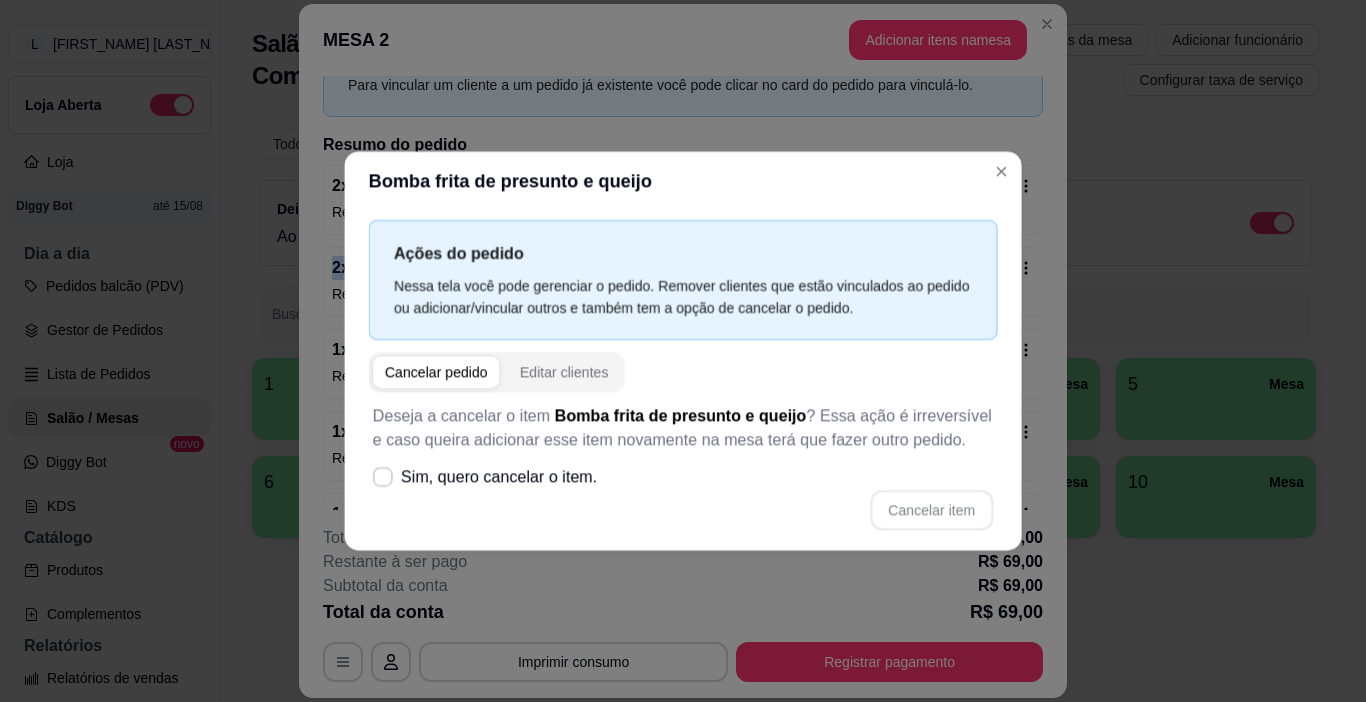 click on "Nessa tela você pode gerenciar o pedido. Remover clientes que estão vinculados ao pedido ou adicionar/vincular outros e também tem a opção de cancelar o pedido." at bounding box center [683, 296] 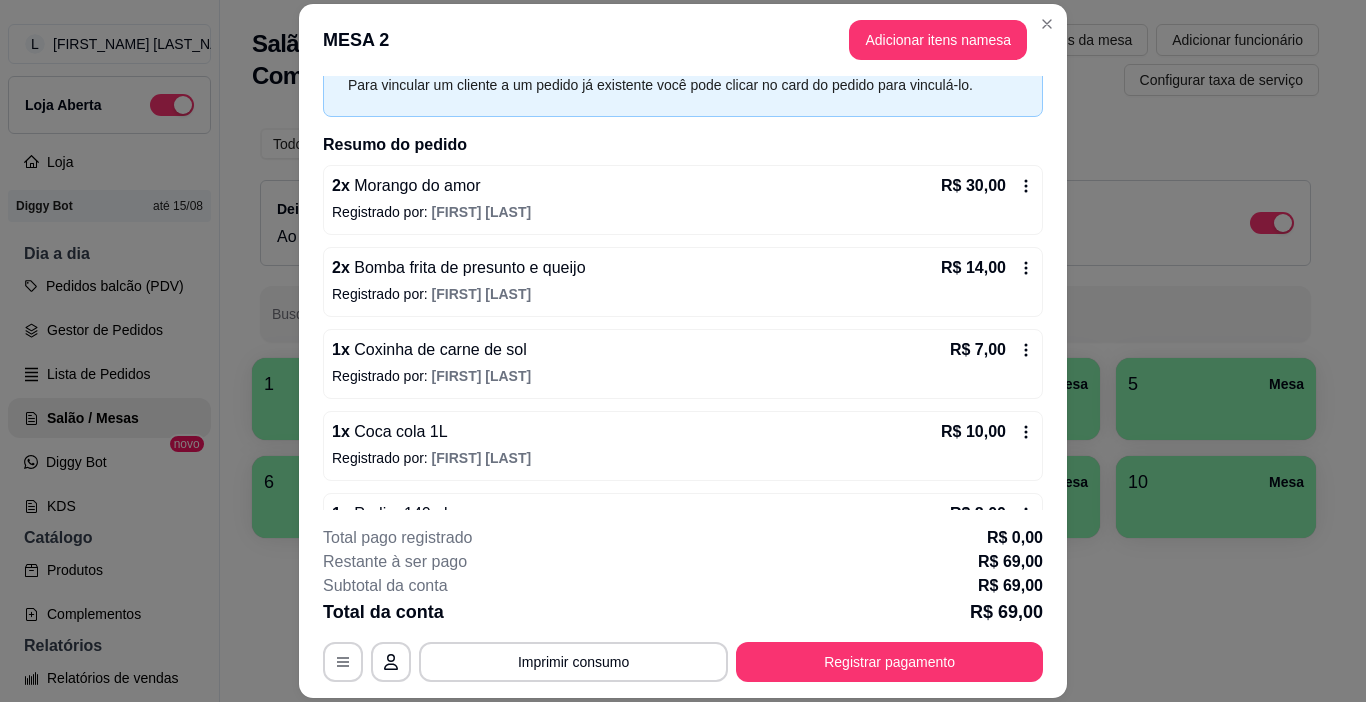 drag, startPoint x: 598, startPoint y: 267, endPoint x: 391, endPoint y: 283, distance: 207.61743 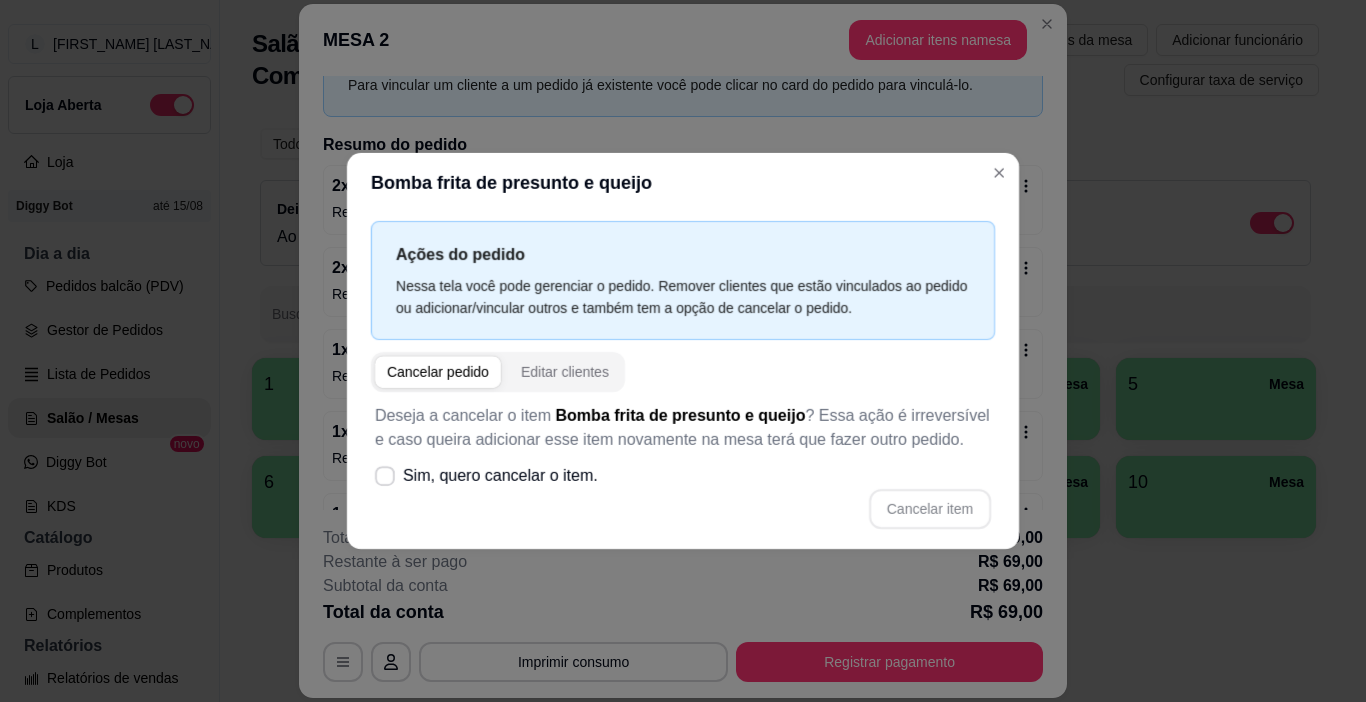 click on "Nessa tela você pode gerenciar o pedido. Remover clientes que estão vinculados ao pedido ou adicionar/vincular outros e também tem a opção de cancelar o pedido." at bounding box center [683, 297] 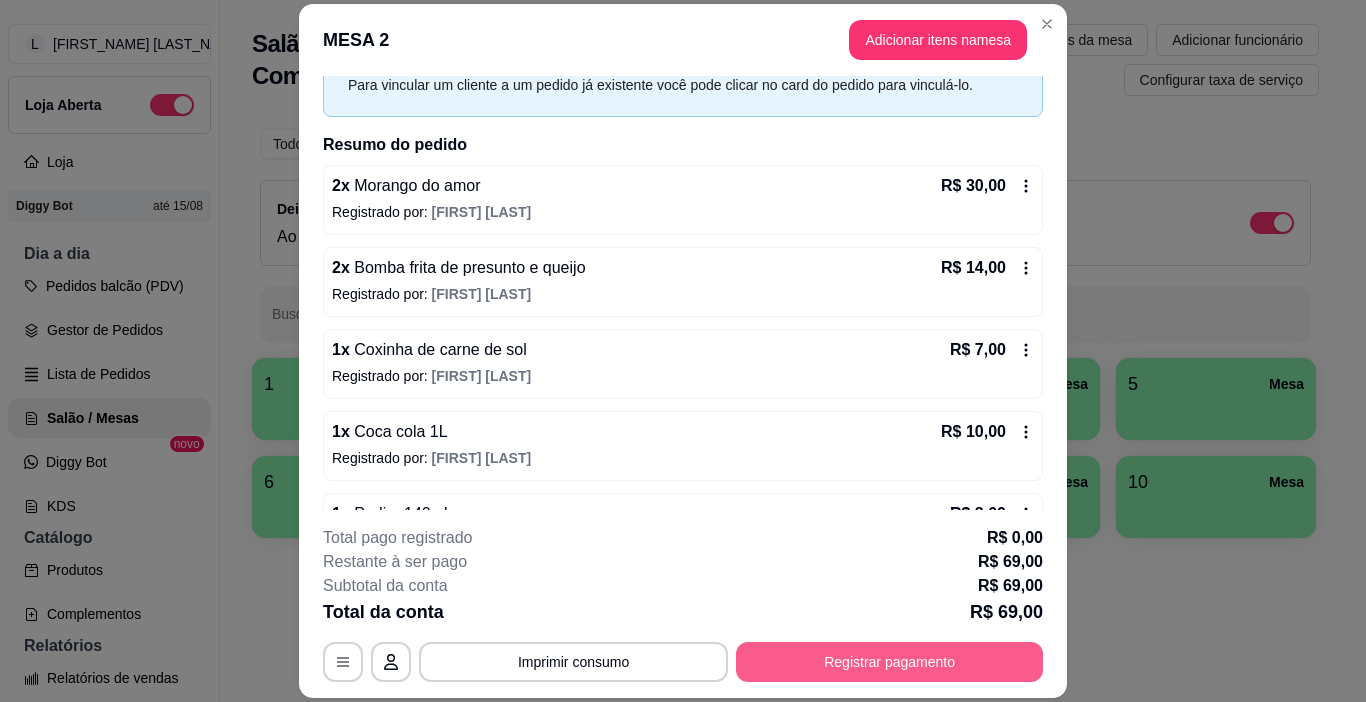 click on "Registrar pagamento" at bounding box center (889, 662) 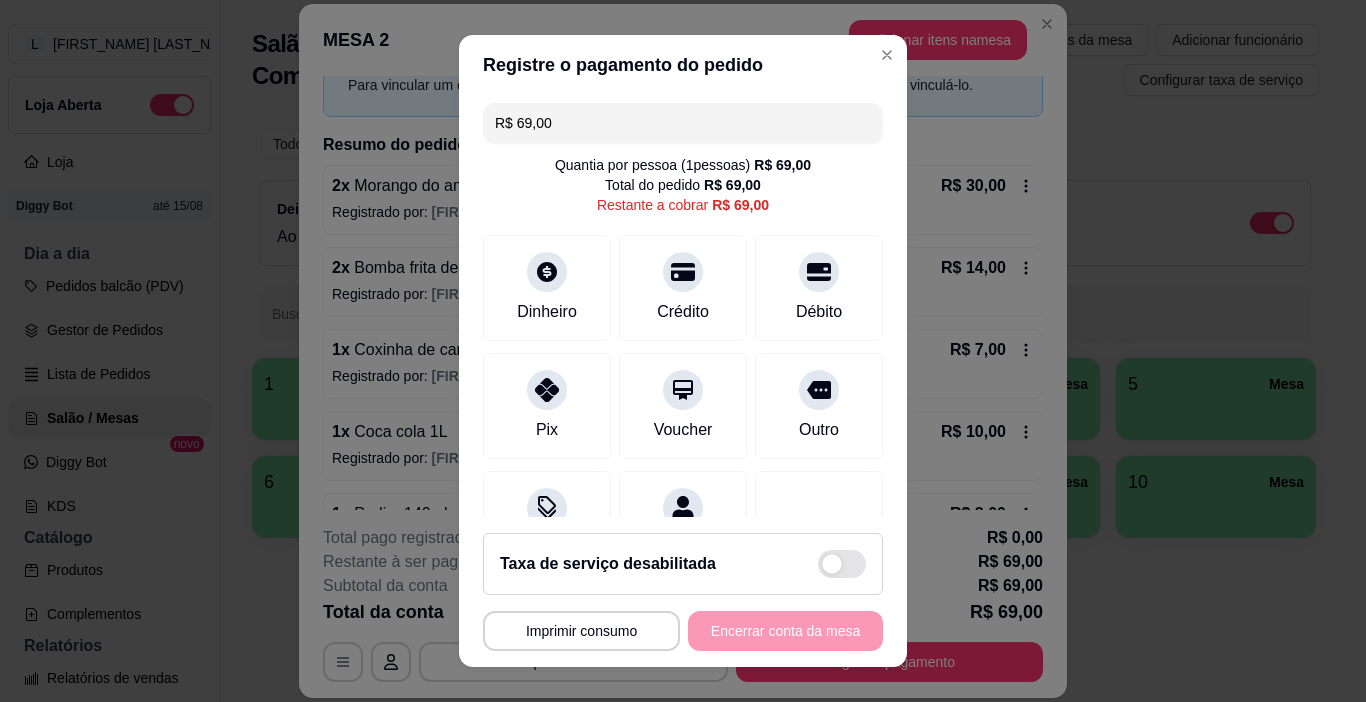 click on "R$ 69,00" at bounding box center (683, 123) 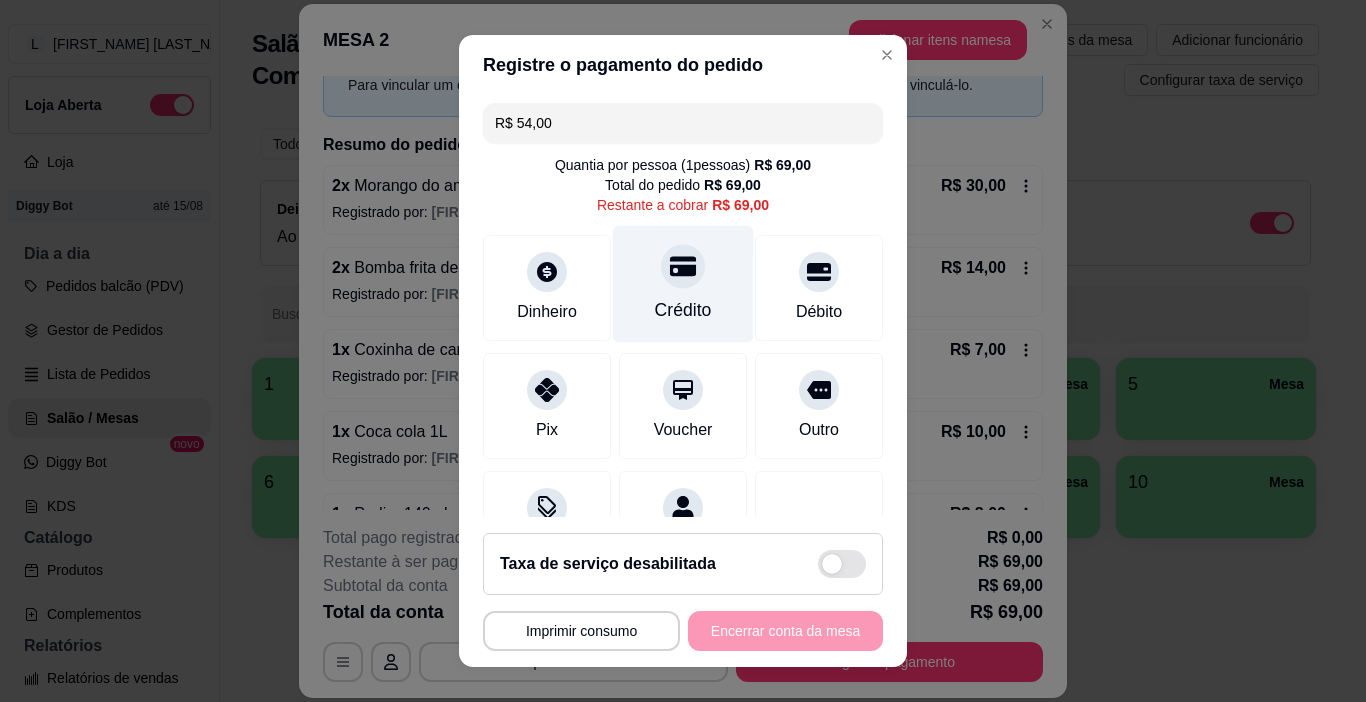 click at bounding box center [683, 267] 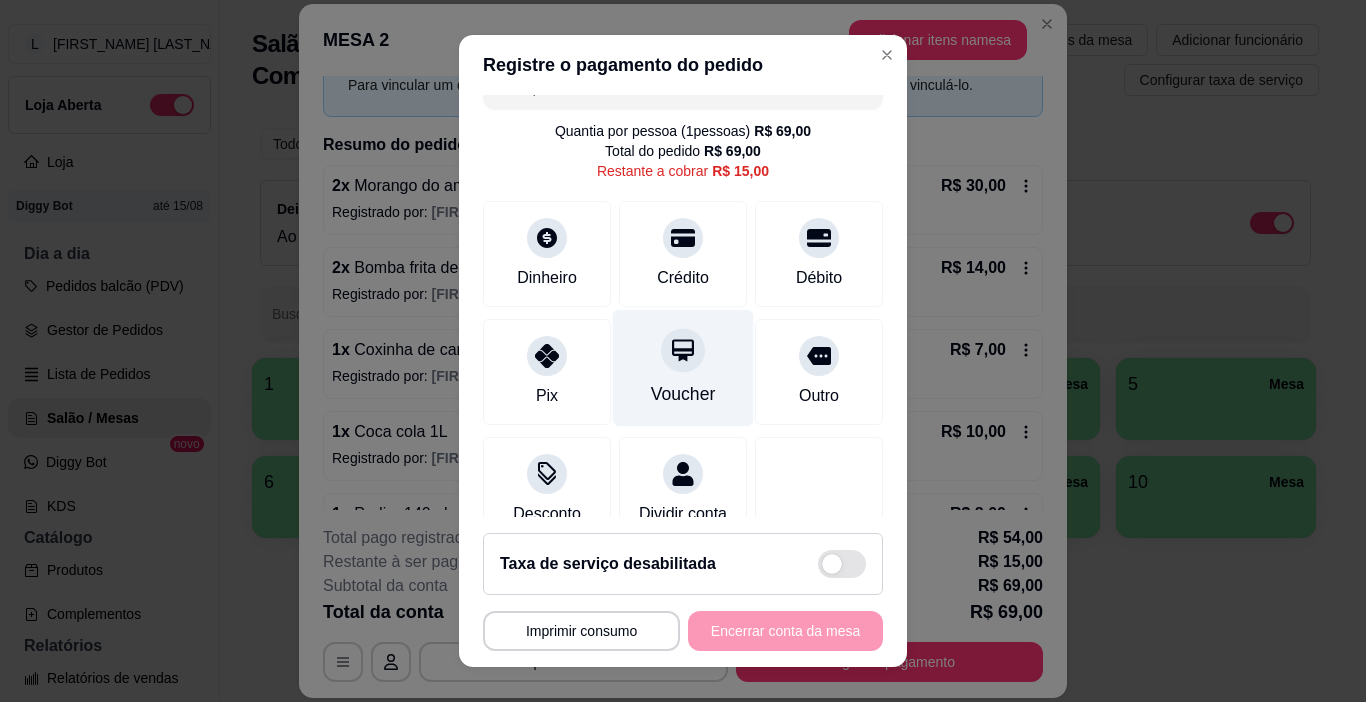 scroll, scrollTop: 0, scrollLeft: 0, axis: both 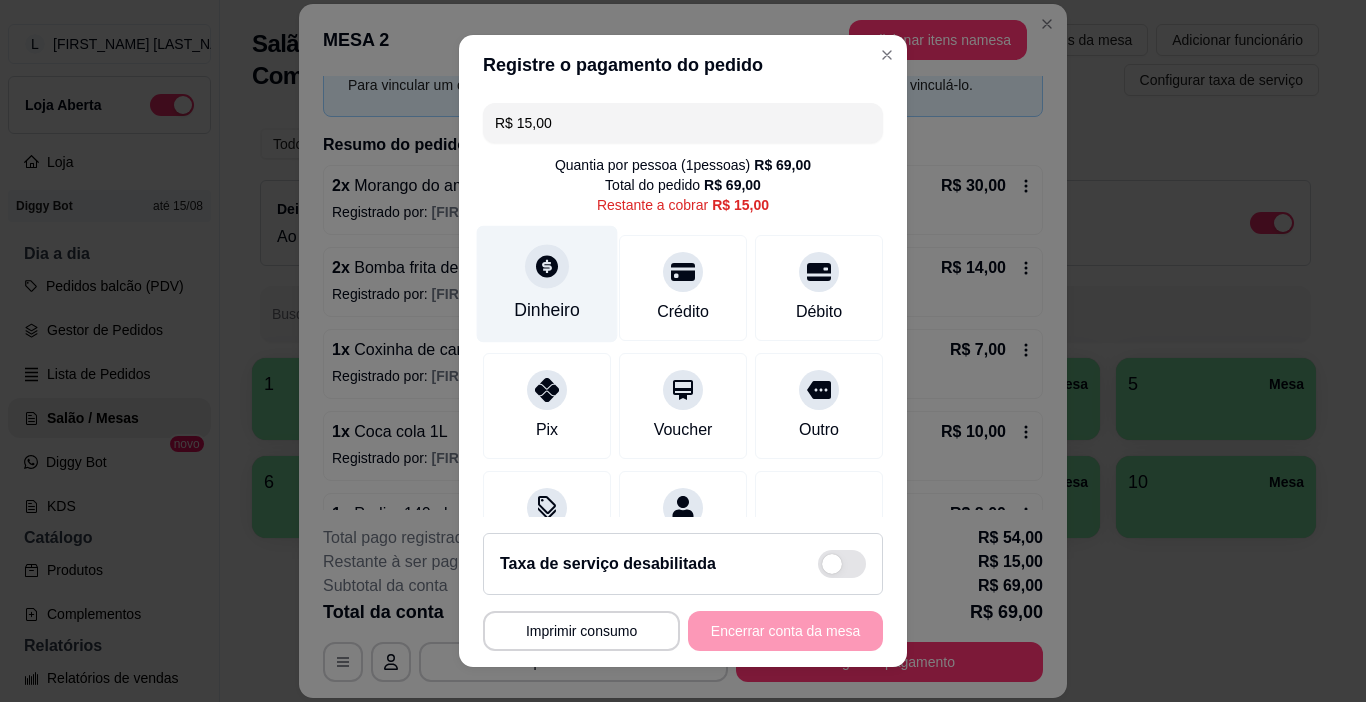 click on "Dinheiro" at bounding box center [547, 310] 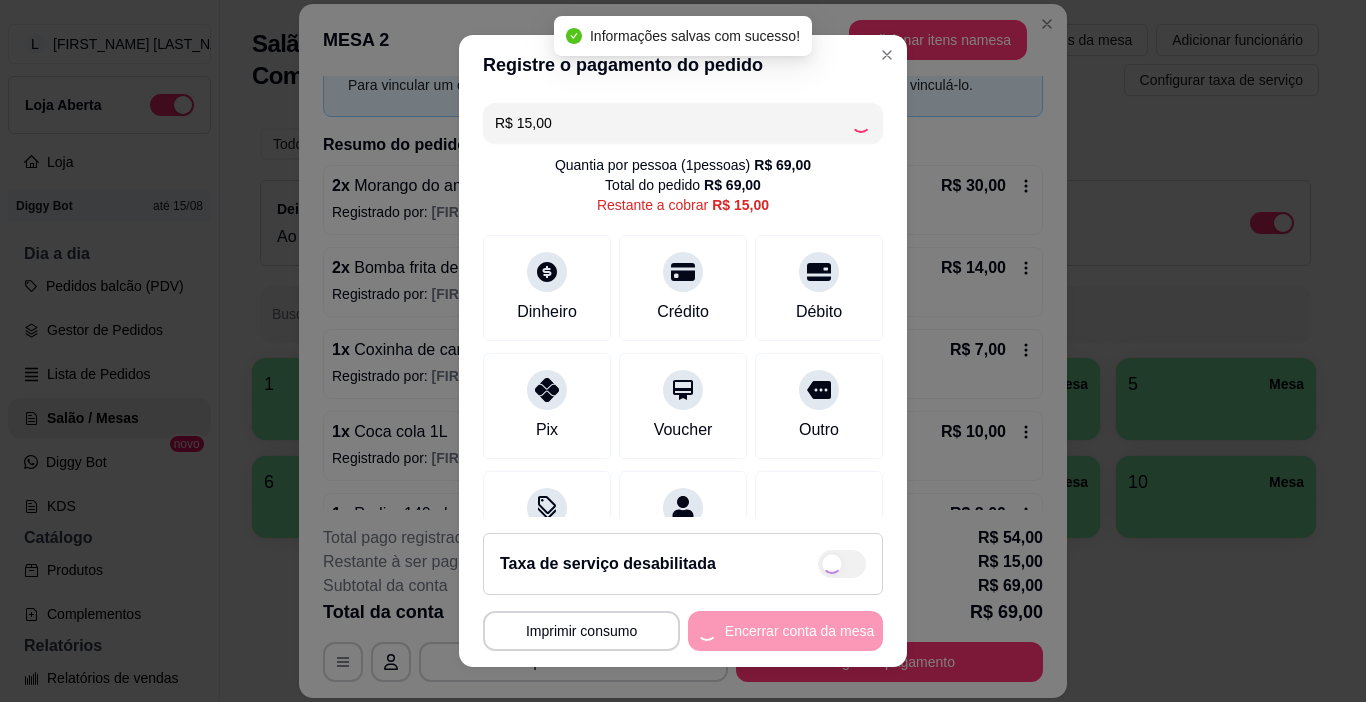 type on "R$ 0,00" 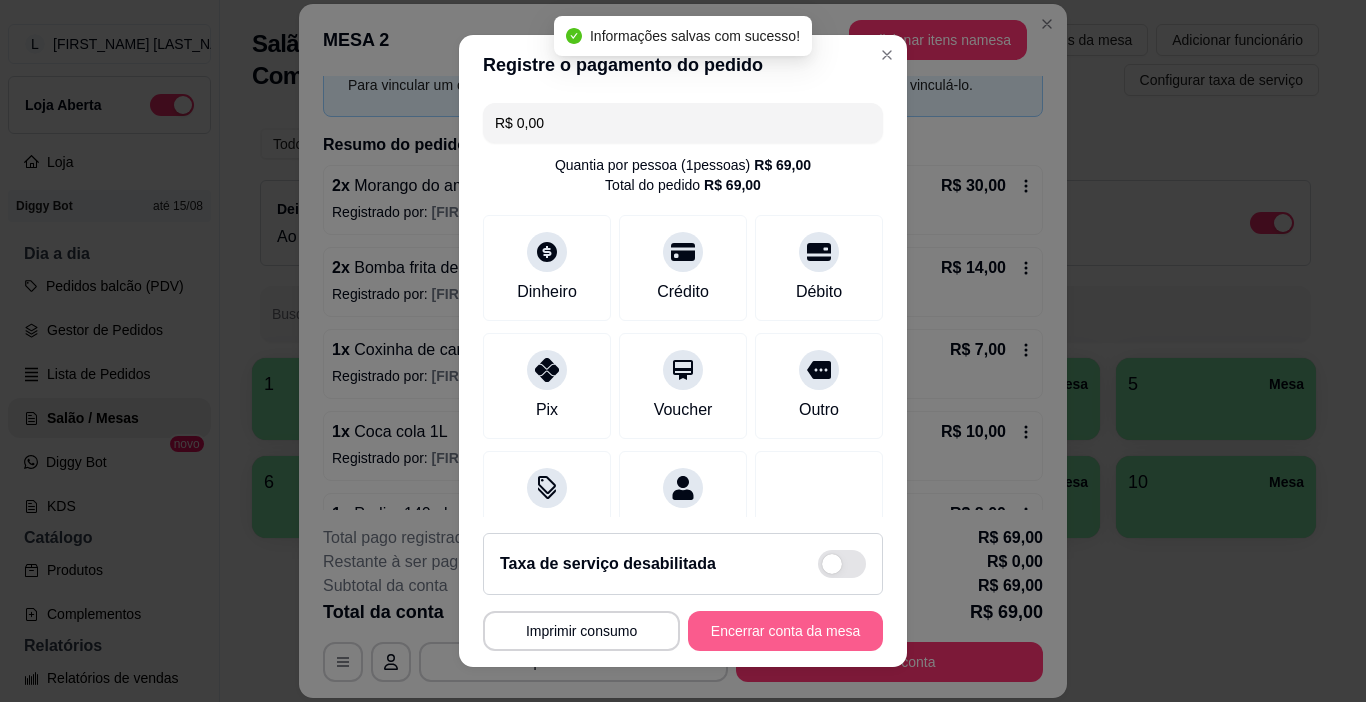 click on "Encerrar conta da mesa" at bounding box center [785, 631] 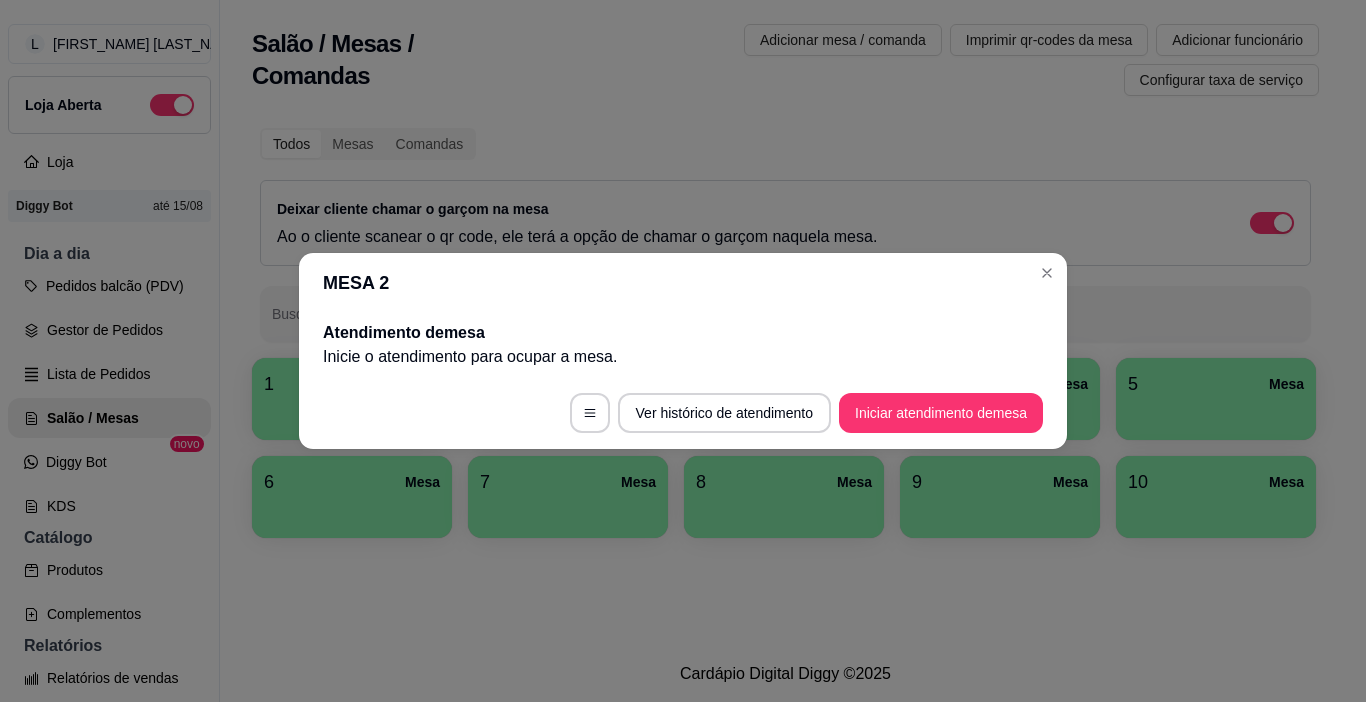 scroll, scrollTop: 0, scrollLeft: 0, axis: both 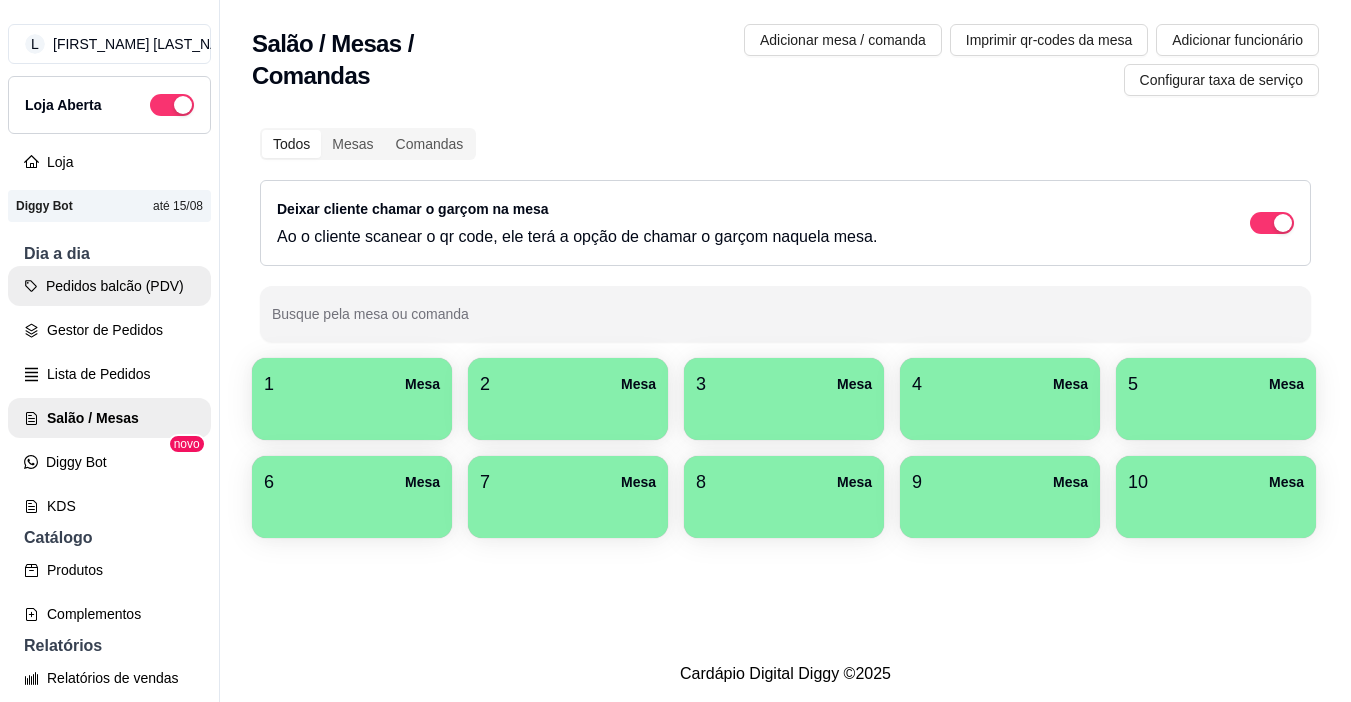 click on "Pedidos balcão (PDV)" at bounding box center [109, 286] 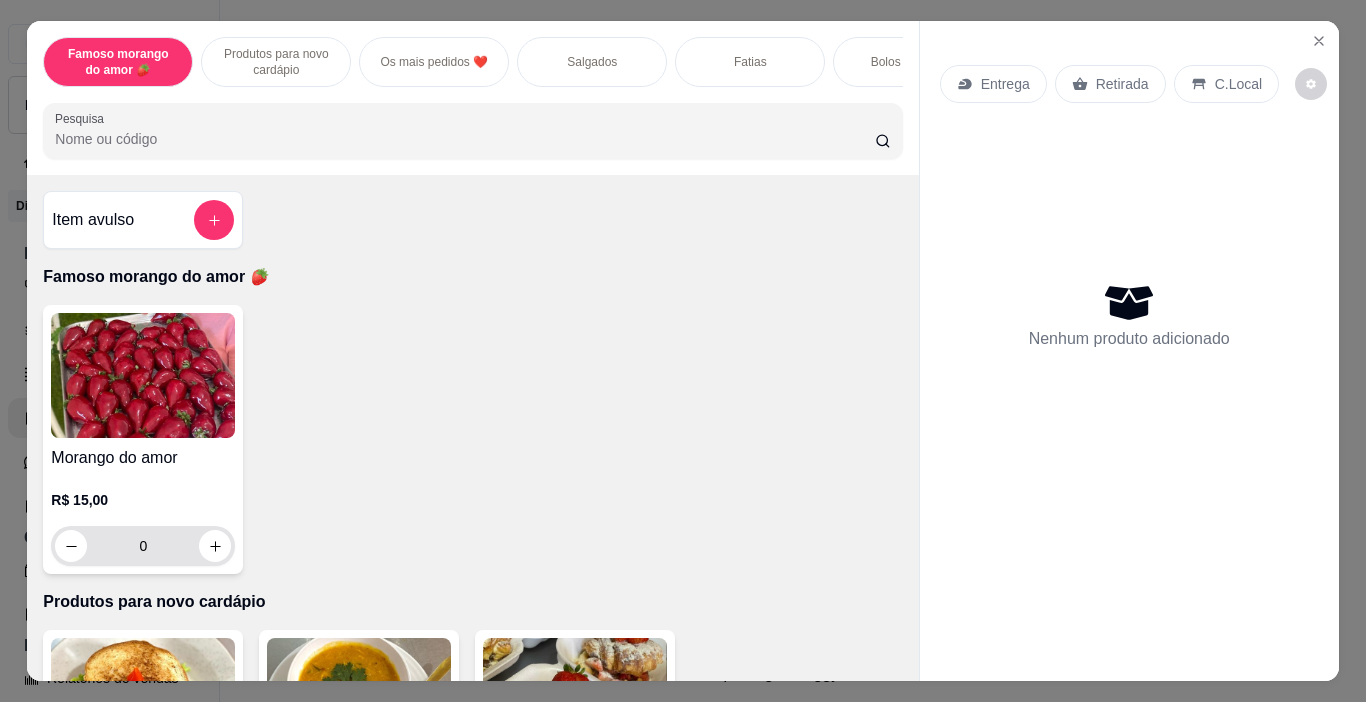 click 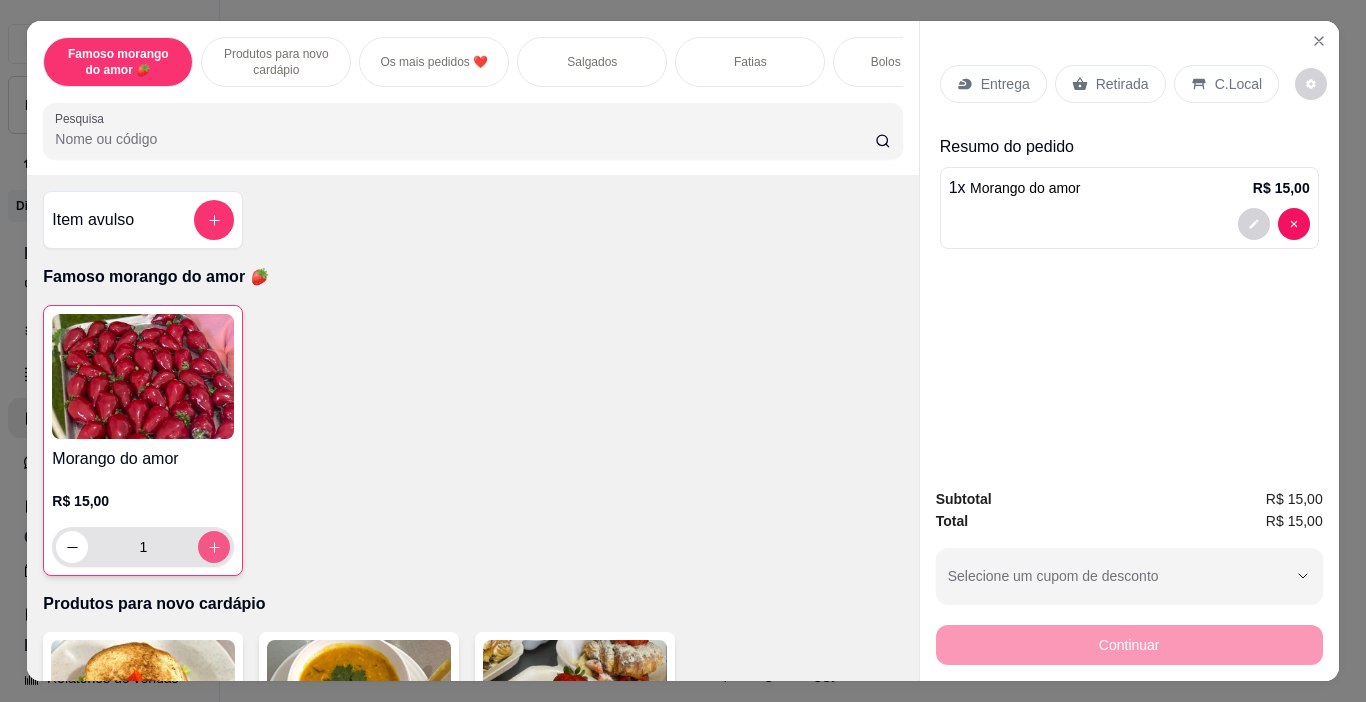 click 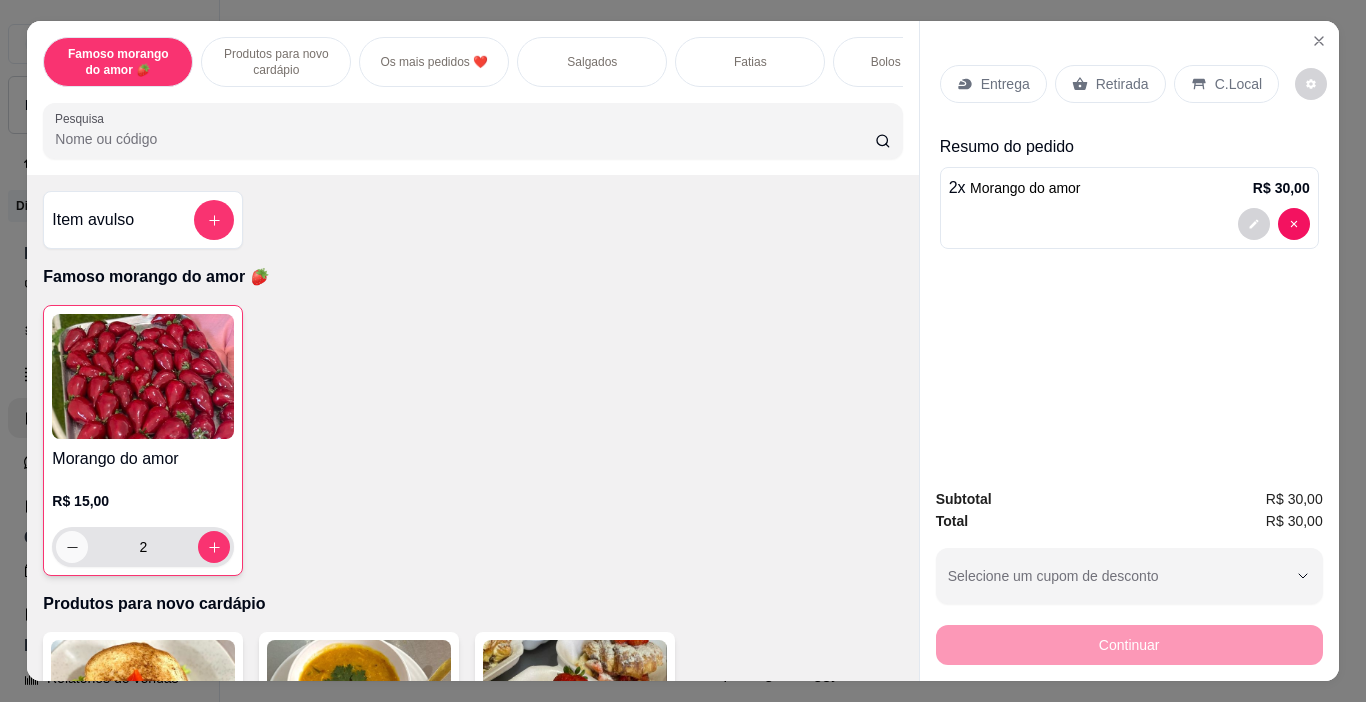 click at bounding box center [72, 547] 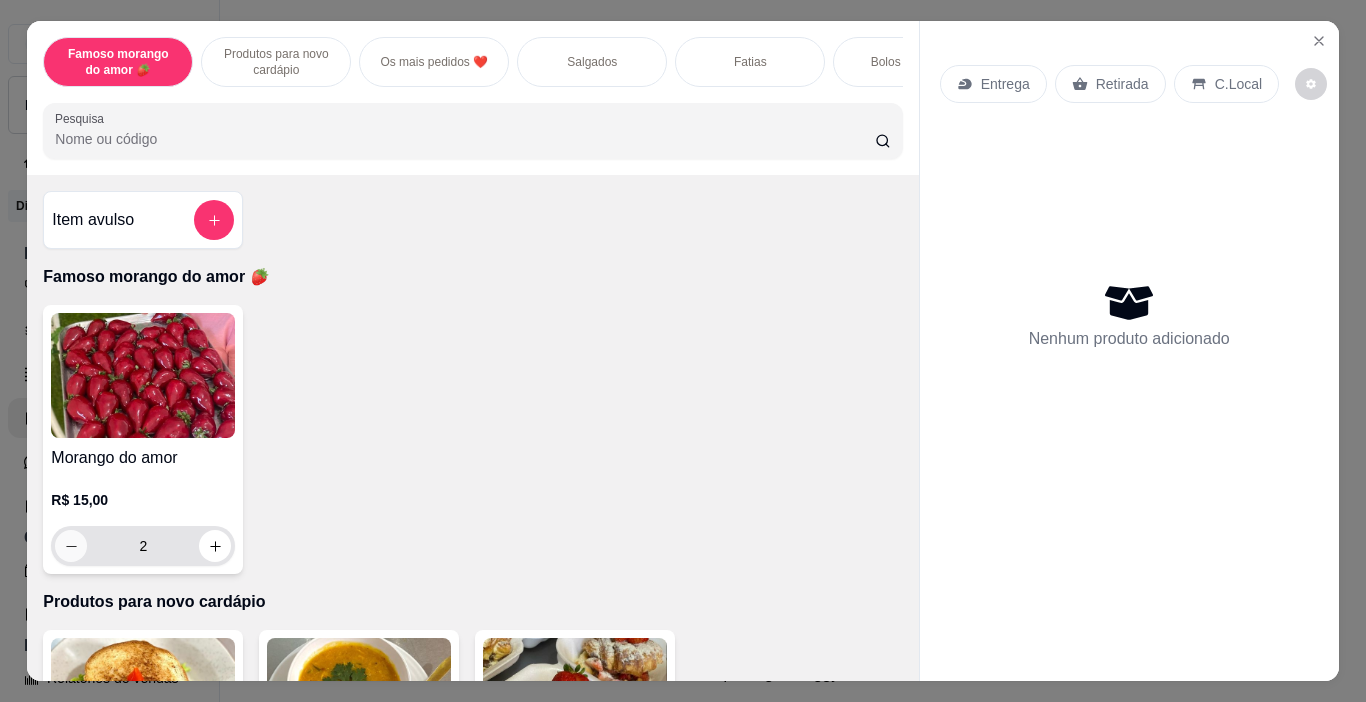 type on "0" 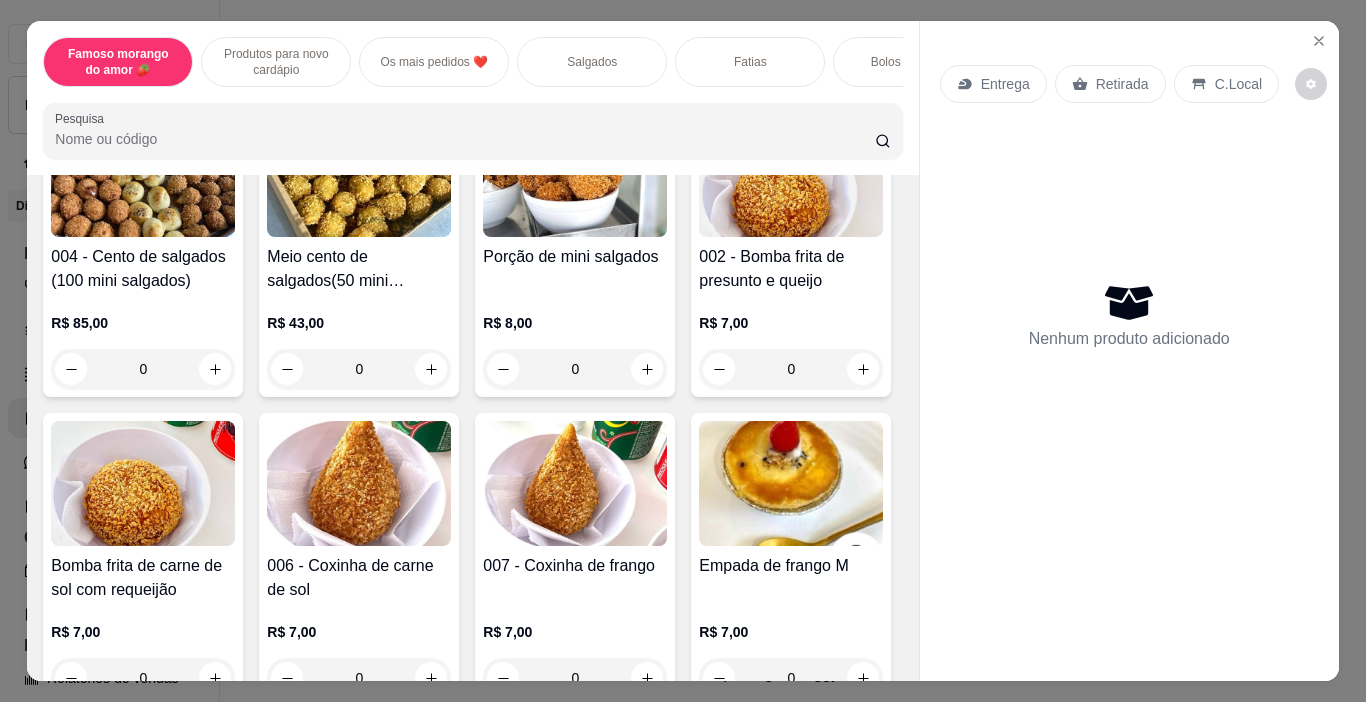 scroll, scrollTop: 1300, scrollLeft: 0, axis: vertical 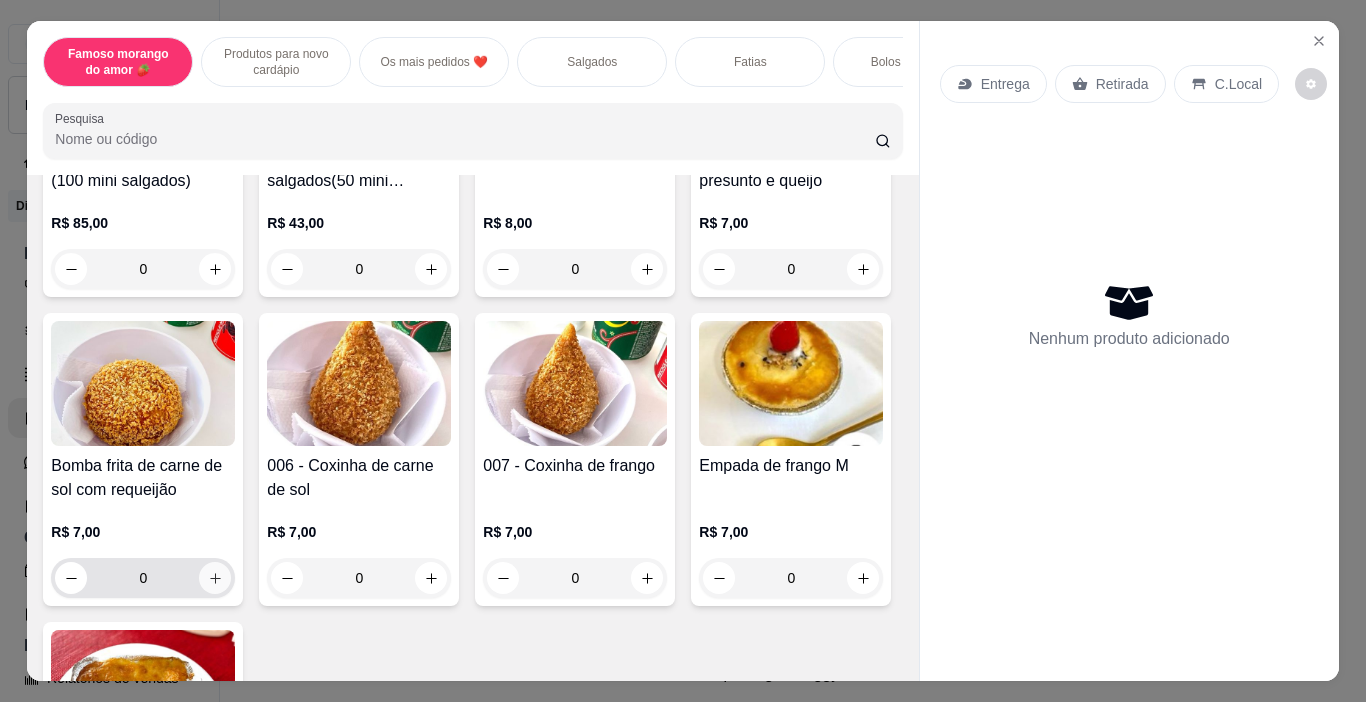 click 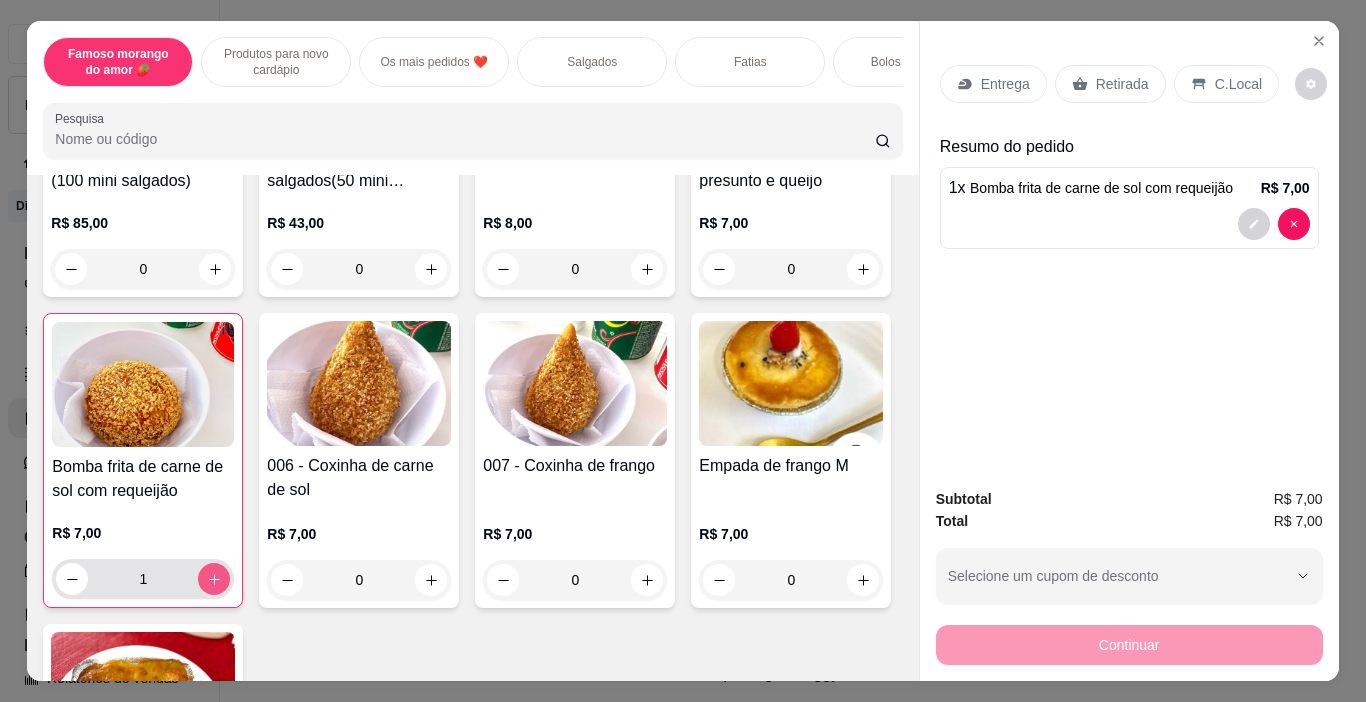 click 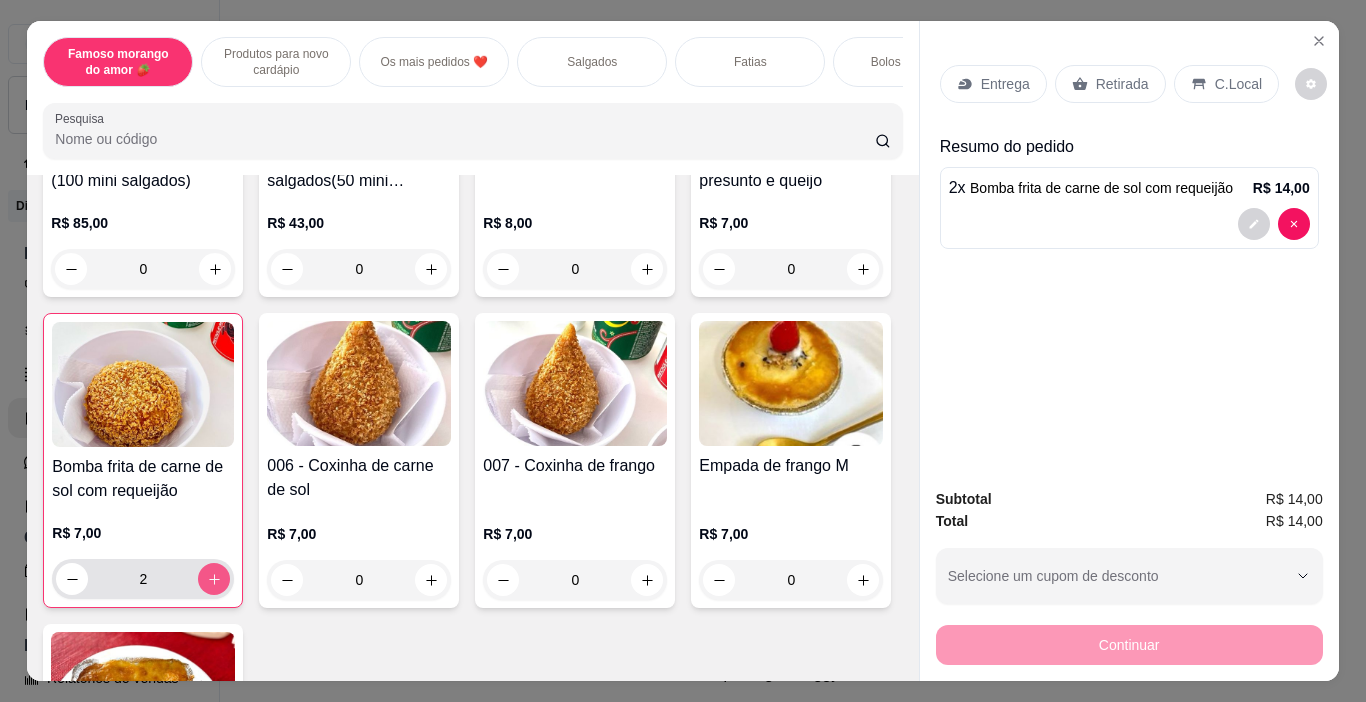 click 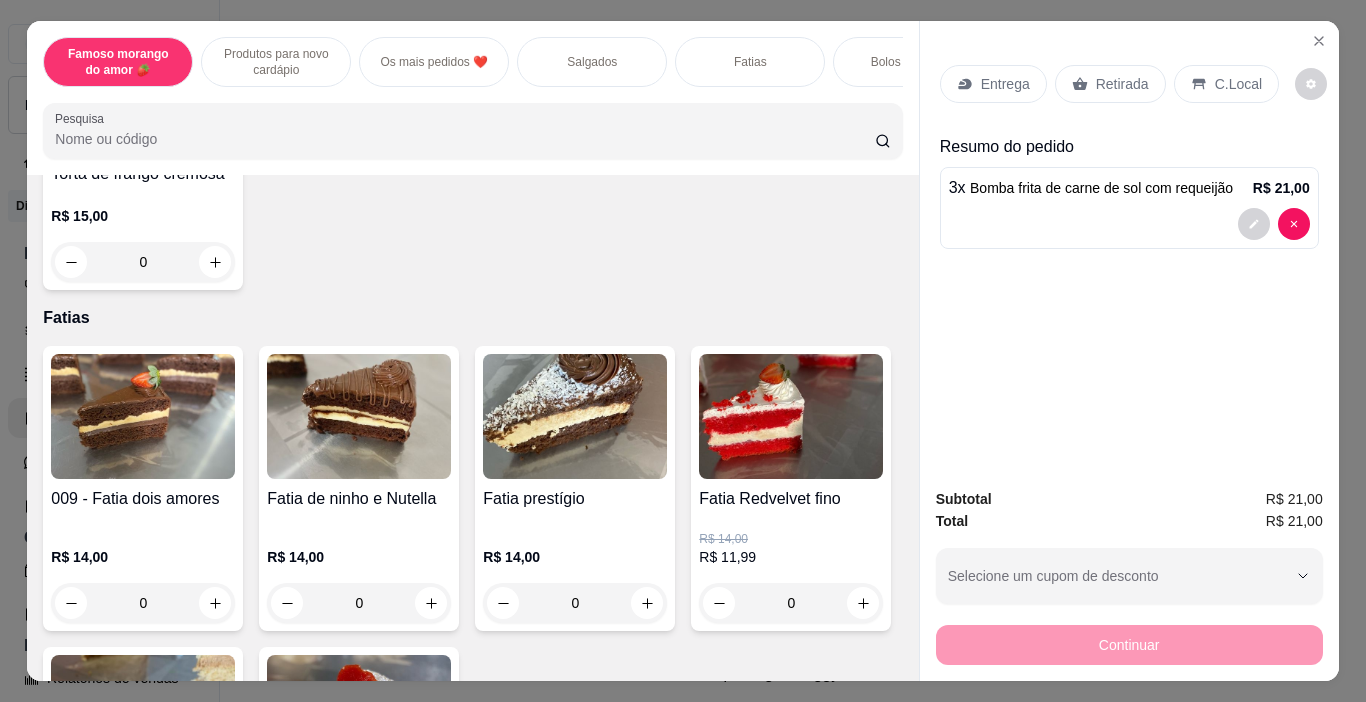 scroll, scrollTop: 1900, scrollLeft: 0, axis: vertical 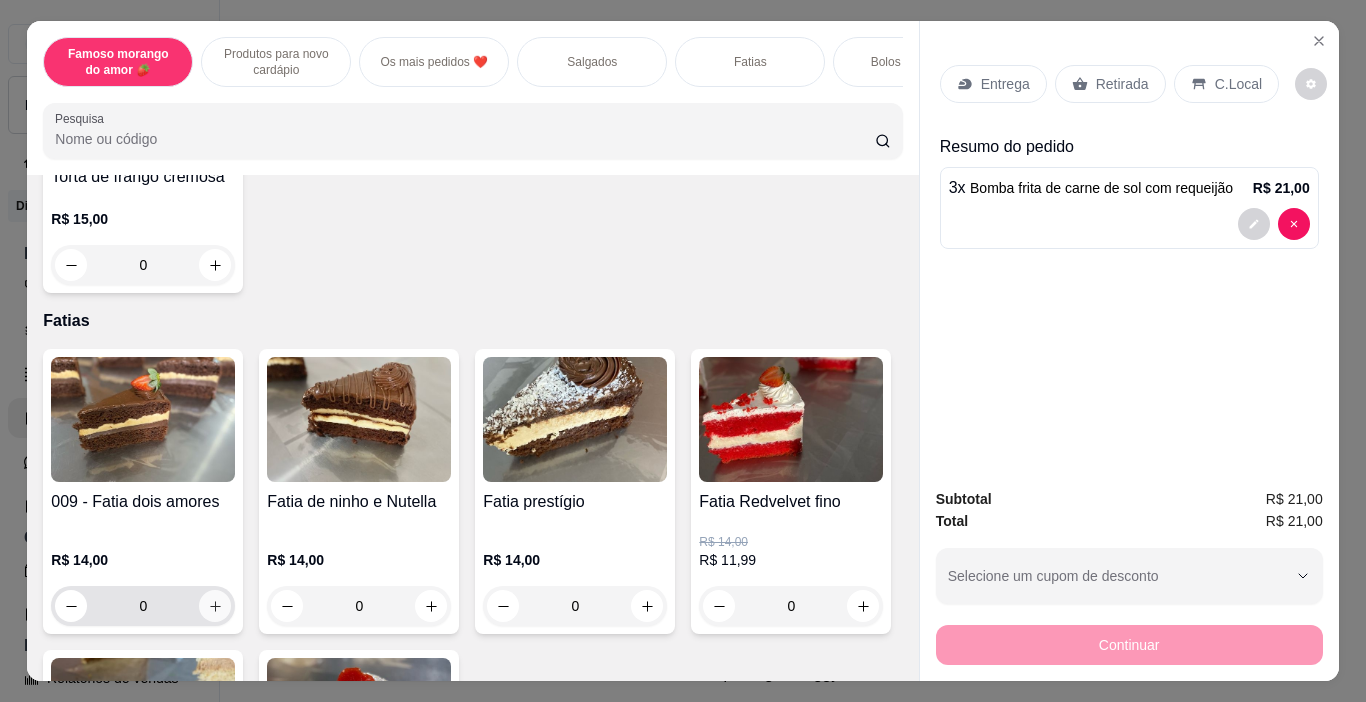 click 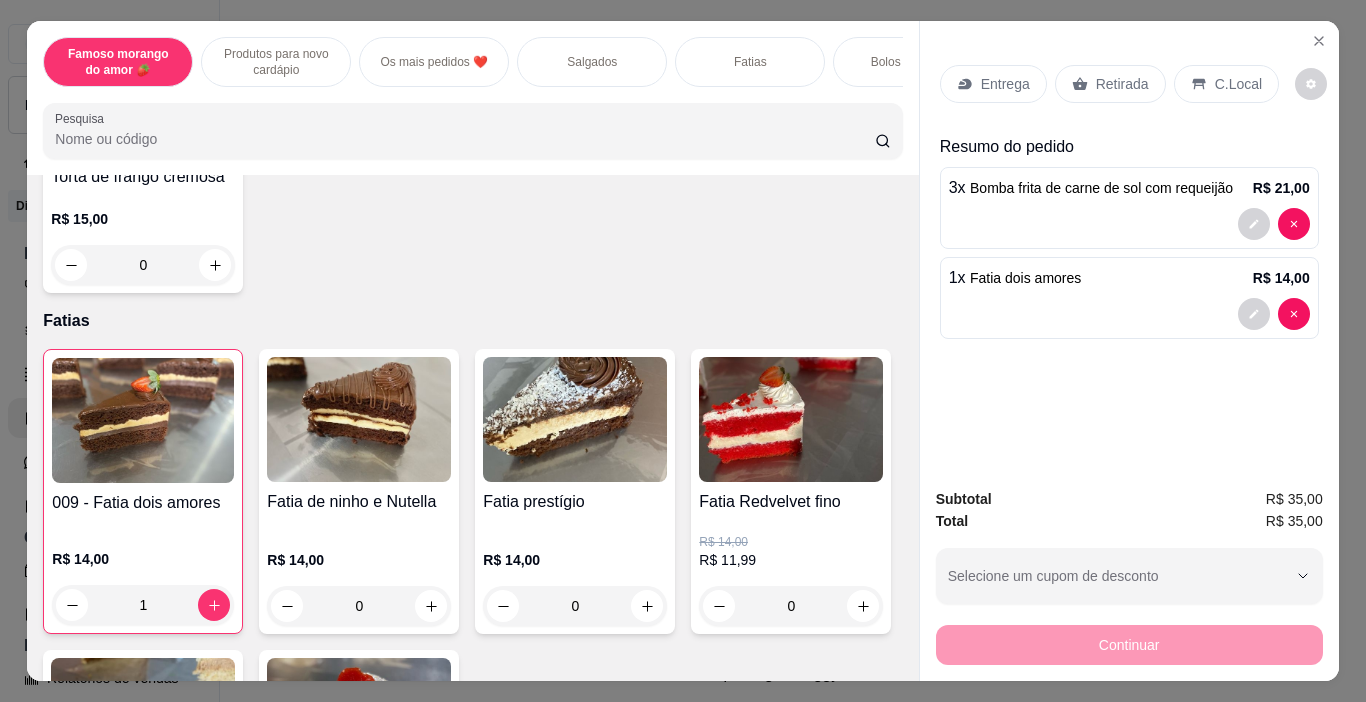 click on "Retirada" at bounding box center (1122, 84) 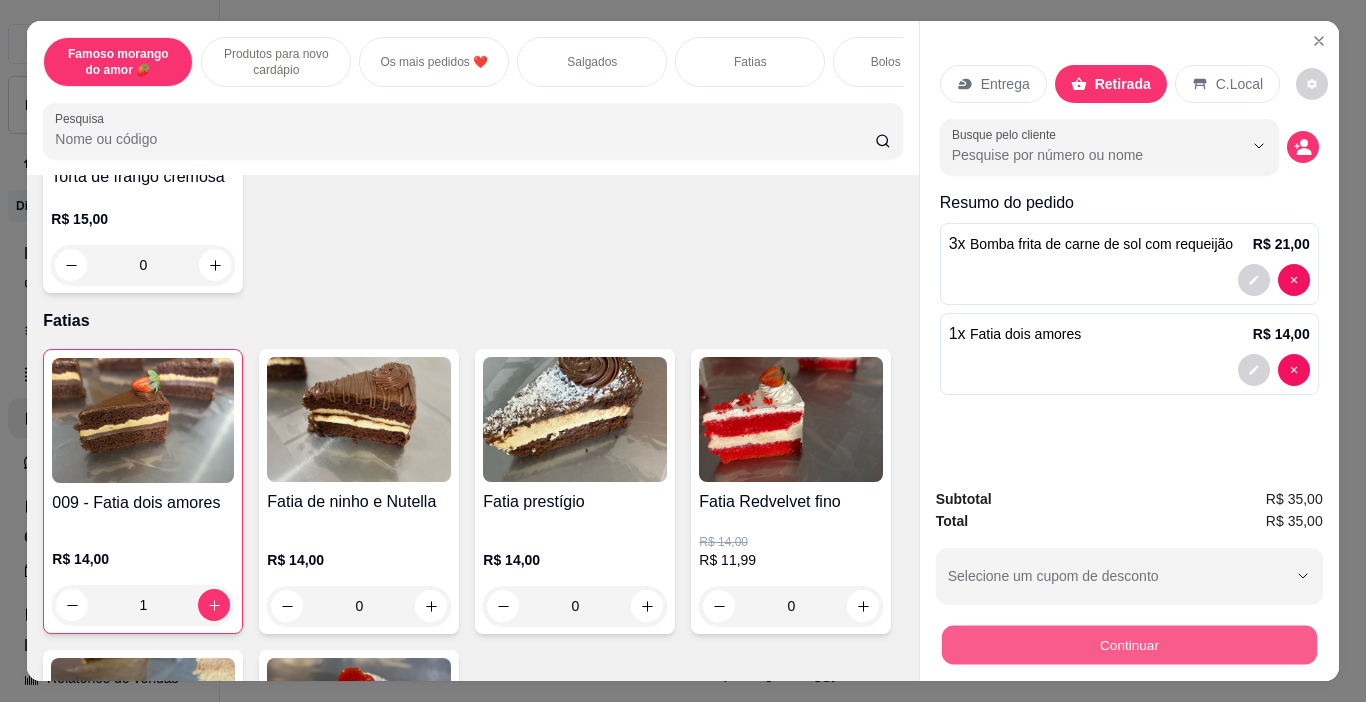 click on "Continuar" at bounding box center [1128, 645] 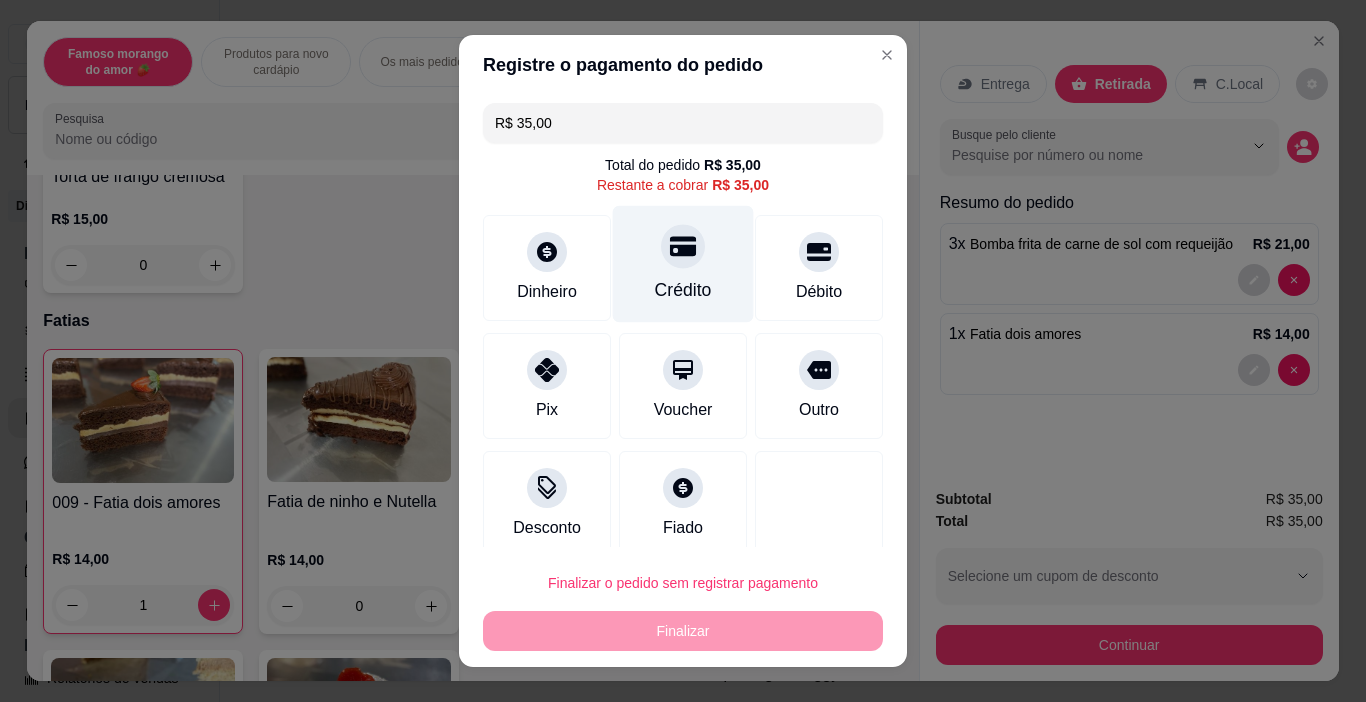 click on "Crédito" at bounding box center (683, 290) 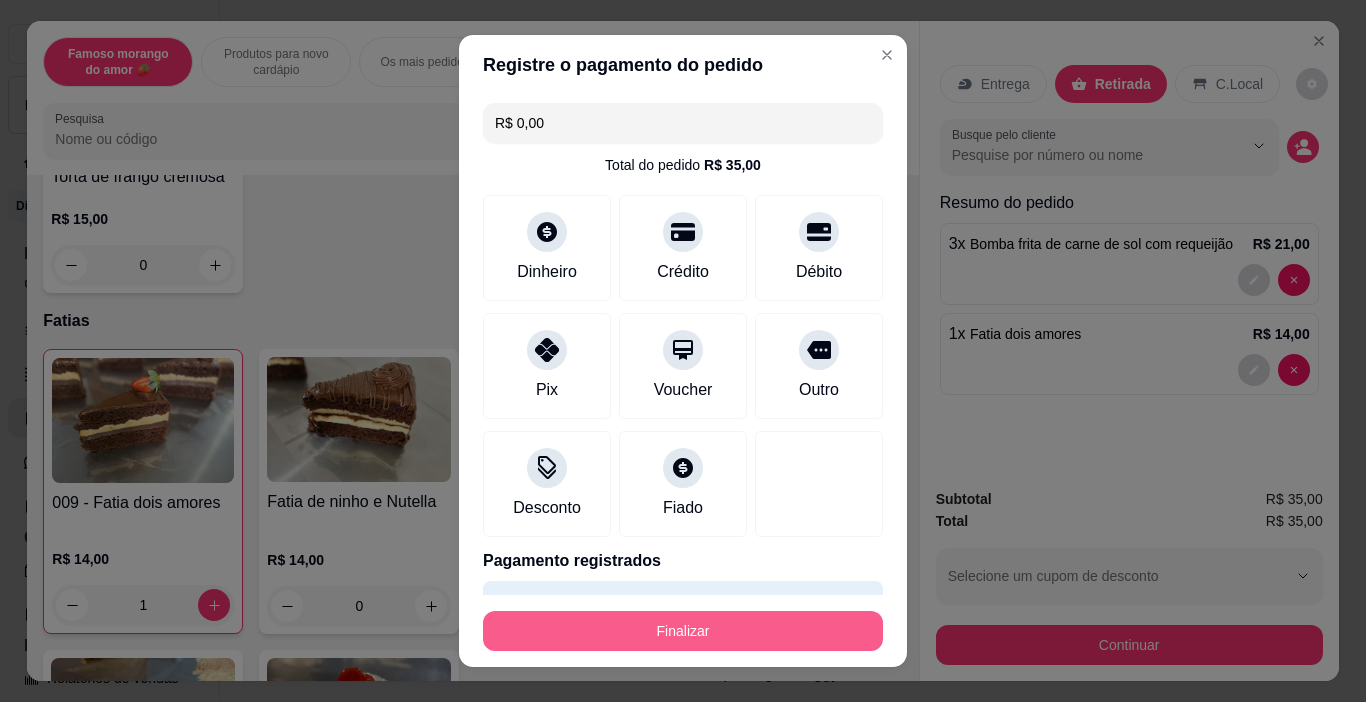 click on "Finalizar" at bounding box center [683, 631] 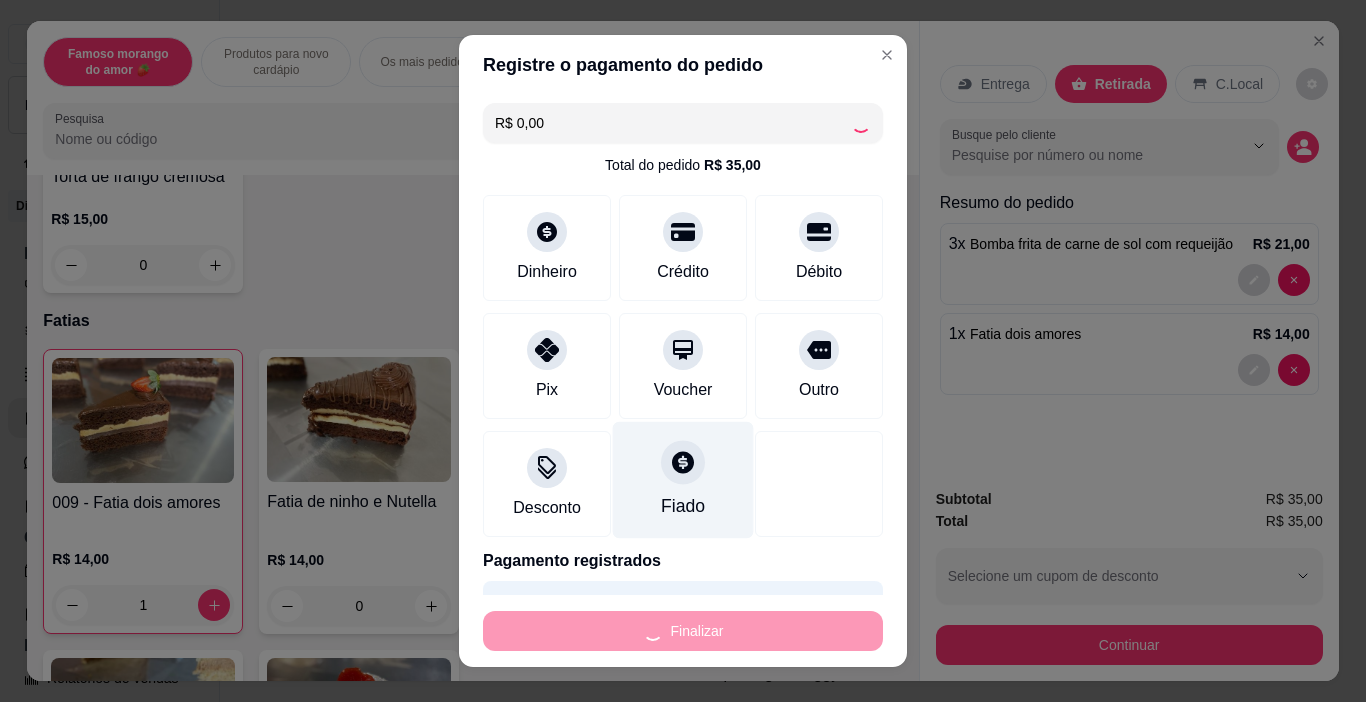 type on "0" 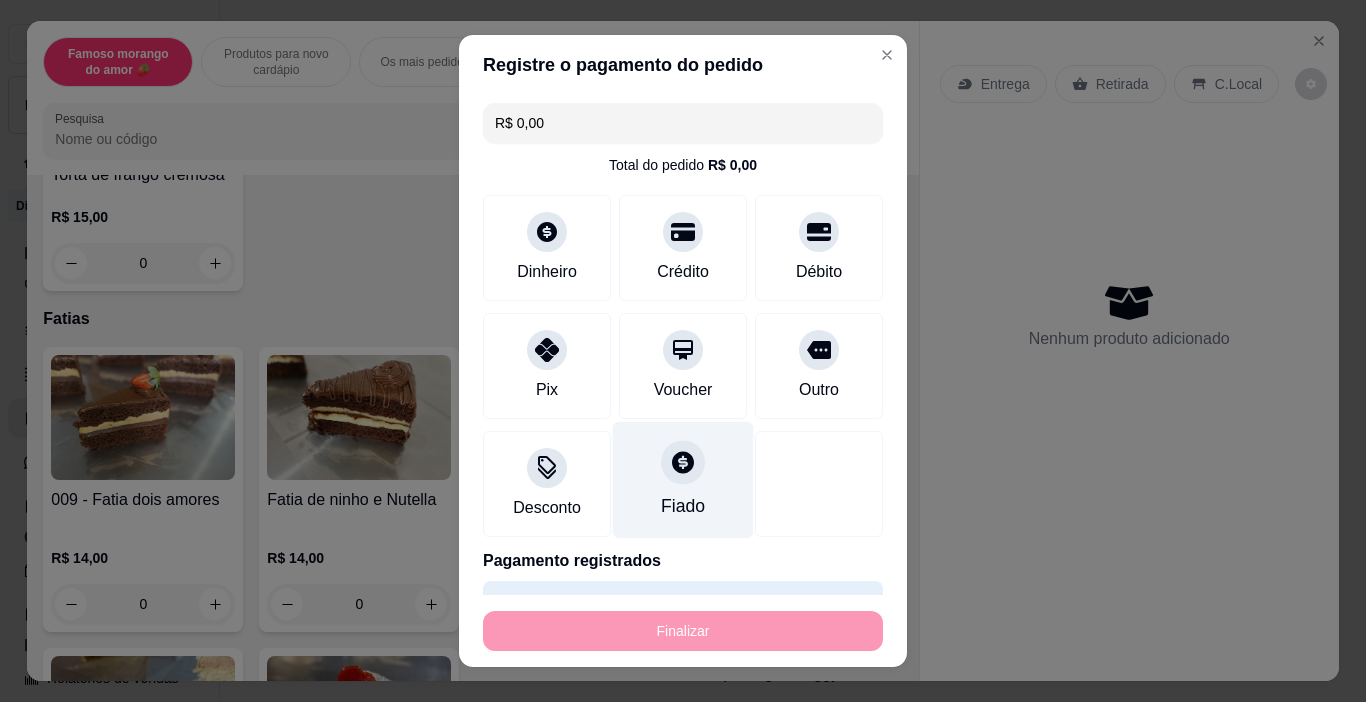 type on "-R$ 35,00" 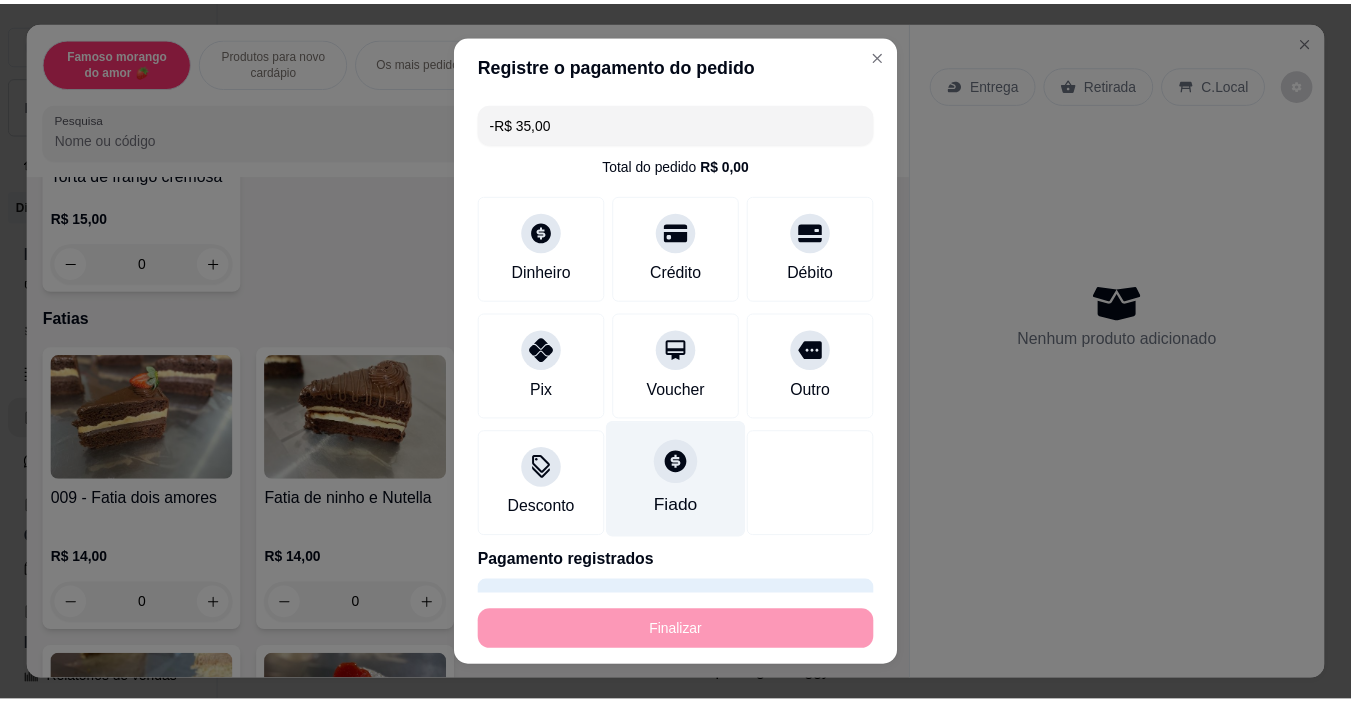 scroll, scrollTop: 1898, scrollLeft: 0, axis: vertical 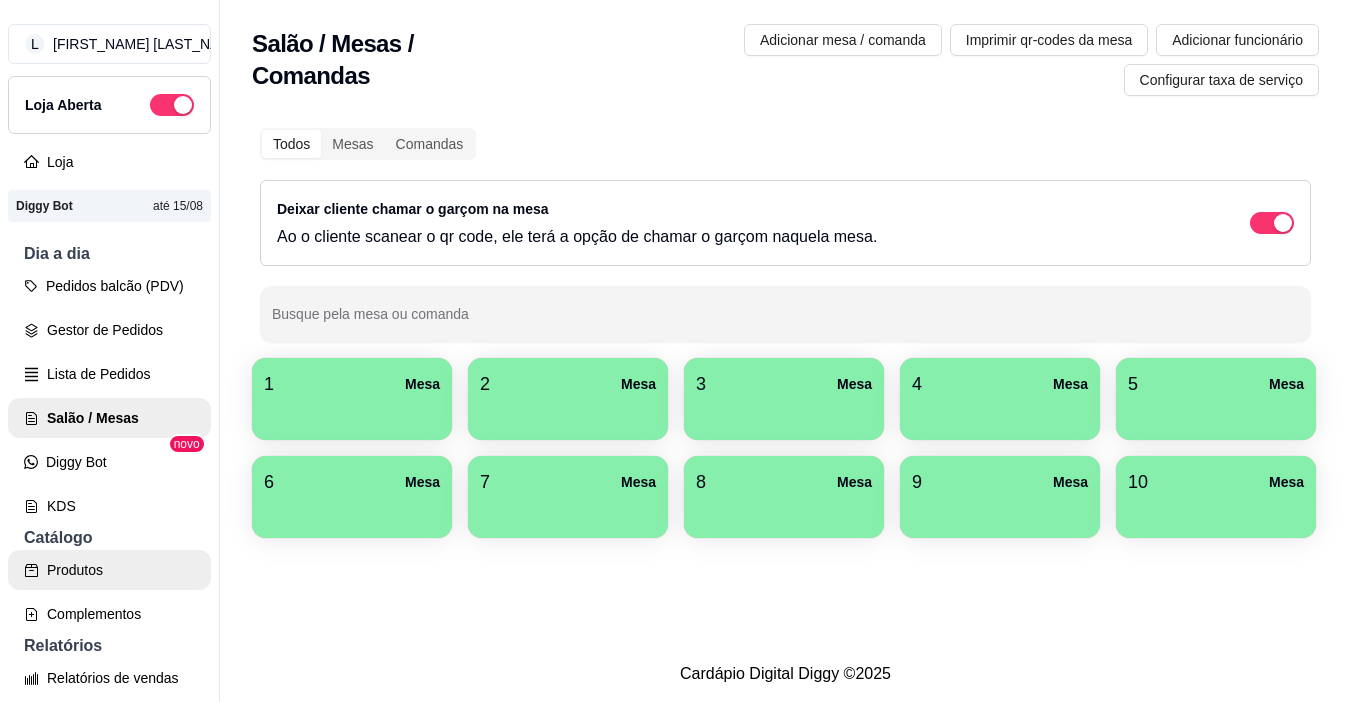 click on "Produtos" at bounding box center [109, 570] 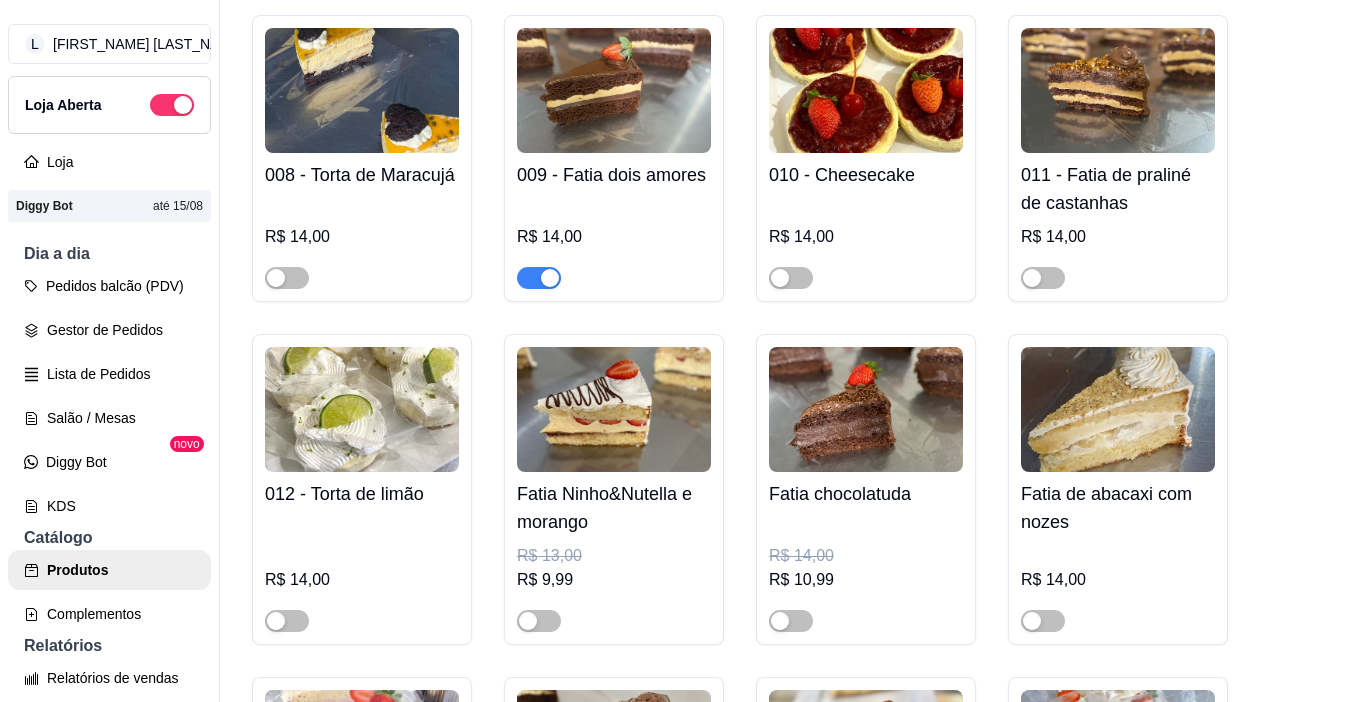 scroll, scrollTop: 4500, scrollLeft: 0, axis: vertical 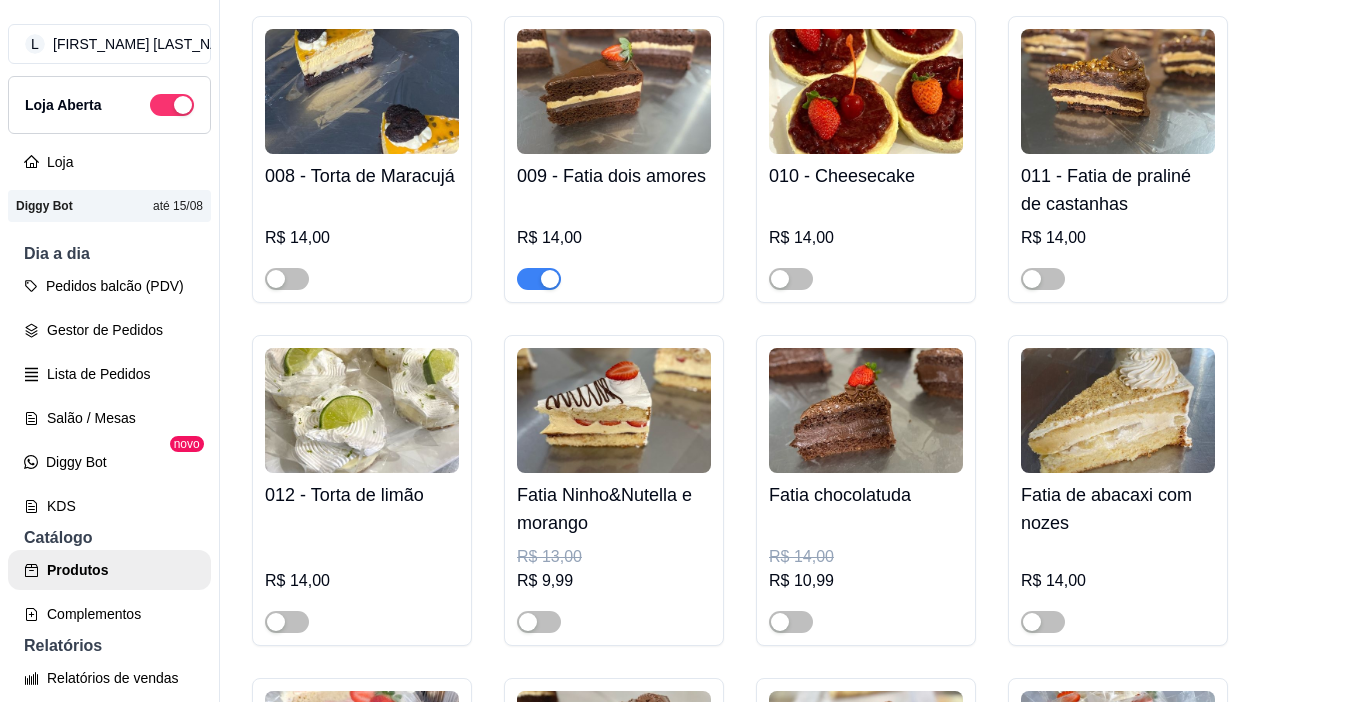 click at bounding box center (539, 279) 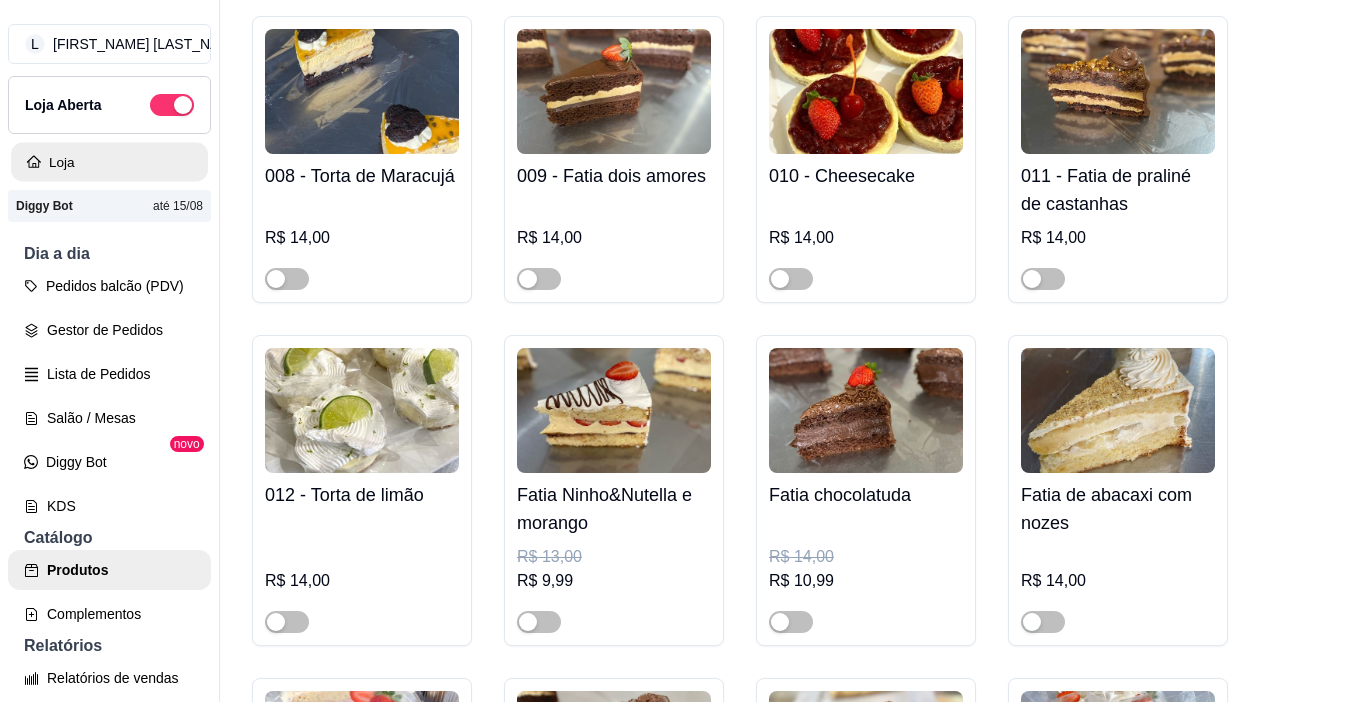 click on "Loja" at bounding box center (109, 162) 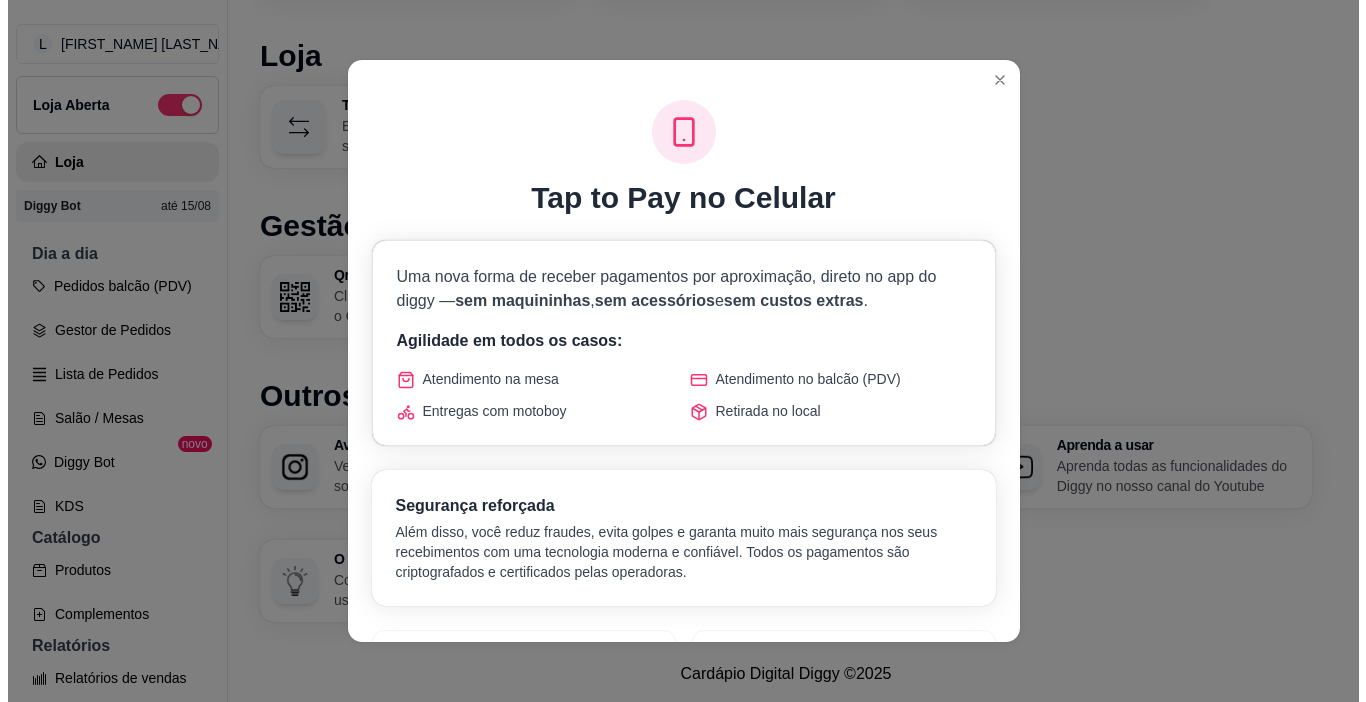 scroll, scrollTop: 32, scrollLeft: 0, axis: vertical 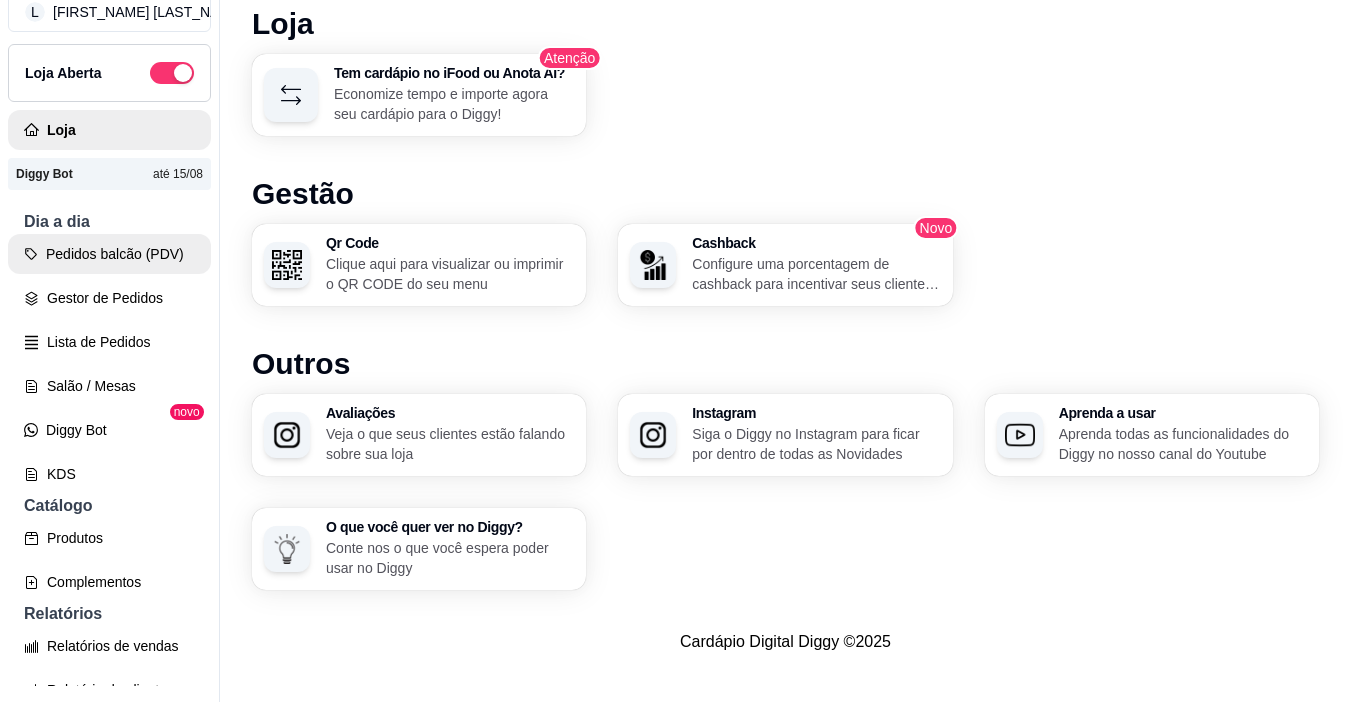 click on "Pedidos balcão (PDV)" at bounding box center (109, 254) 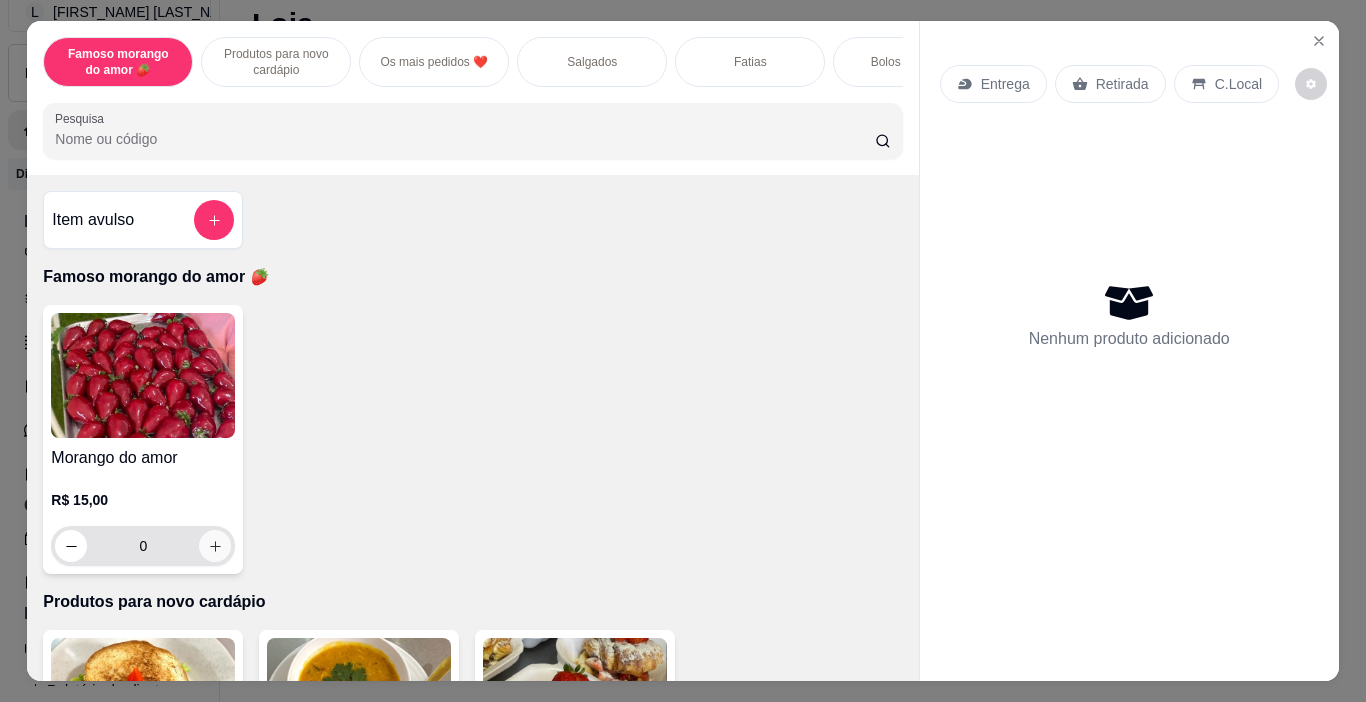click 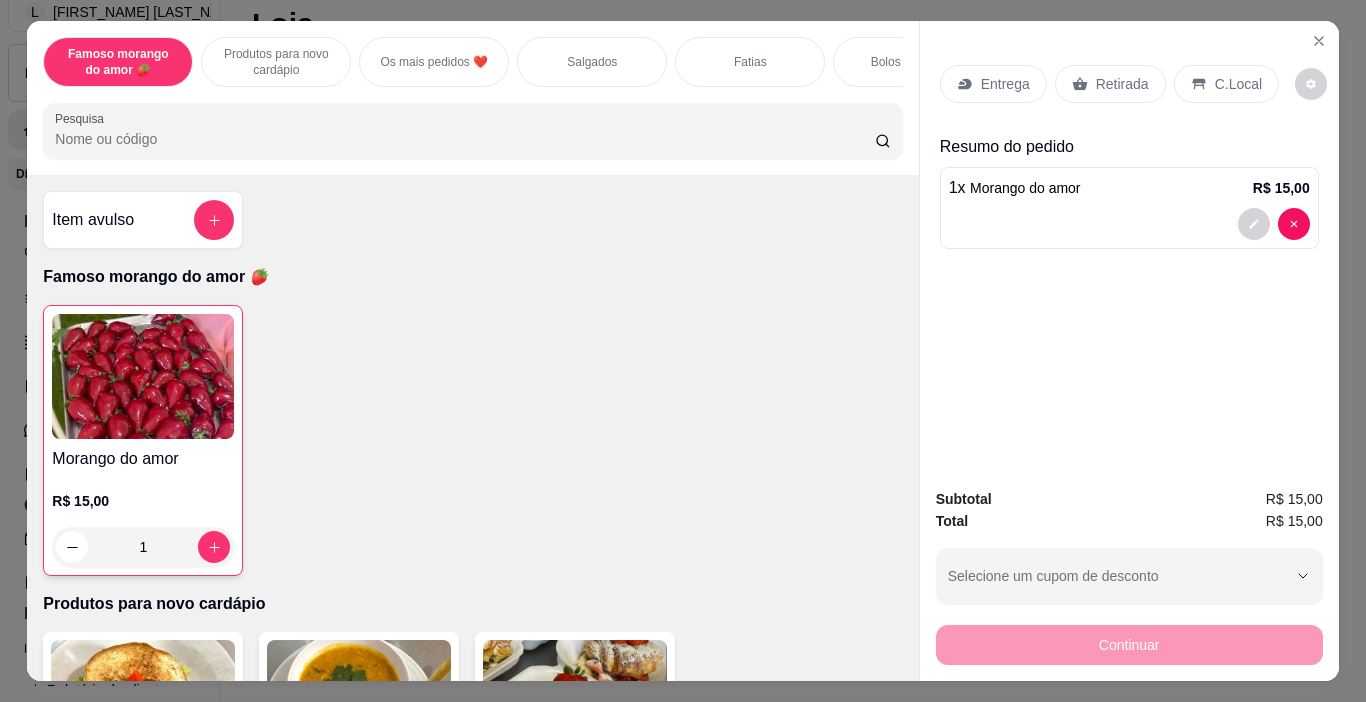 click on "Retirada" at bounding box center [1110, 84] 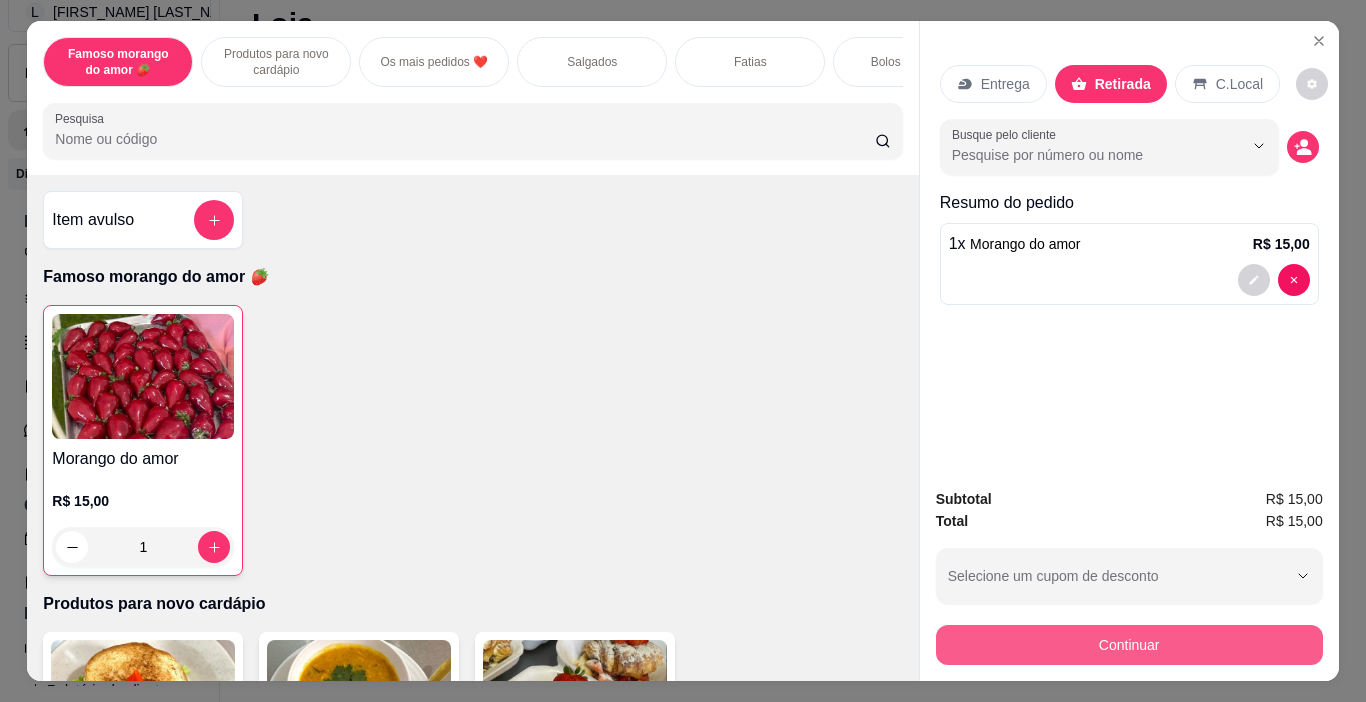 click on "Continuar" at bounding box center (1129, 645) 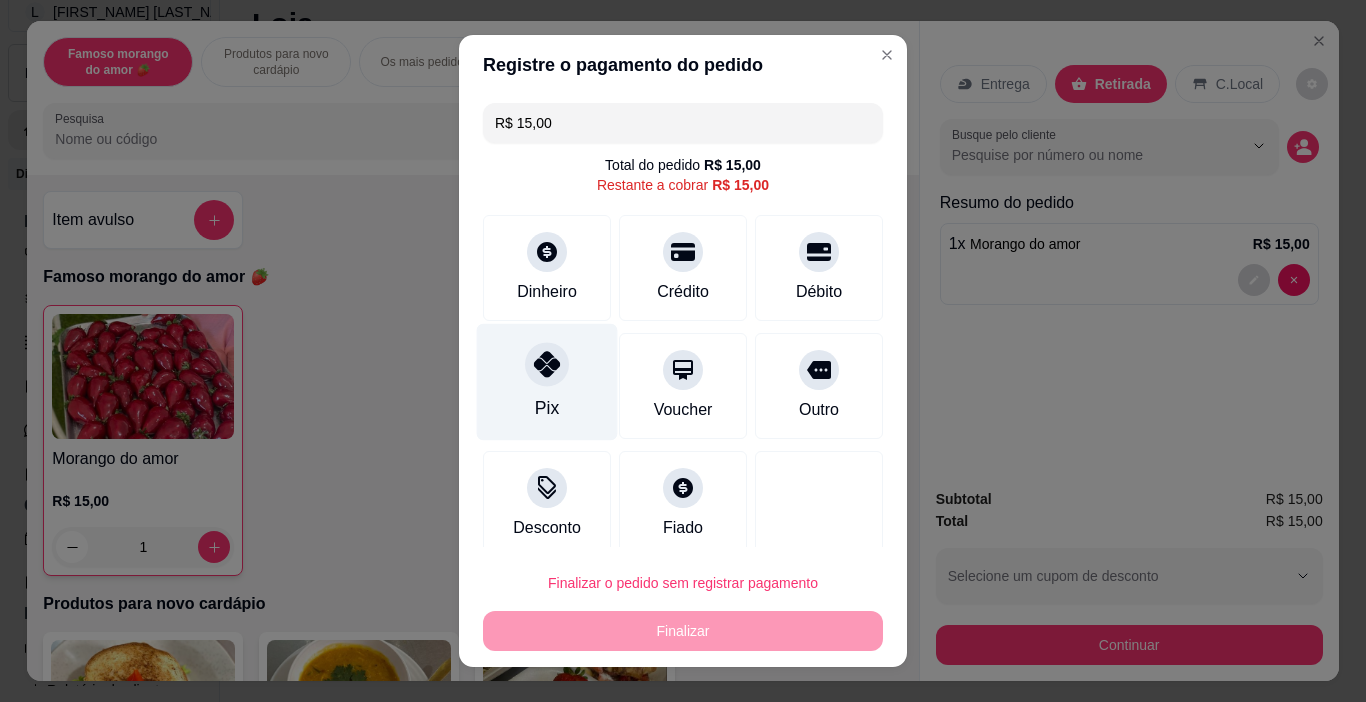 click 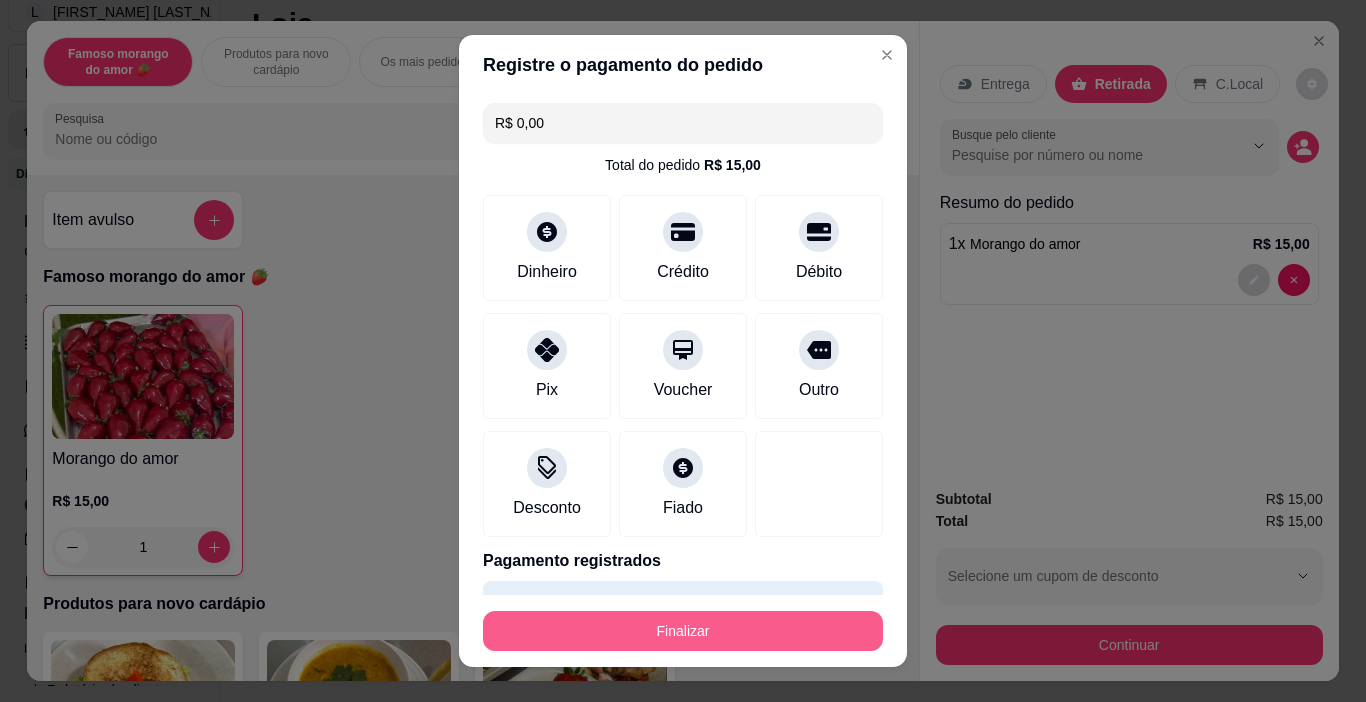 click on "Finalizar" at bounding box center (683, 631) 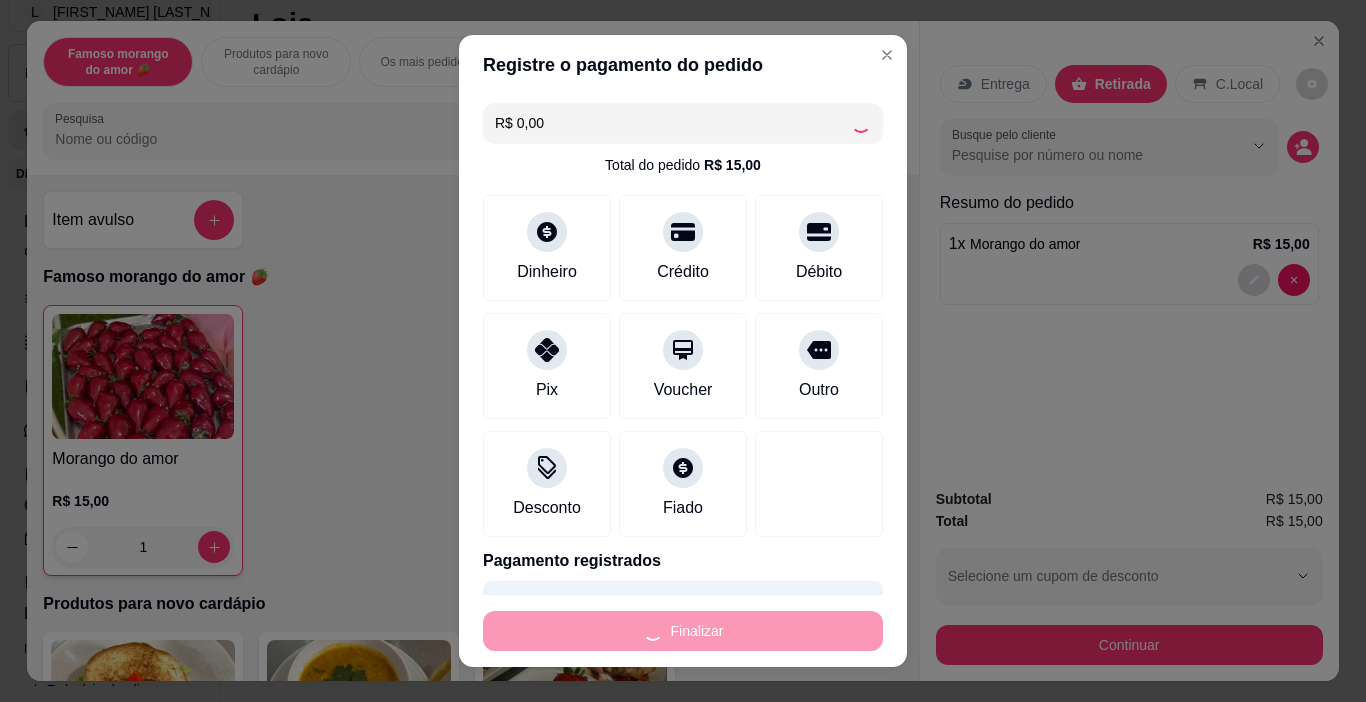 type on "0" 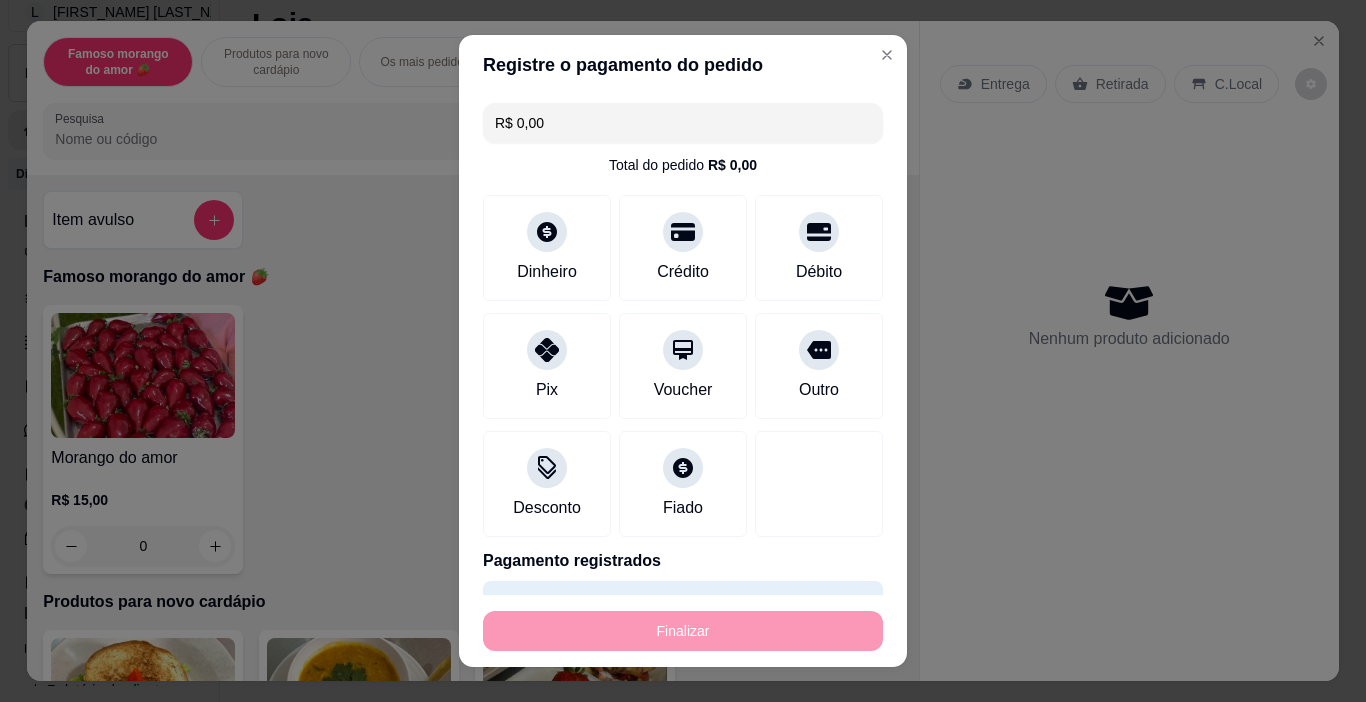 type on "-R$ 15,00" 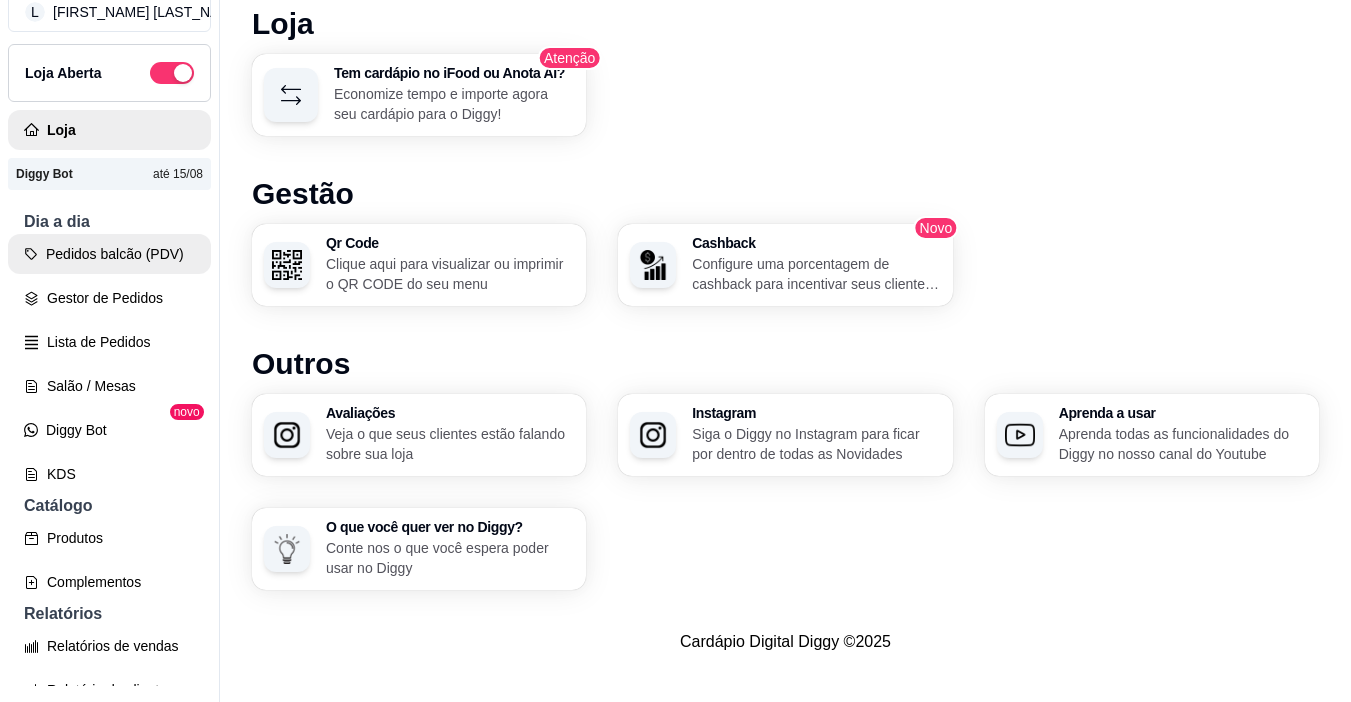 click on "Pedidos balcão (PDV)" at bounding box center [109, 254] 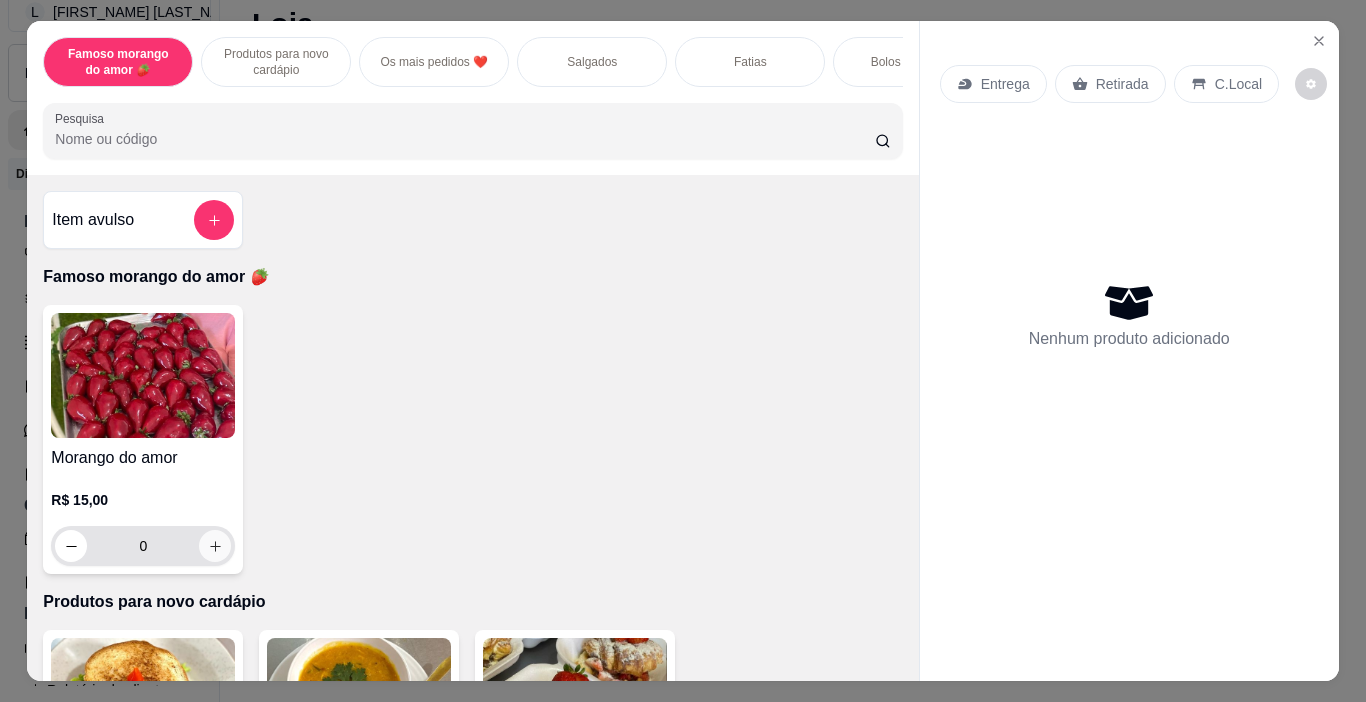 click 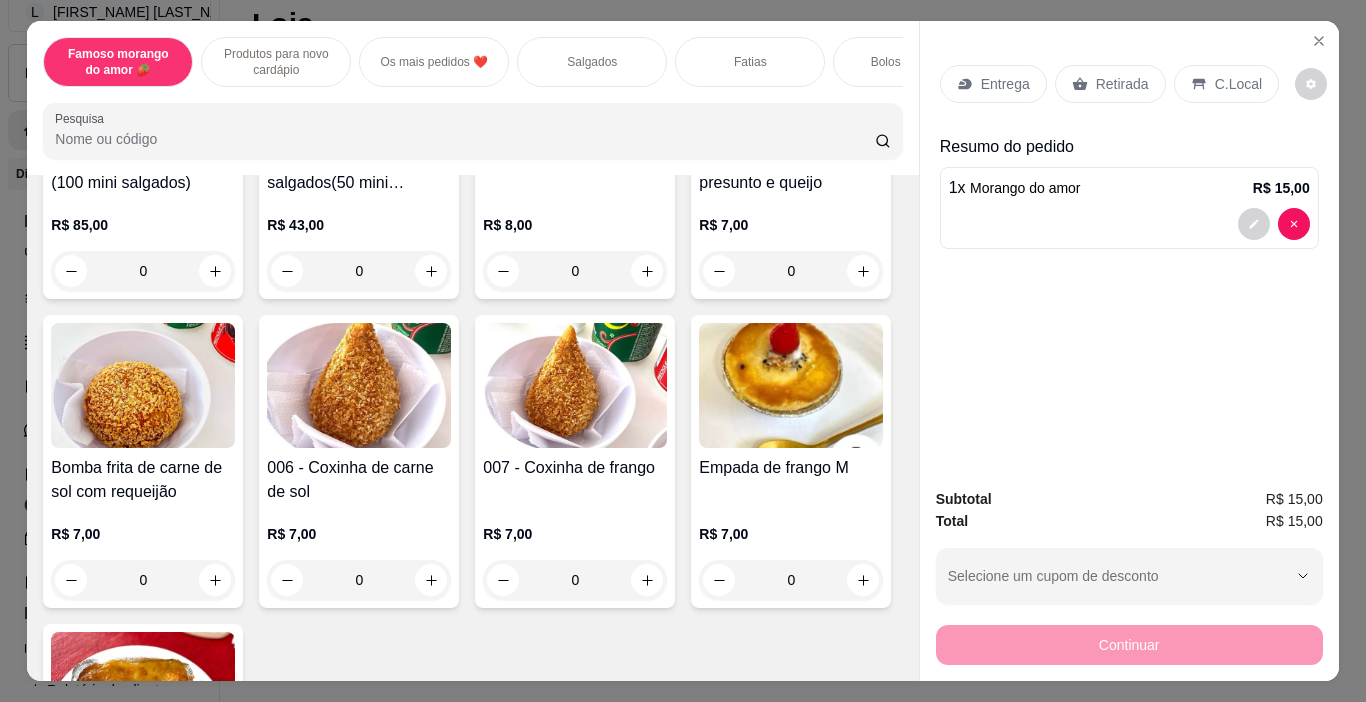 scroll, scrollTop: 1400, scrollLeft: 0, axis: vertical 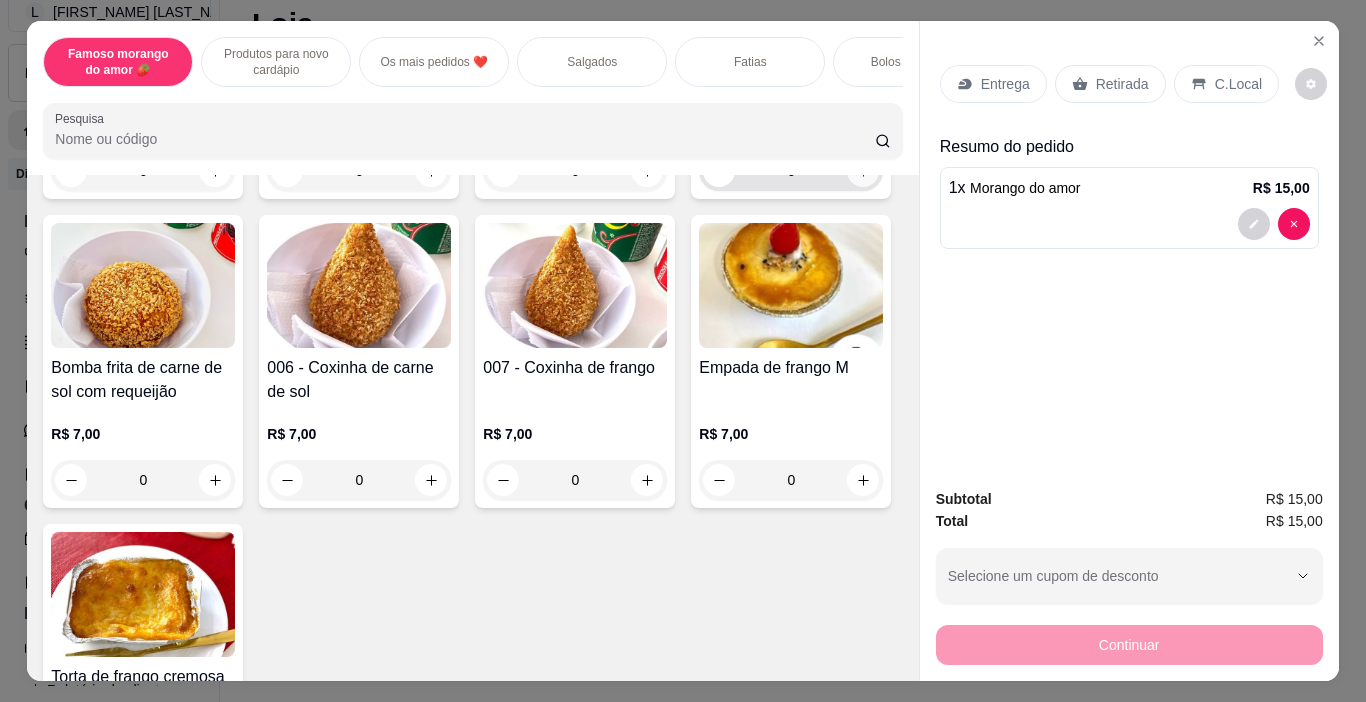 click 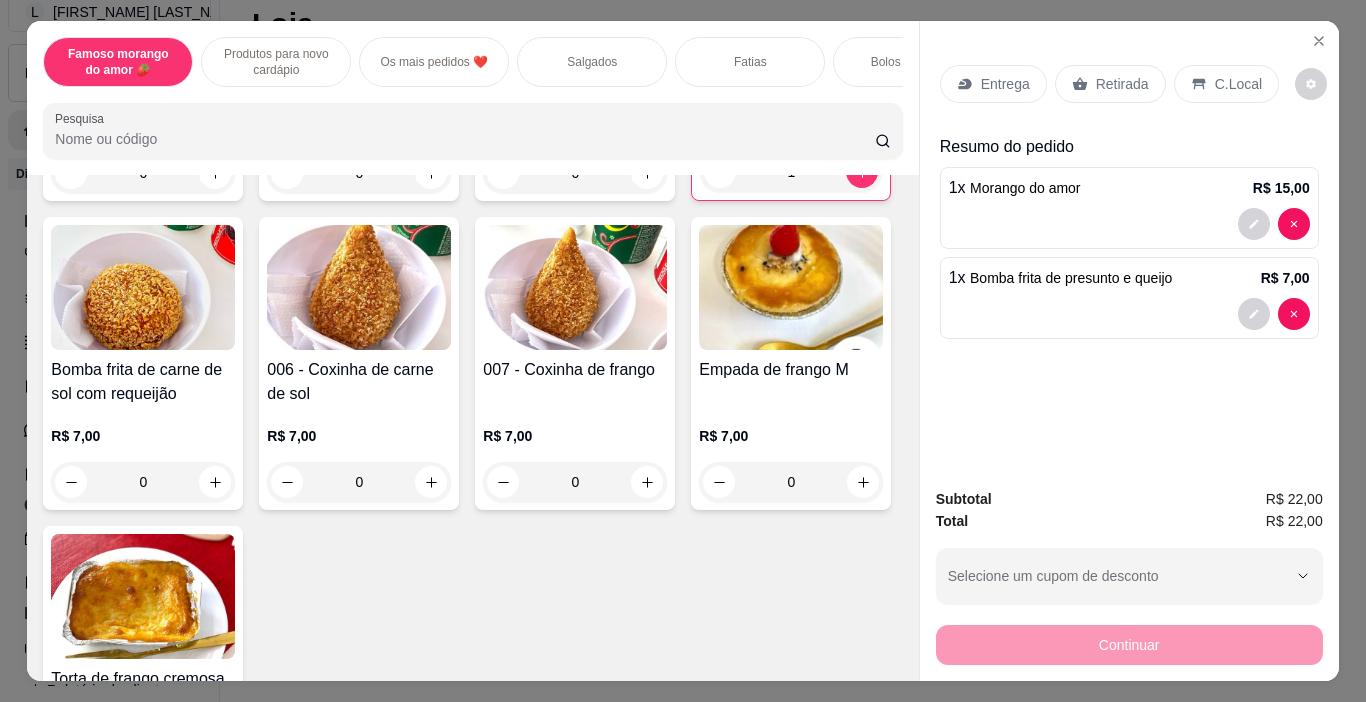 click on "Retirada" at bounding box center (1122, 84) 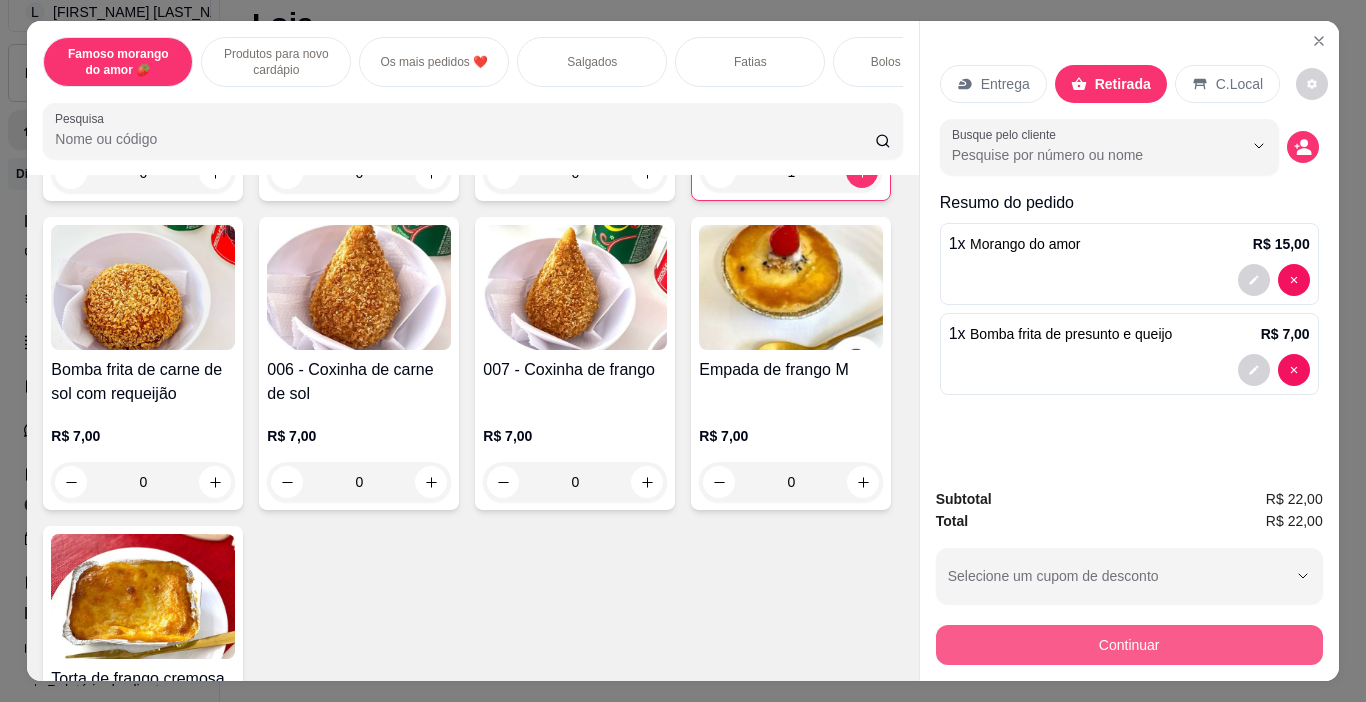 click on "Continuar" at bounding box center (1129, 645) 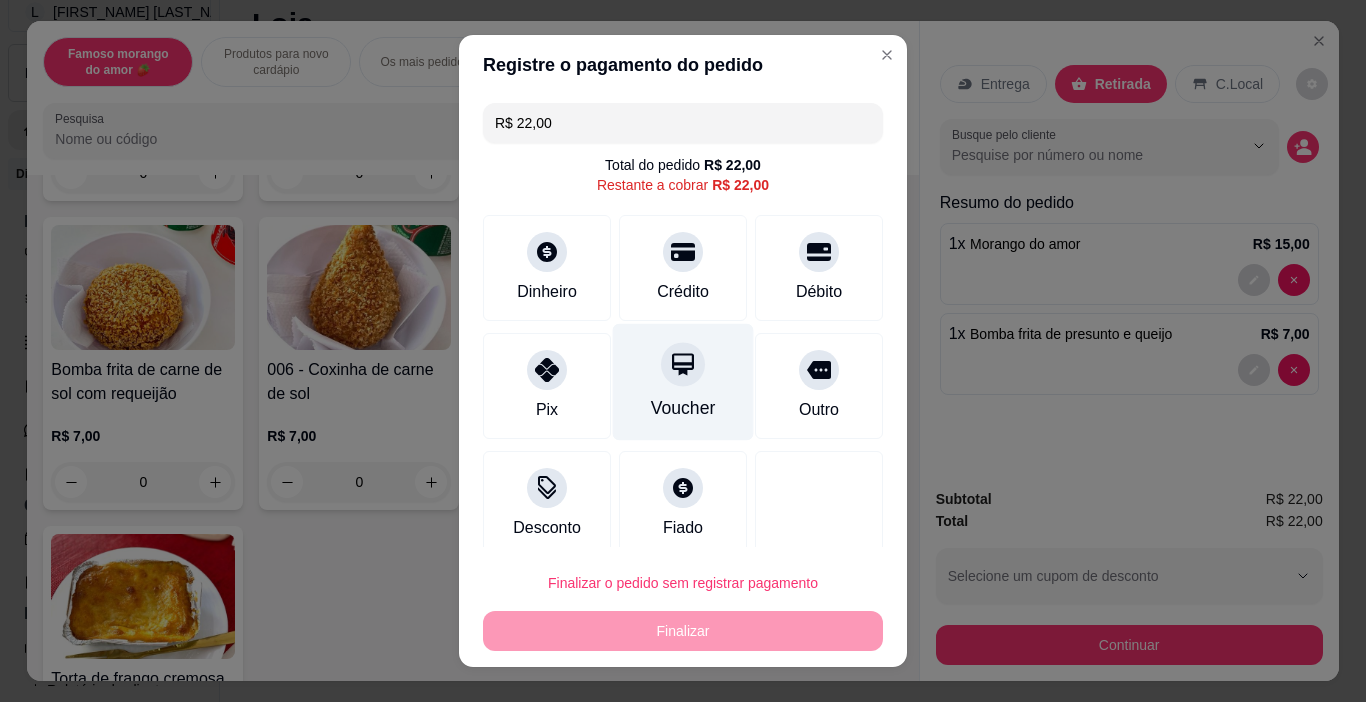 scroll, scrollTop: 18, scrollLeft: 0, axis: vertical 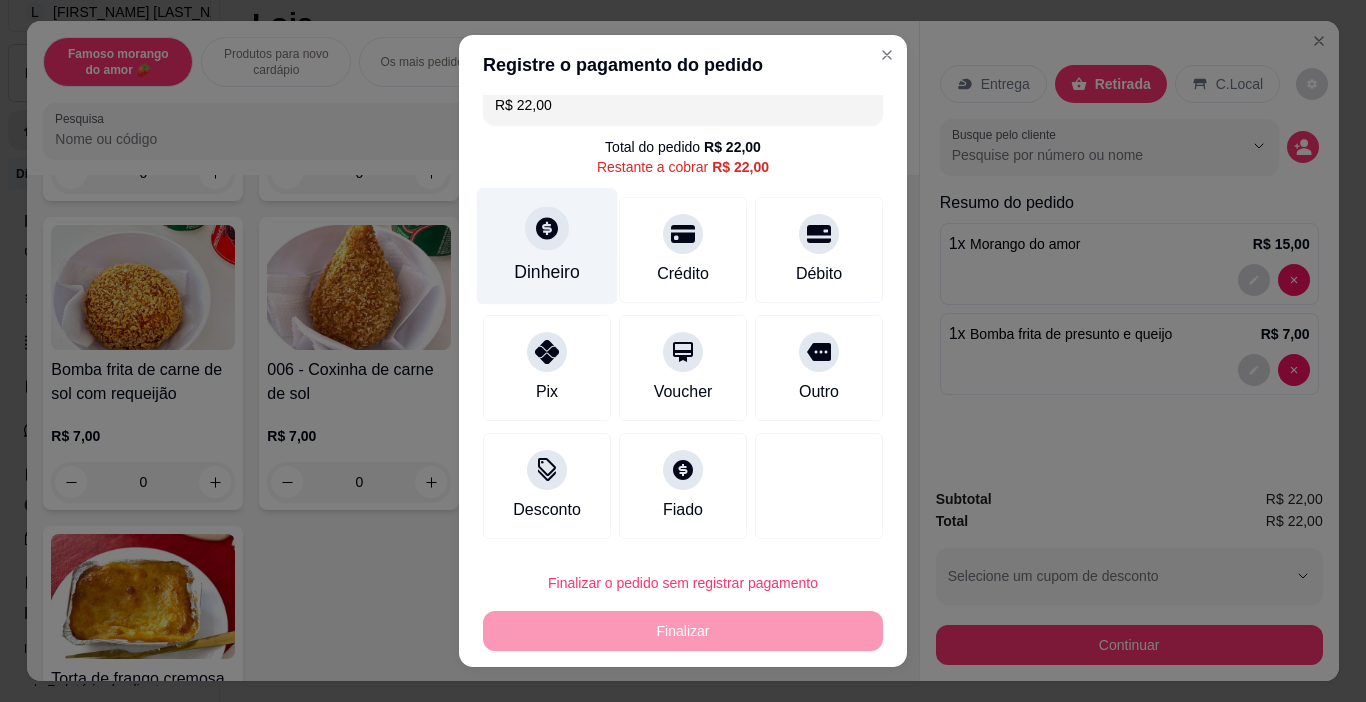 click on "Dinheiro" at bounding box center (547, 246) 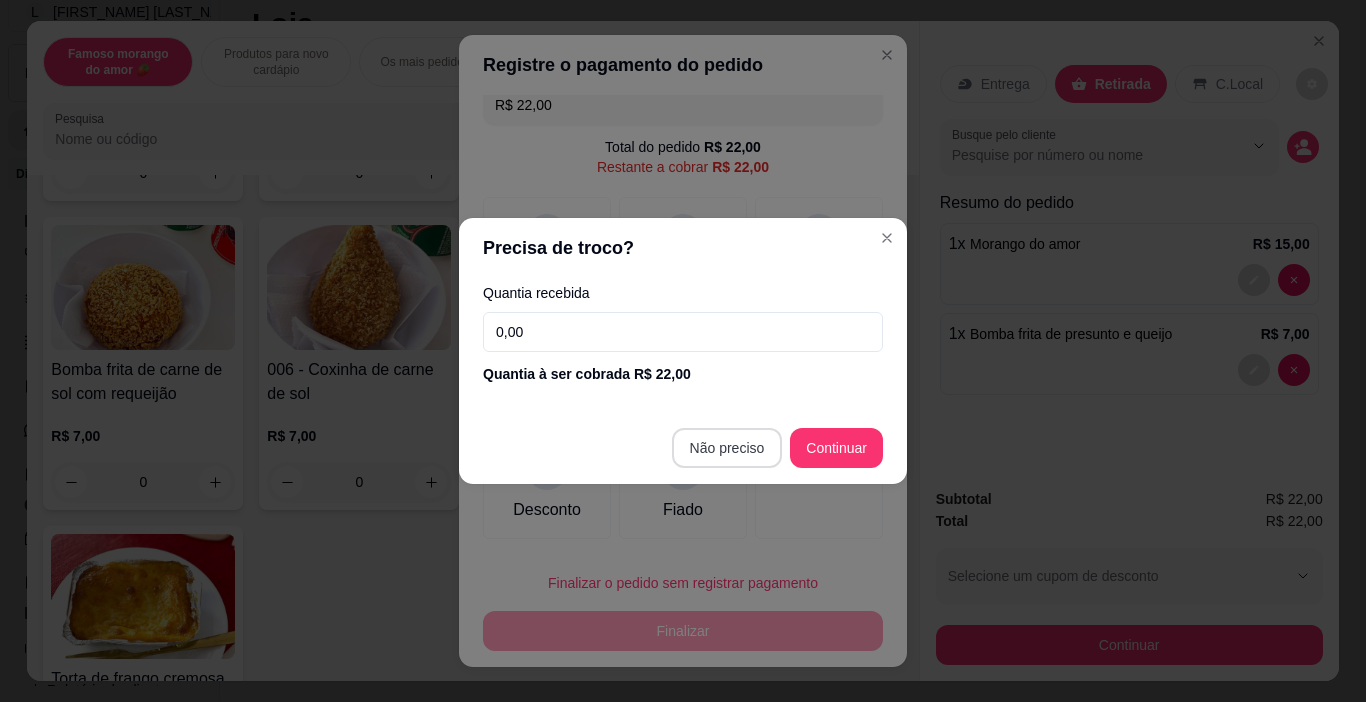 type on "R$ 0,00" 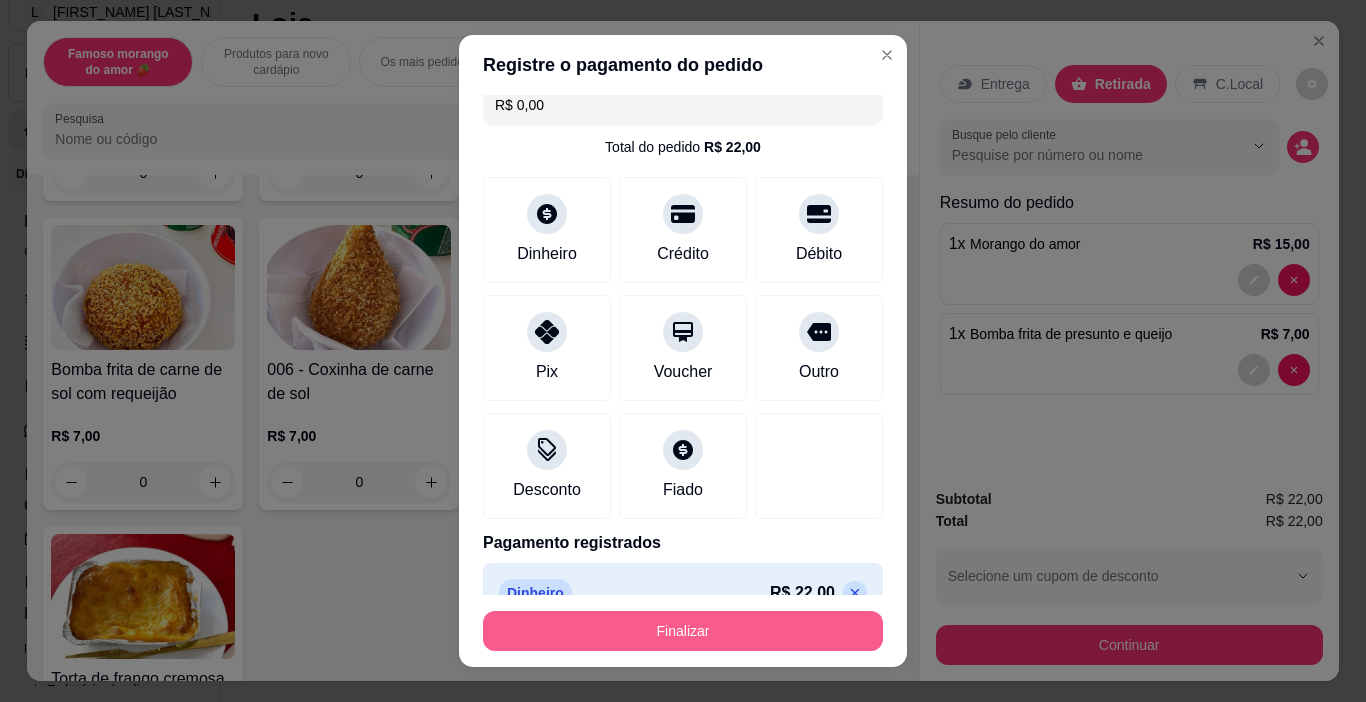 click on "Finalizar" at bounding box center (683, 631) 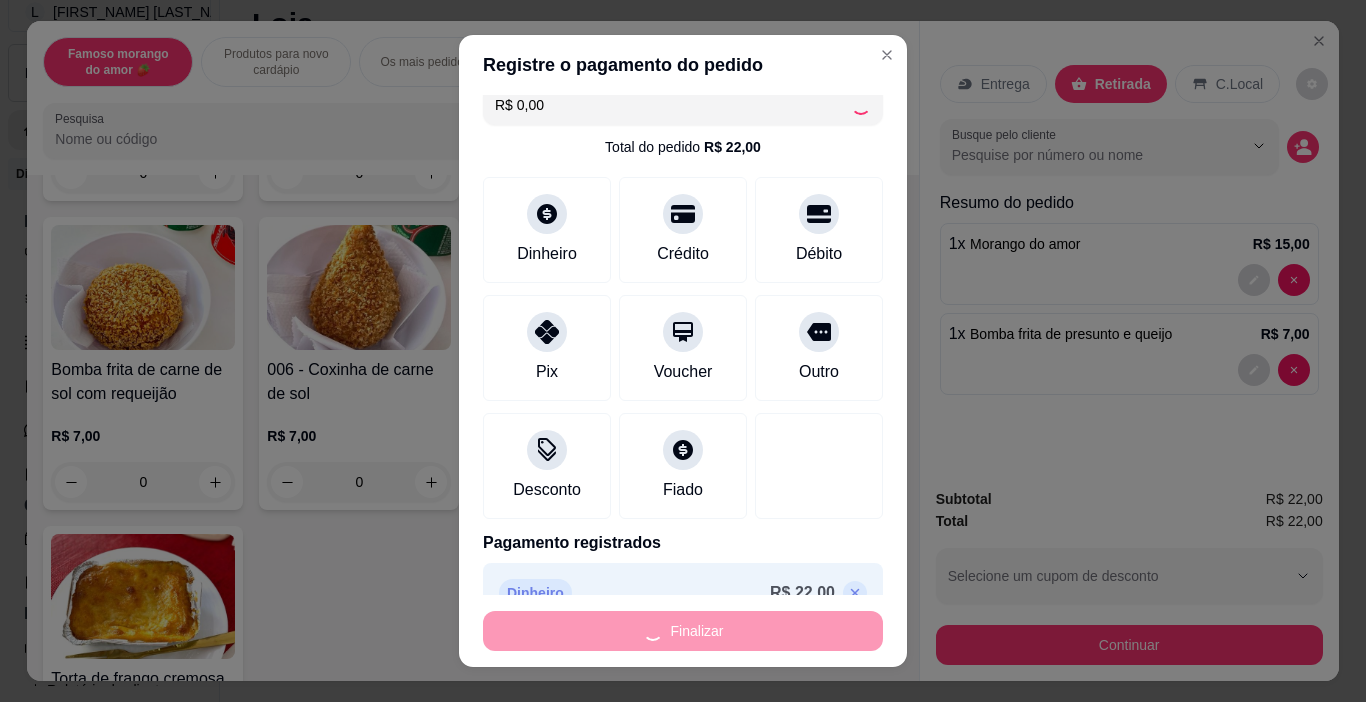 type on "0" 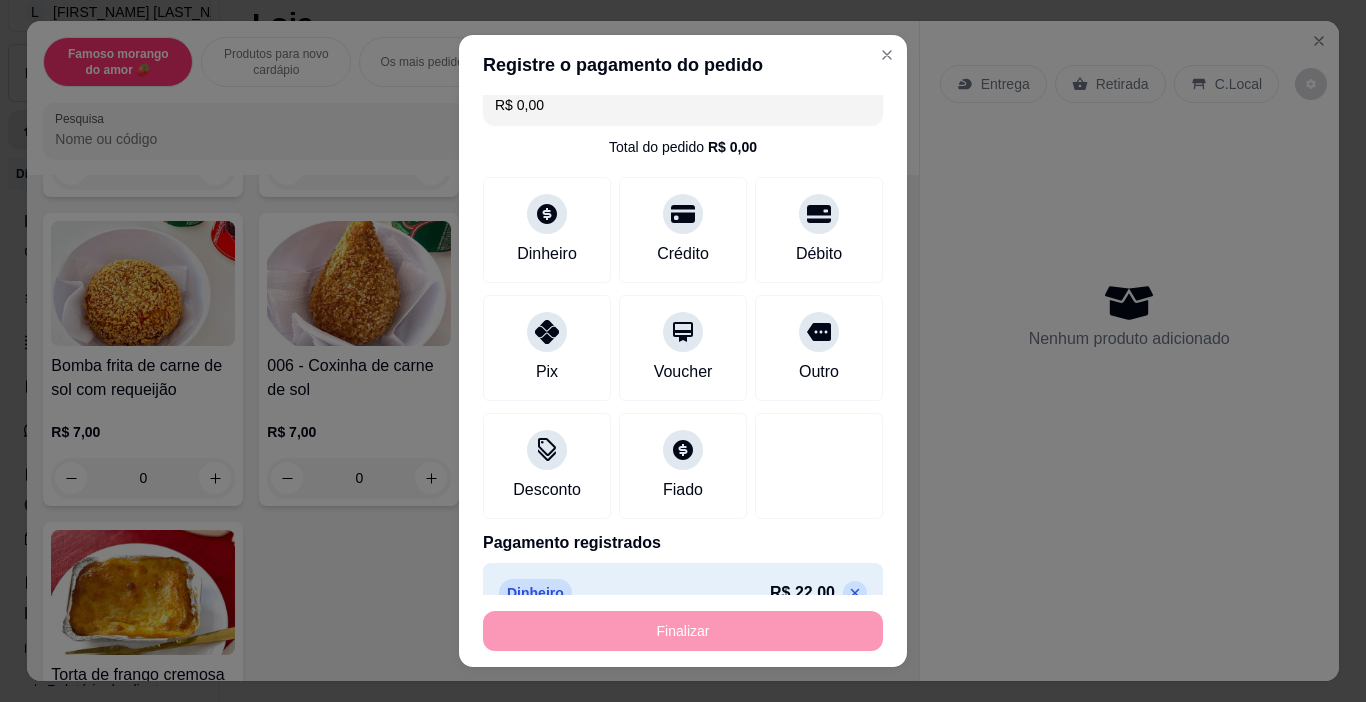 type on "-R$ 22,00" 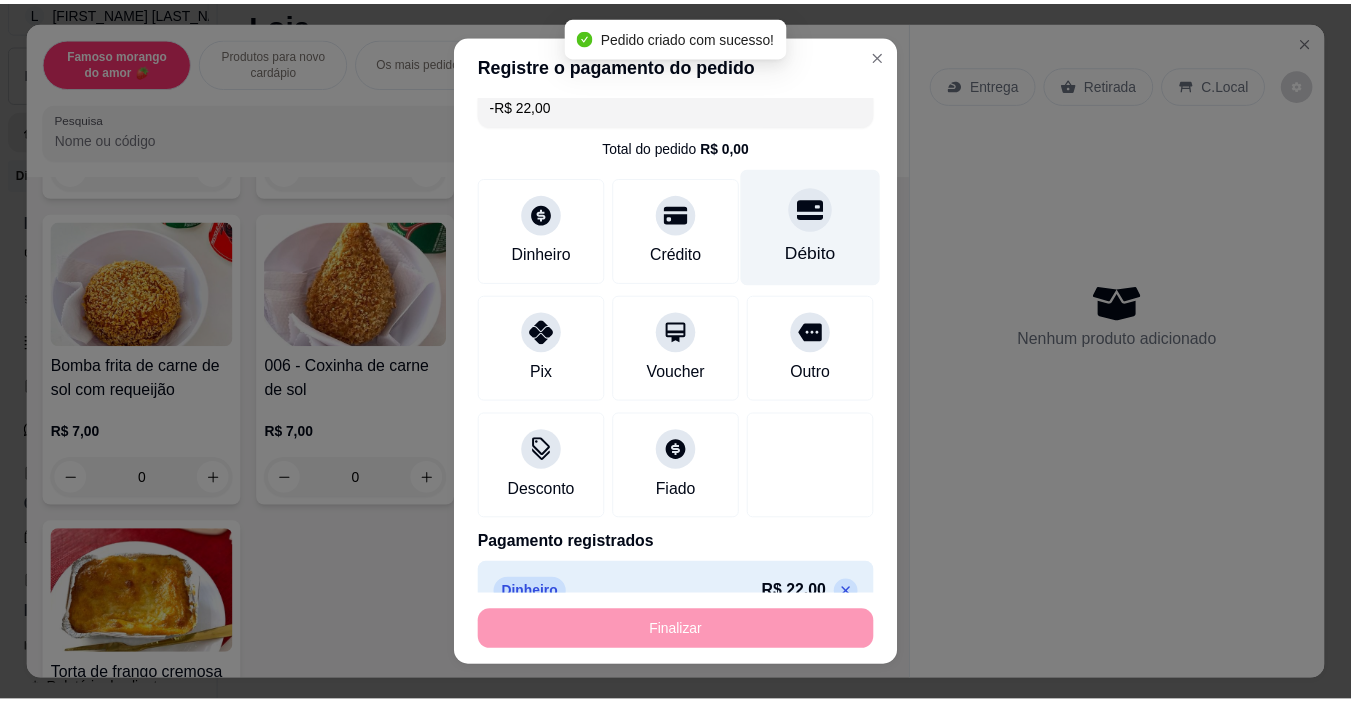 scroll, scrollTop: 1398, scrollLeft: 0, axis: vertical 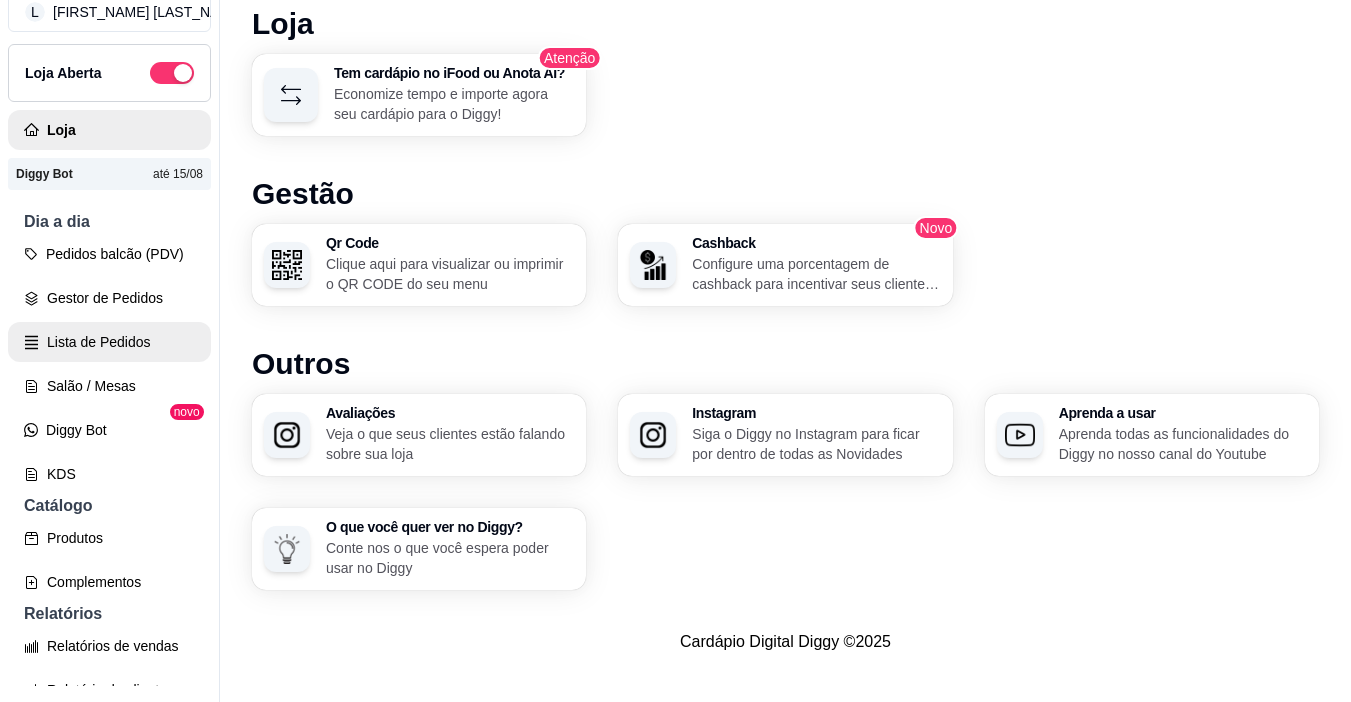 click on "Lista de Pedidos" at bounding box center [109, 342] 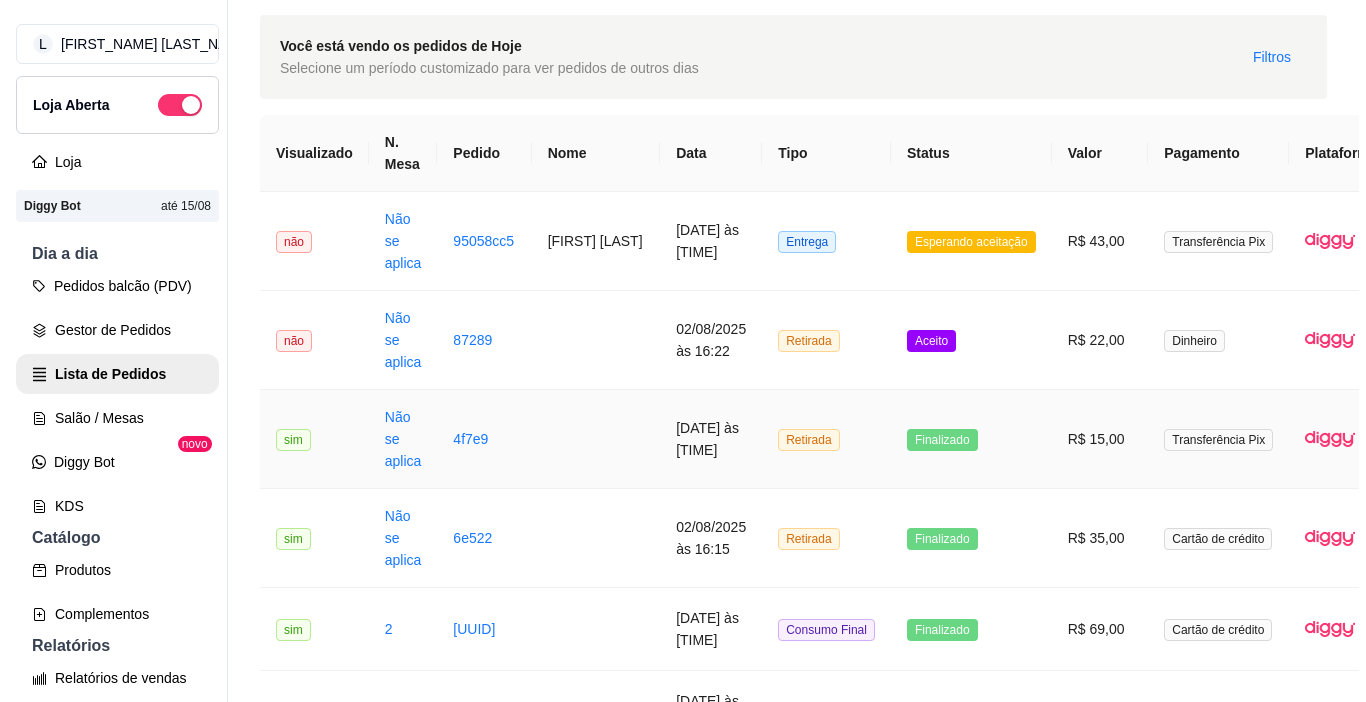 scroll, scrollTop: 100, scrollLeft: 0, axis: vertical 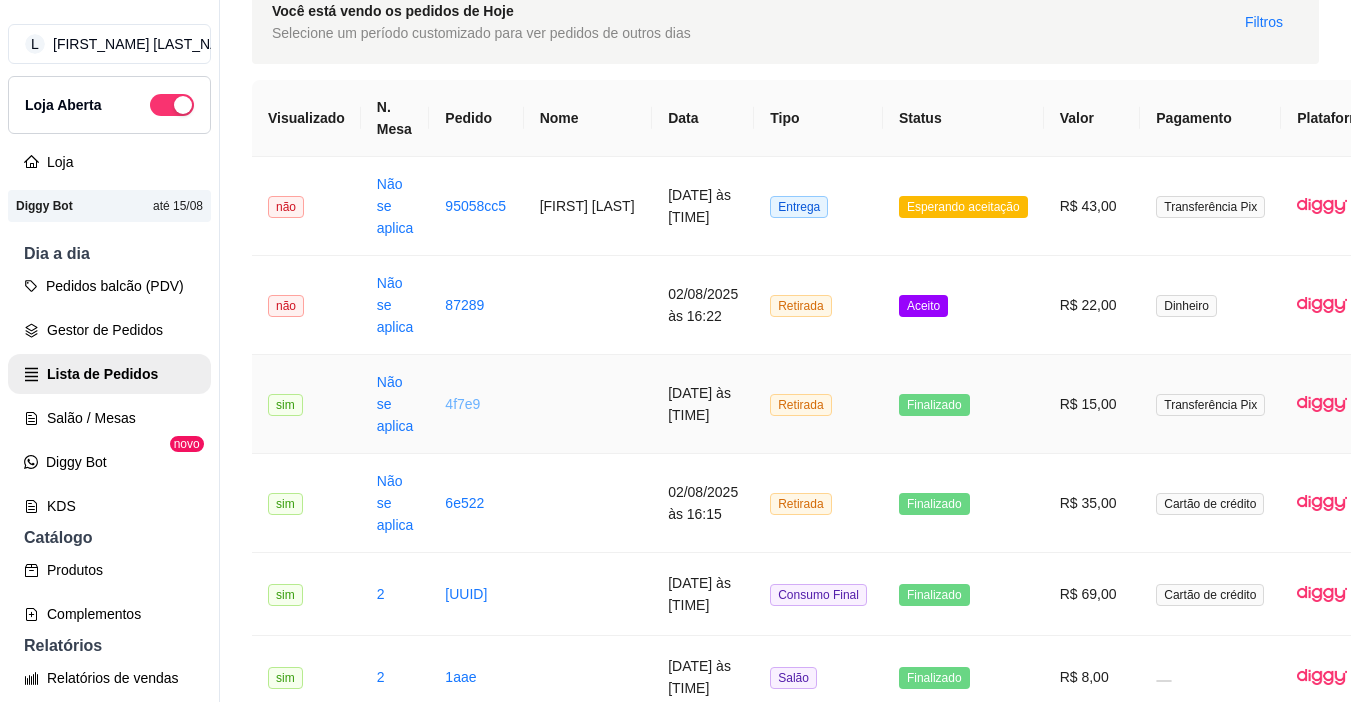 click on "4f7e9" at bounding box center [462, 404] 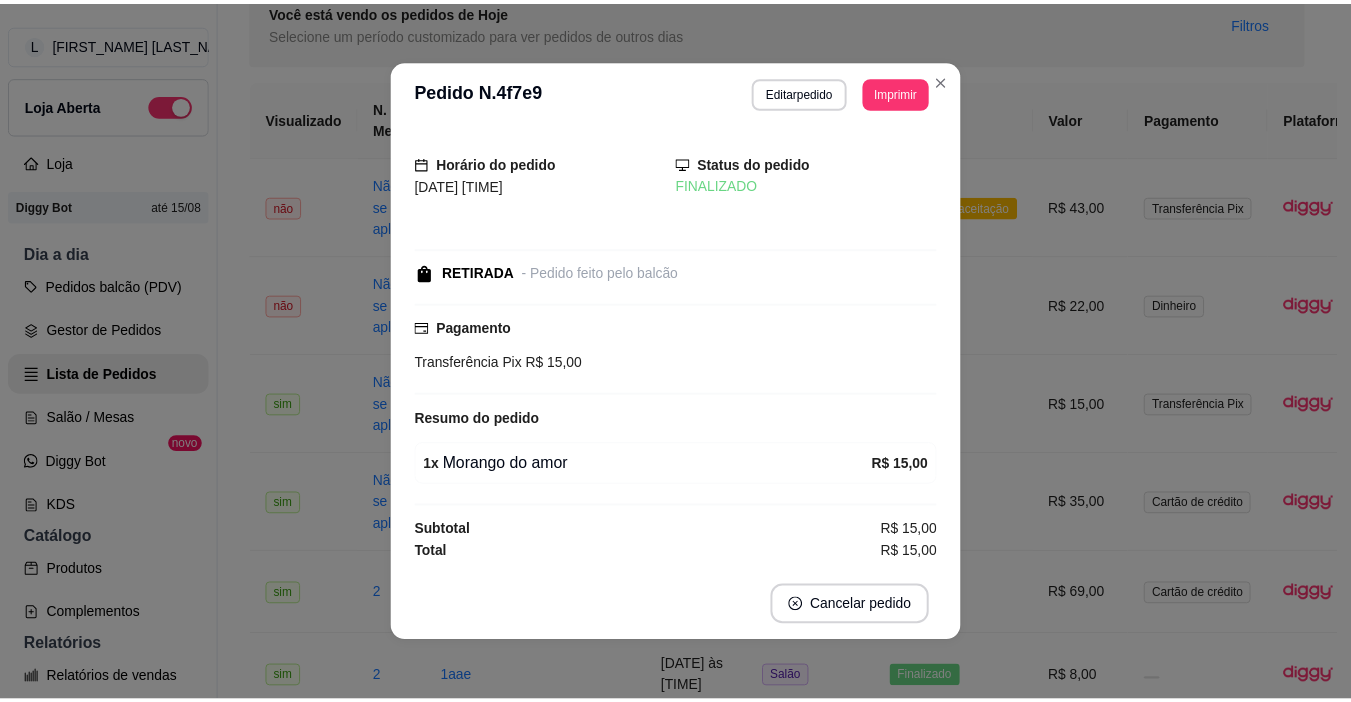 scroll, scrollTop: 1, scrollLeft: 0, axis: vertical 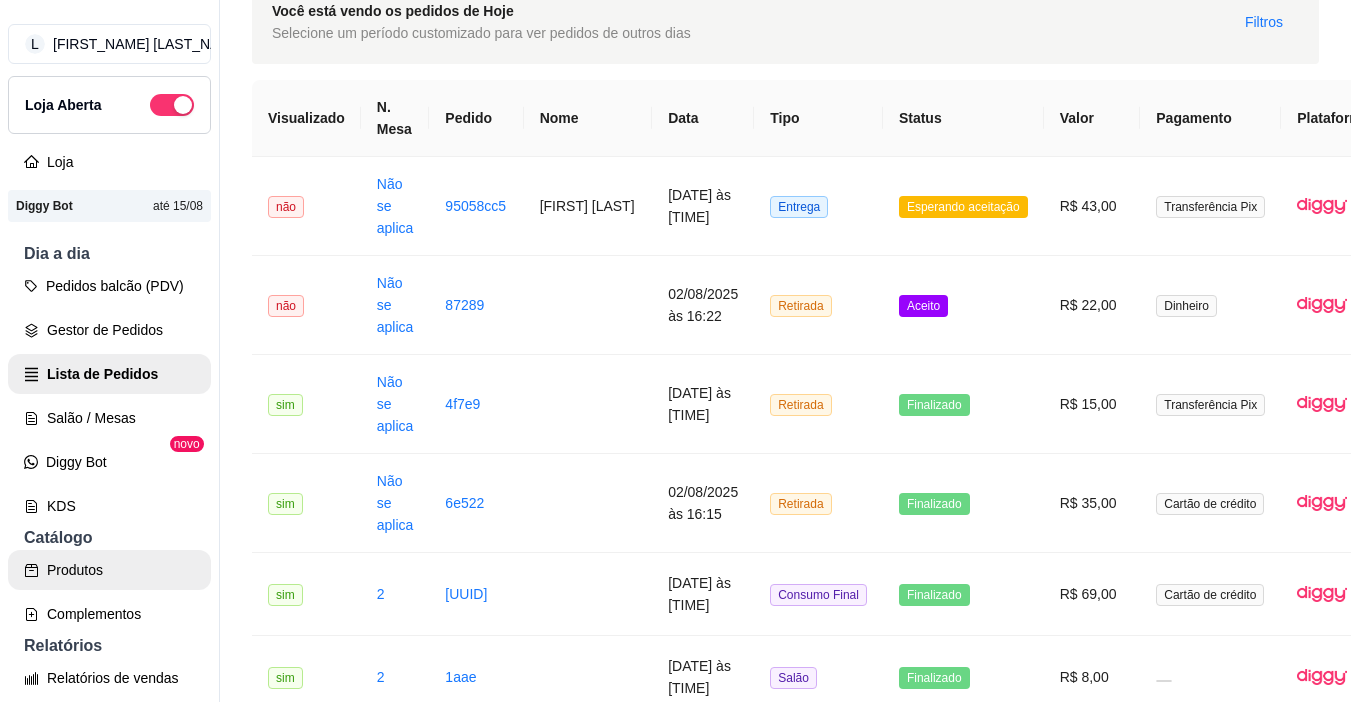 click on "Produtos" at bounding box center [109, 570] 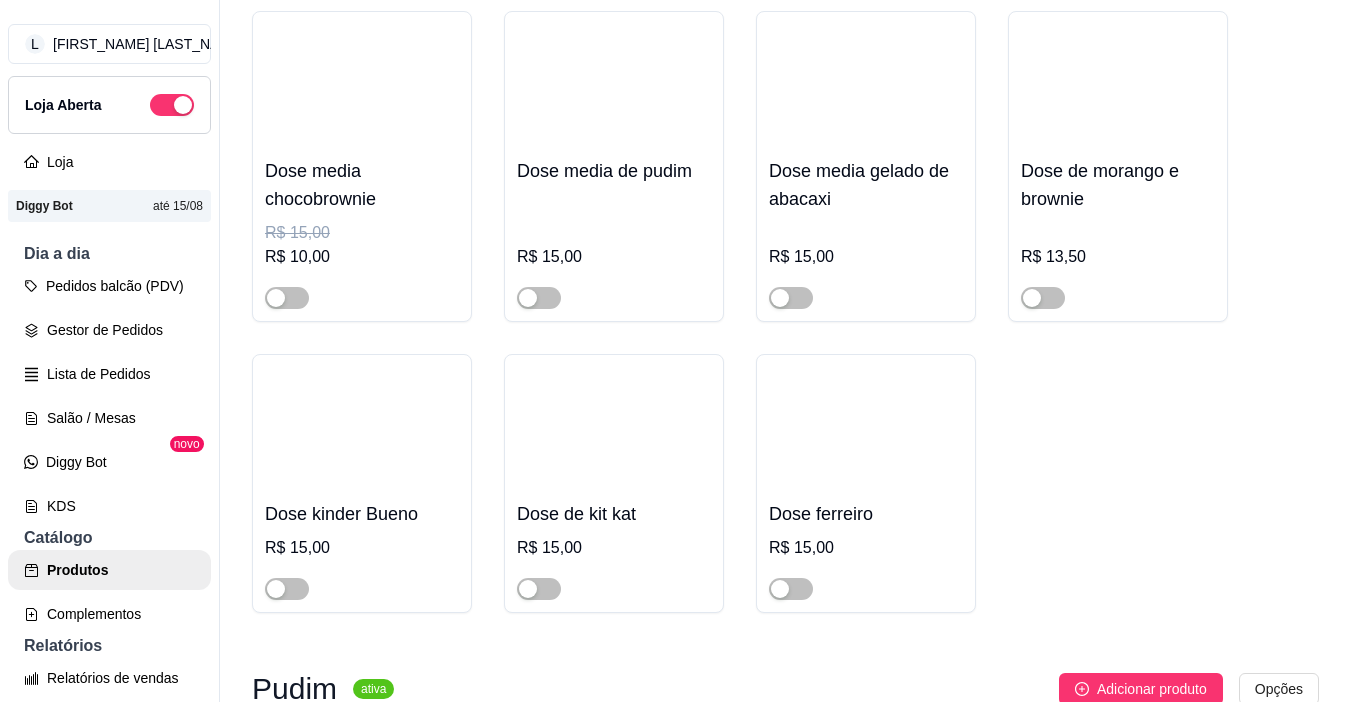 scroll, scrollTop: 15600, scrollLeft: 0, axis: vertical 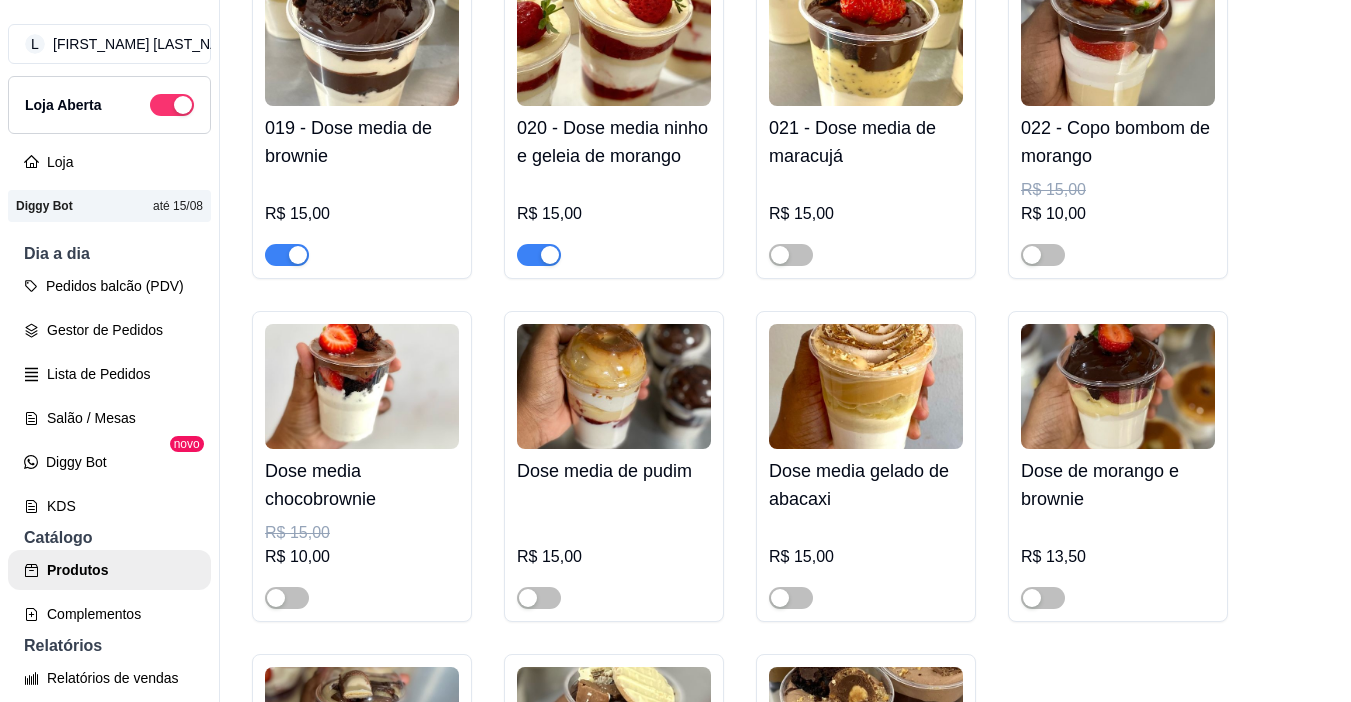 click at bounding box center (539, 255) 